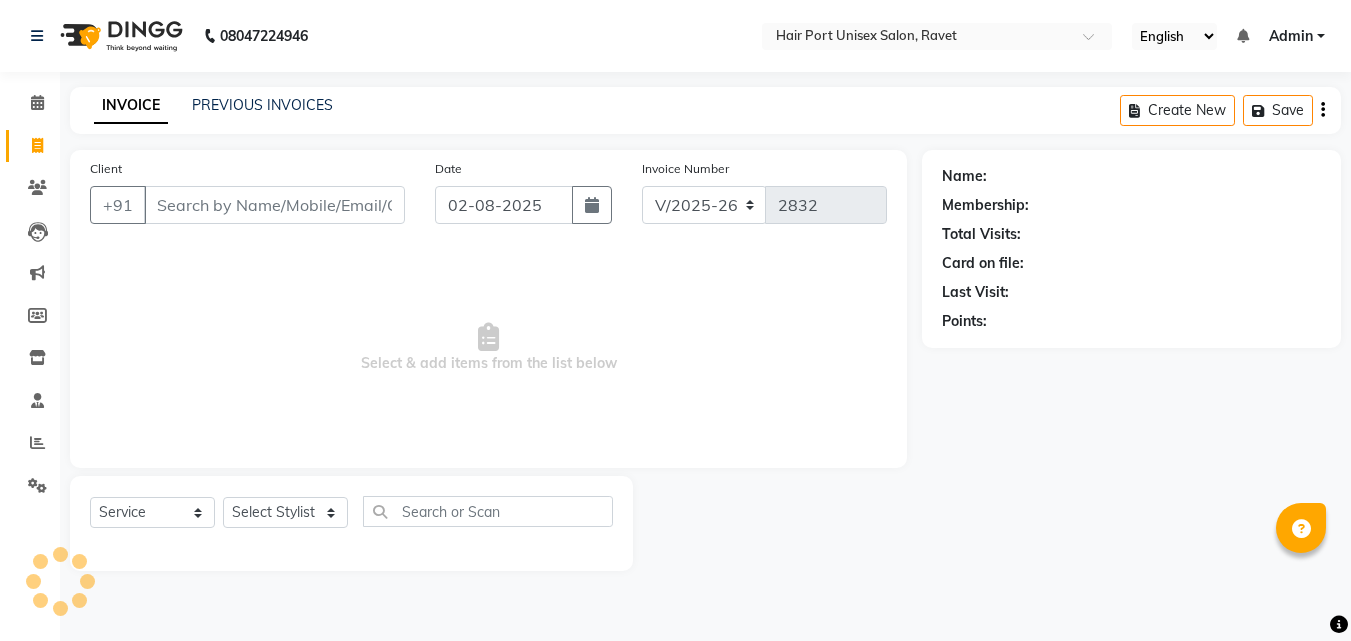 select on "7015" 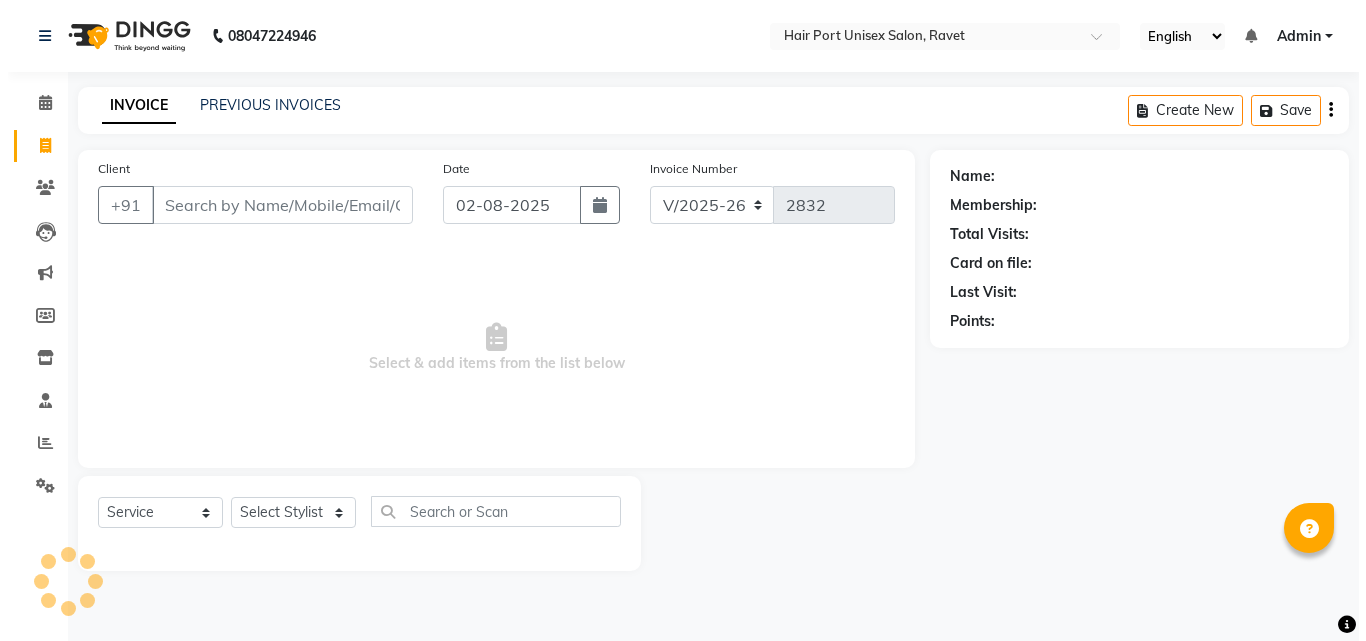 scroll, scrollTop: 0, scrollLeft: 0, axis: both 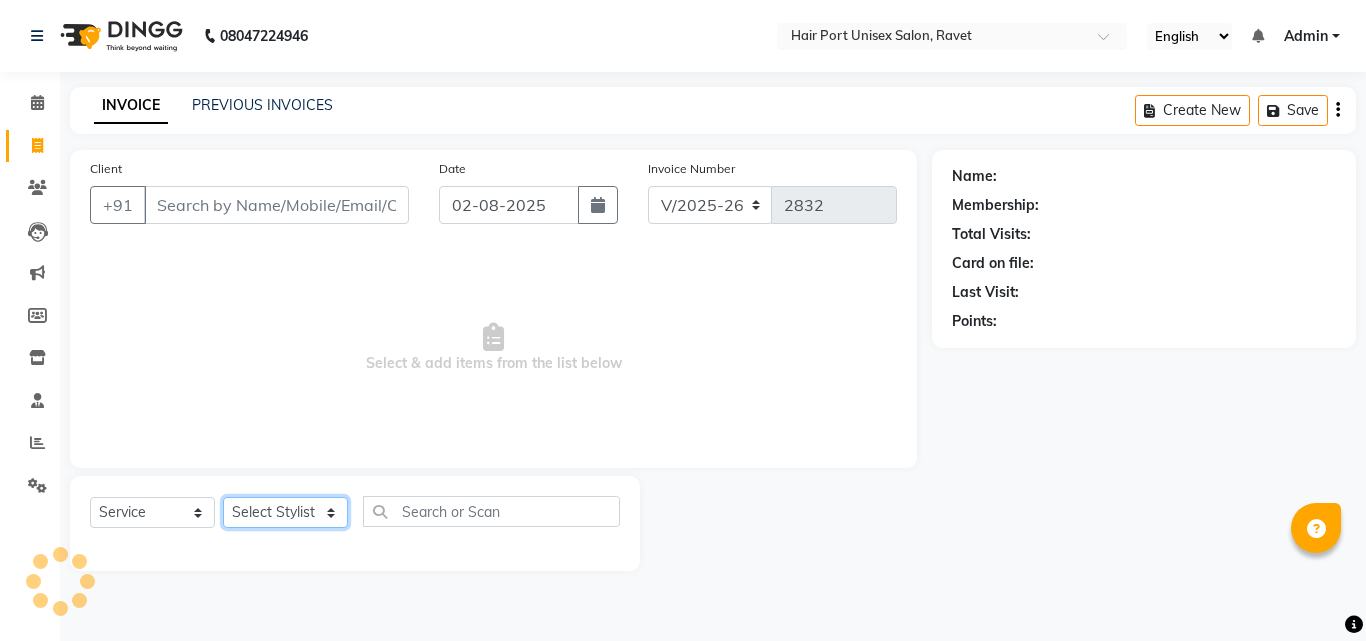 click on "Select Stylist" 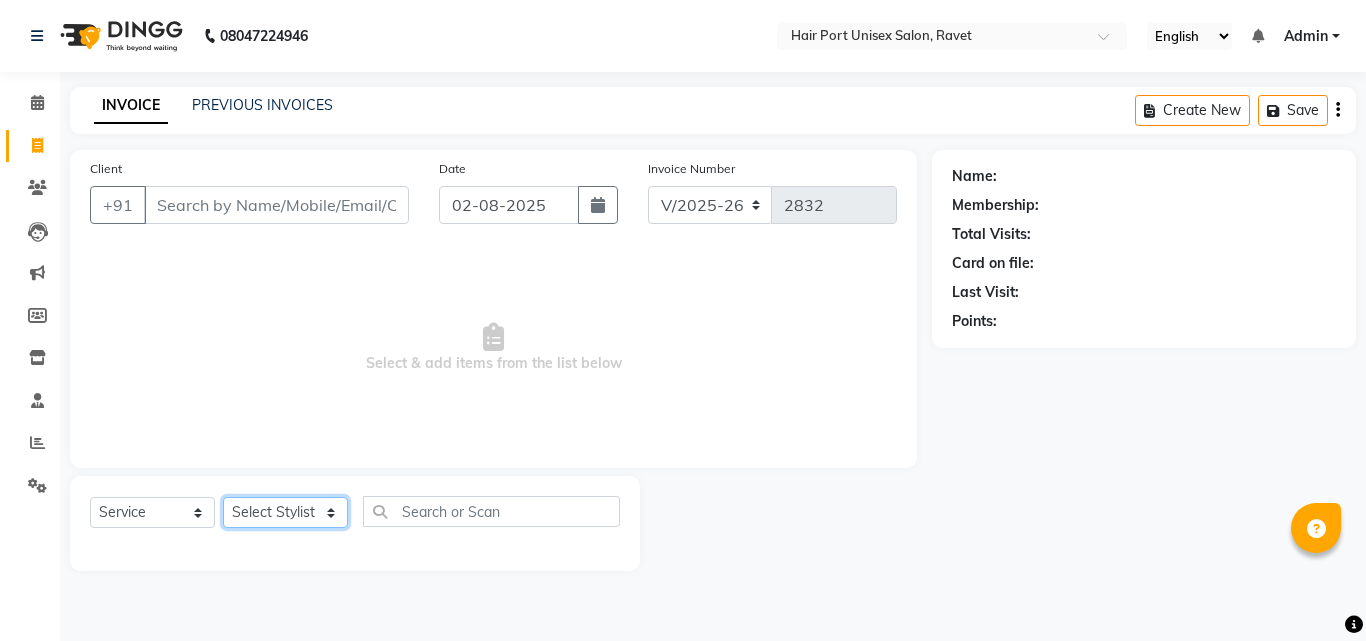 select on "60513" 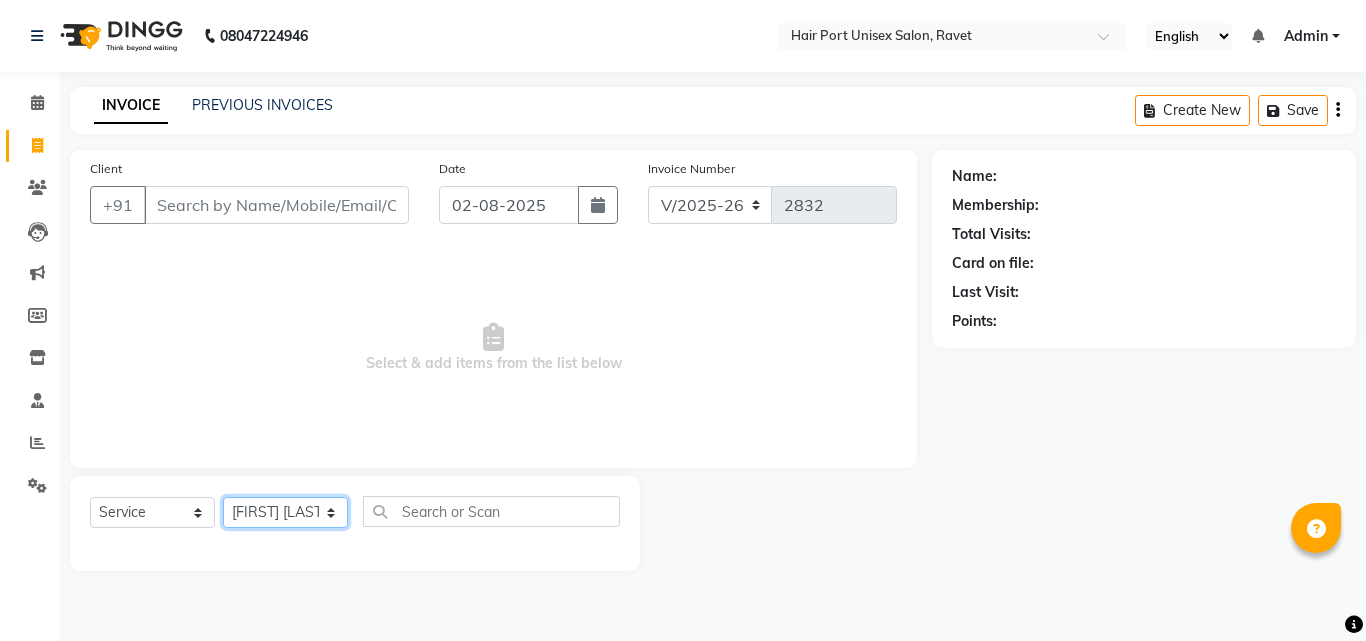 click on "Select Stylist [FIRST] [LAST]  Esmail Gufran Jyoti Disale Netaji Vishwanath Suryavanshi Rupali  Tanaji Vishwanath Suryavanshi Vinod Mane" 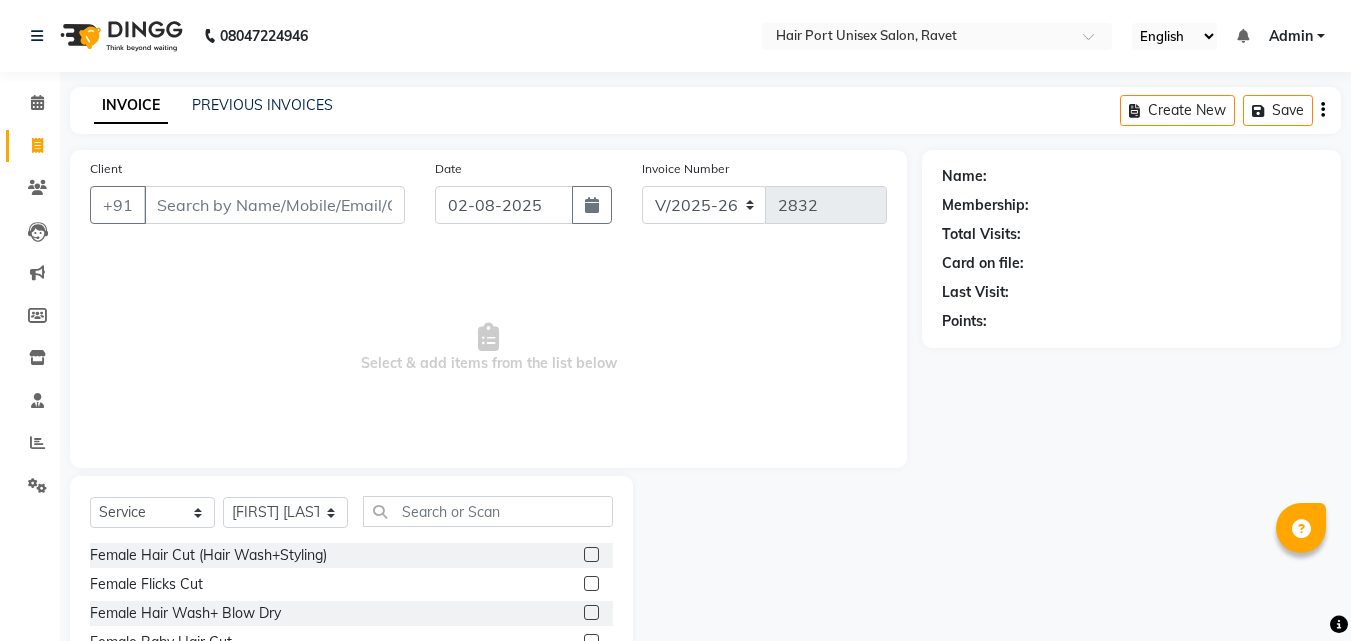 click 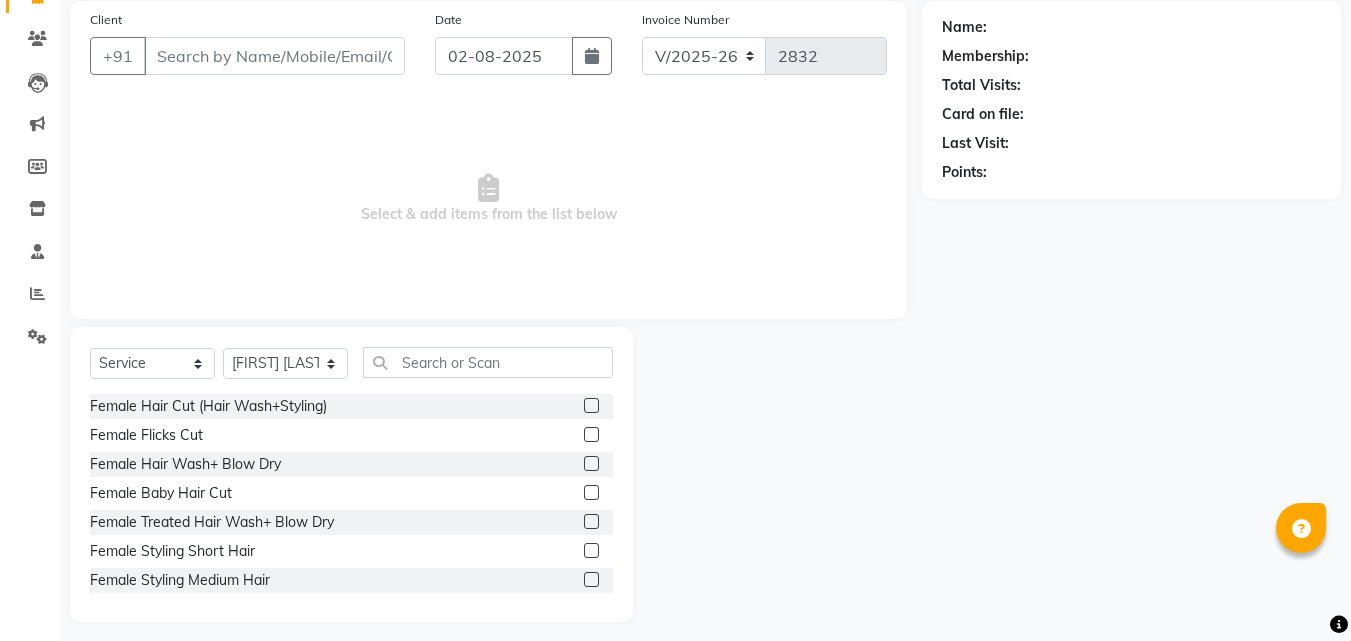 scroll, scrollTop: 160, scrollLeft: 0, axis: vertical 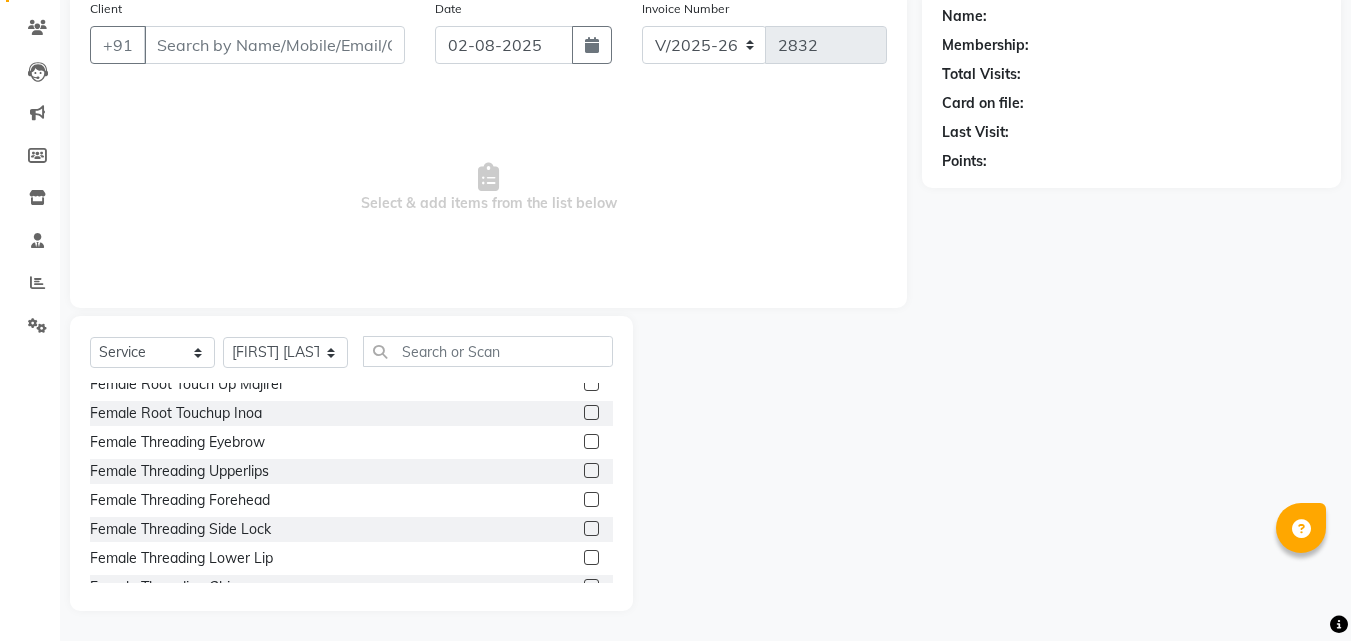 click 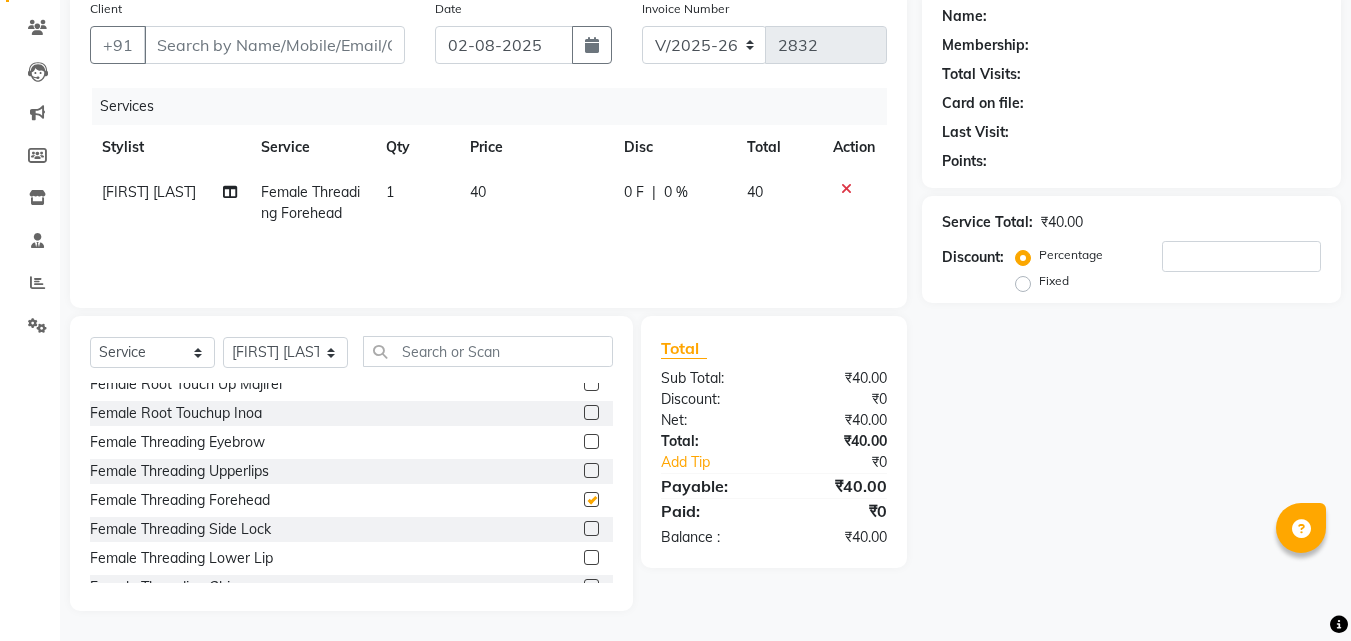 checkbox on "false" 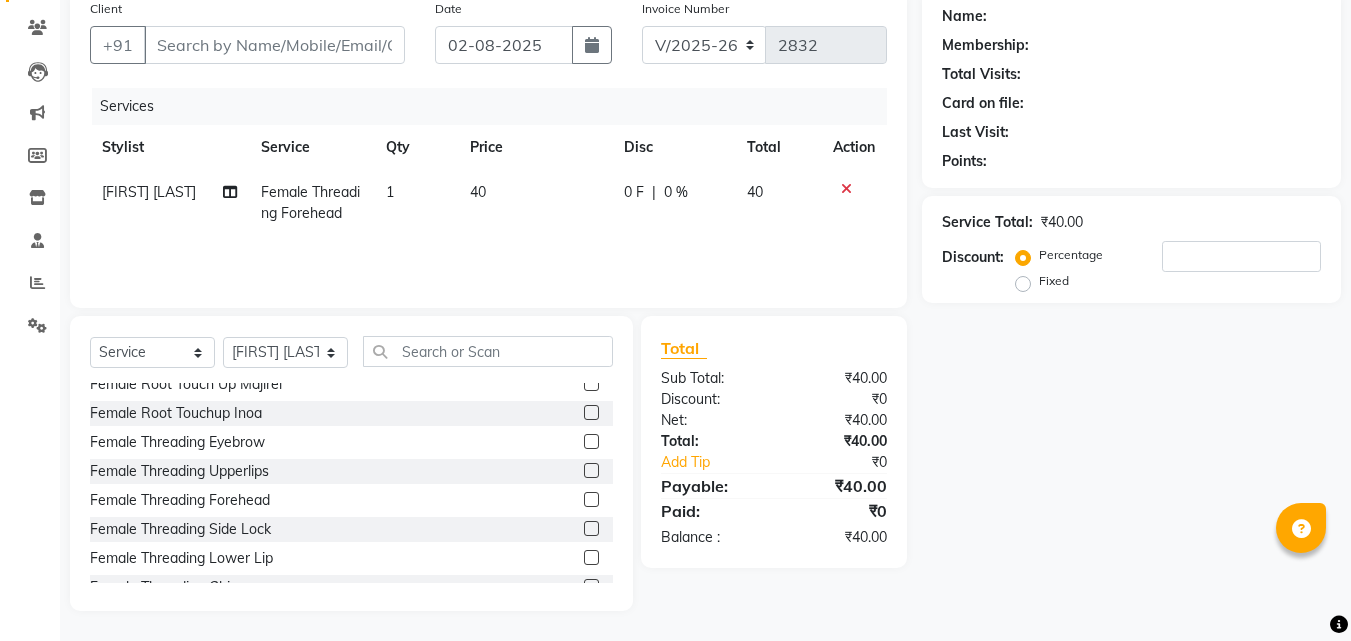 click 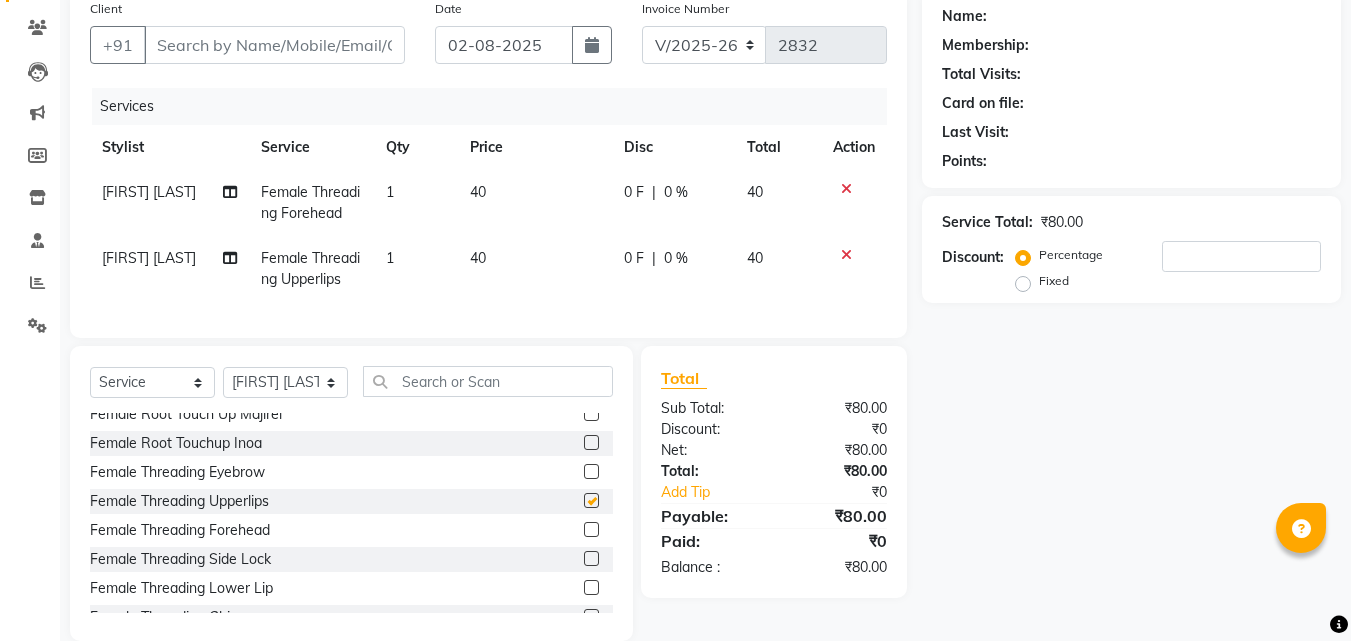 checkbox on "false" 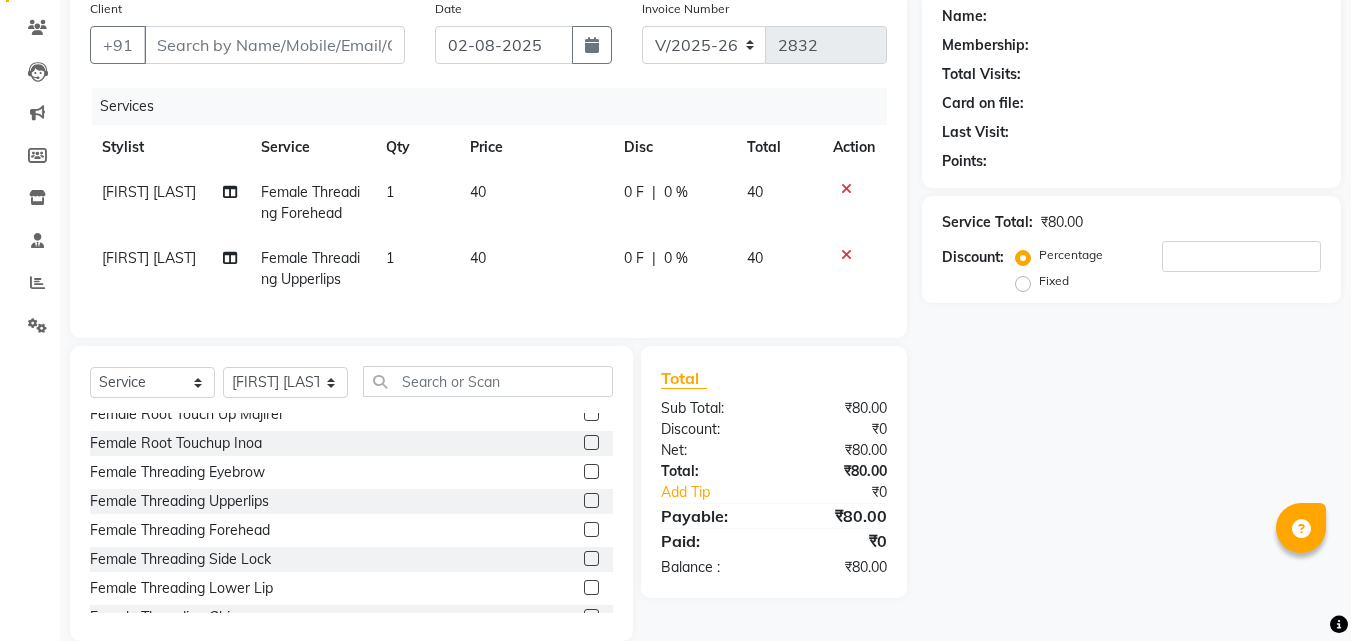 click 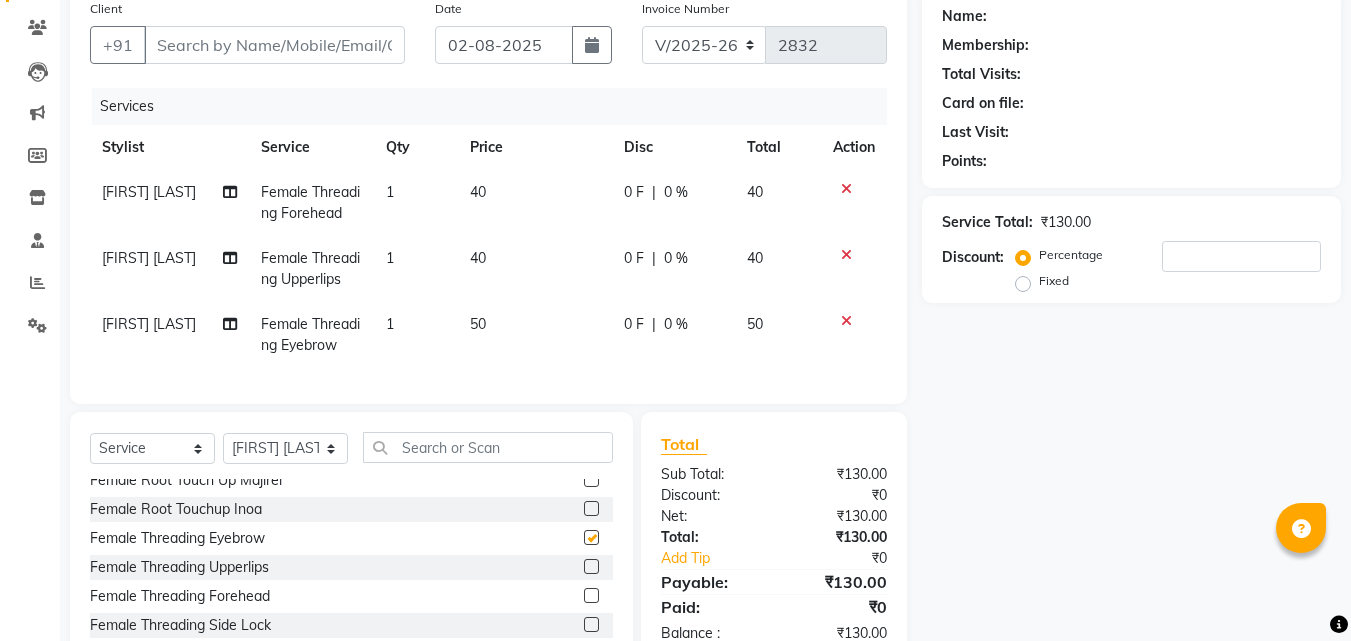 checkbox on "false" 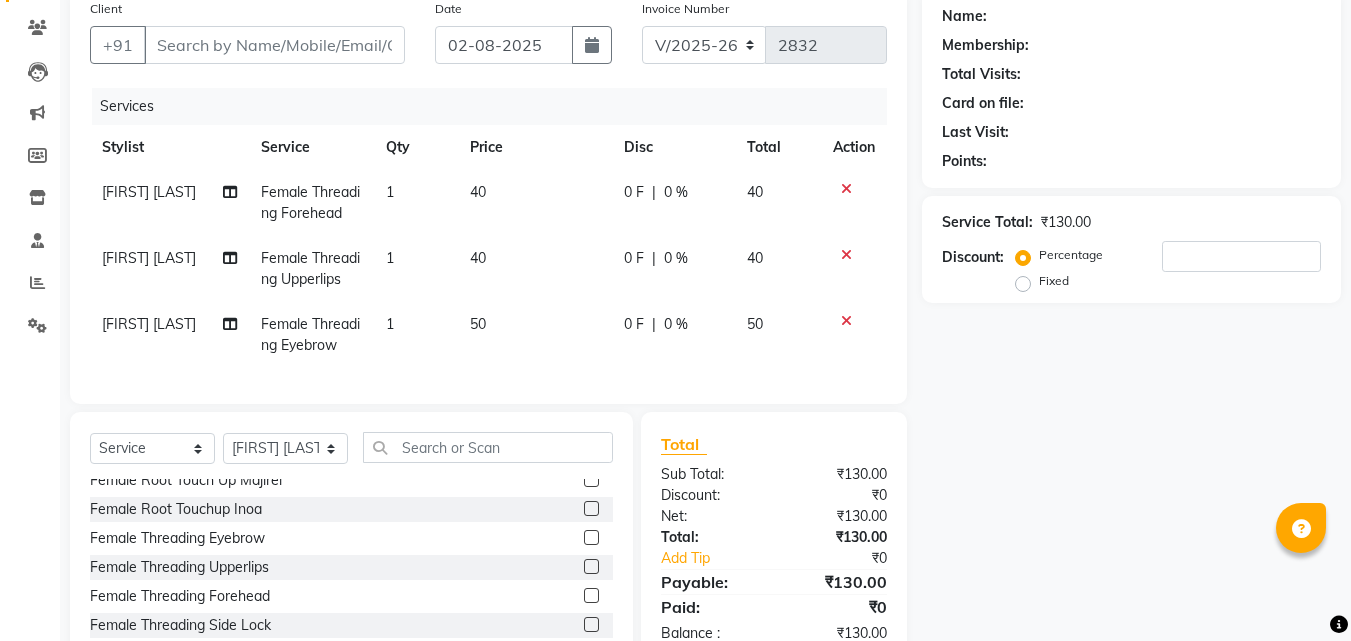 click on "Name: Membership: Total Visits: Card on file: Last Visit:  Points:  Service Total:  ₹130.00  Discount:  Percentage   Fixed" 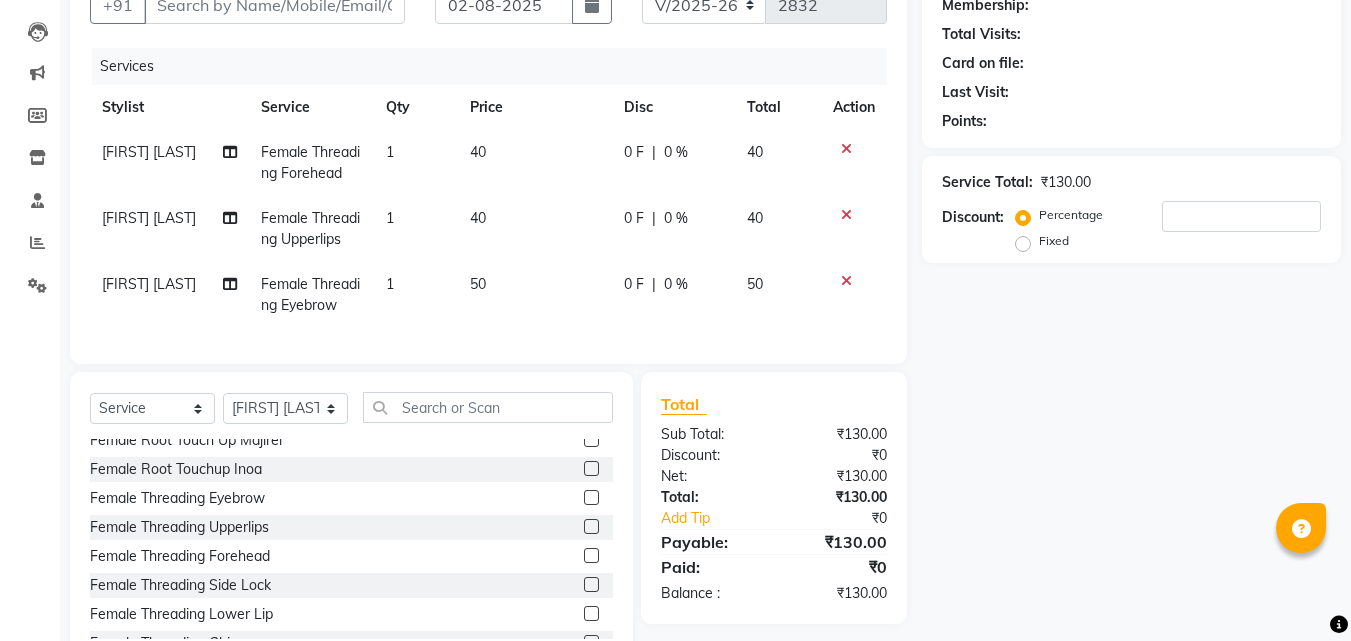 scroll, scrollTop: 271, scrollLeft: 0, axis: vertical 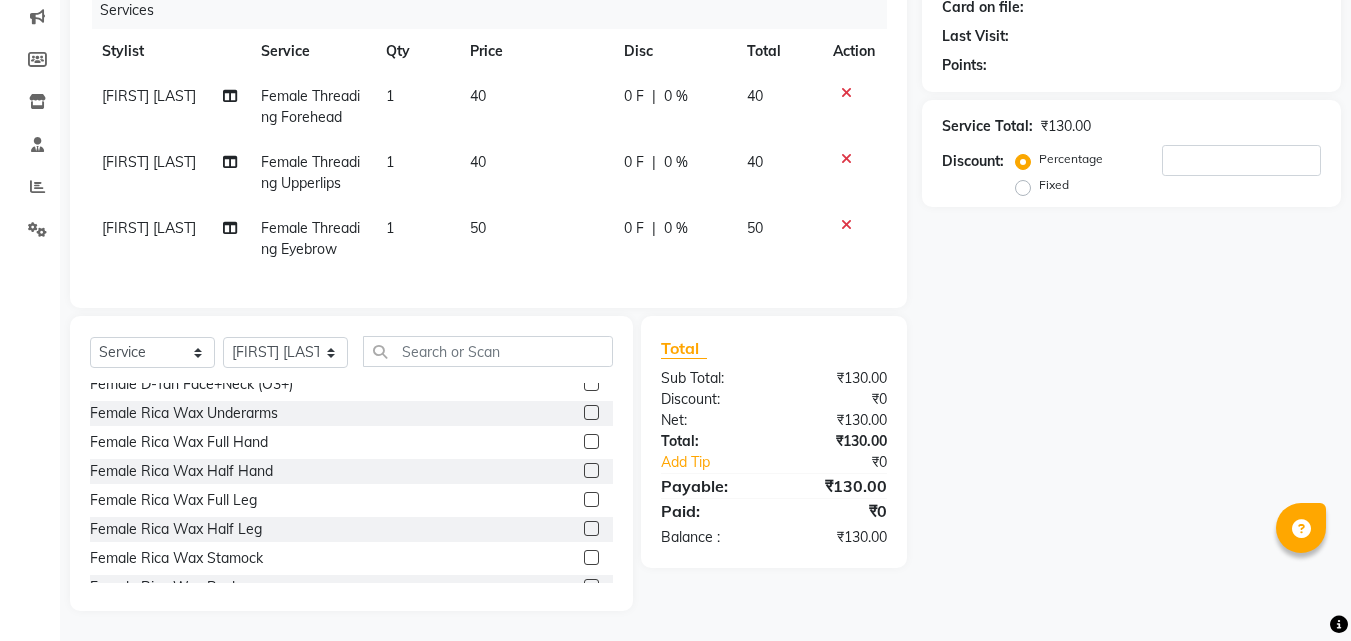 click 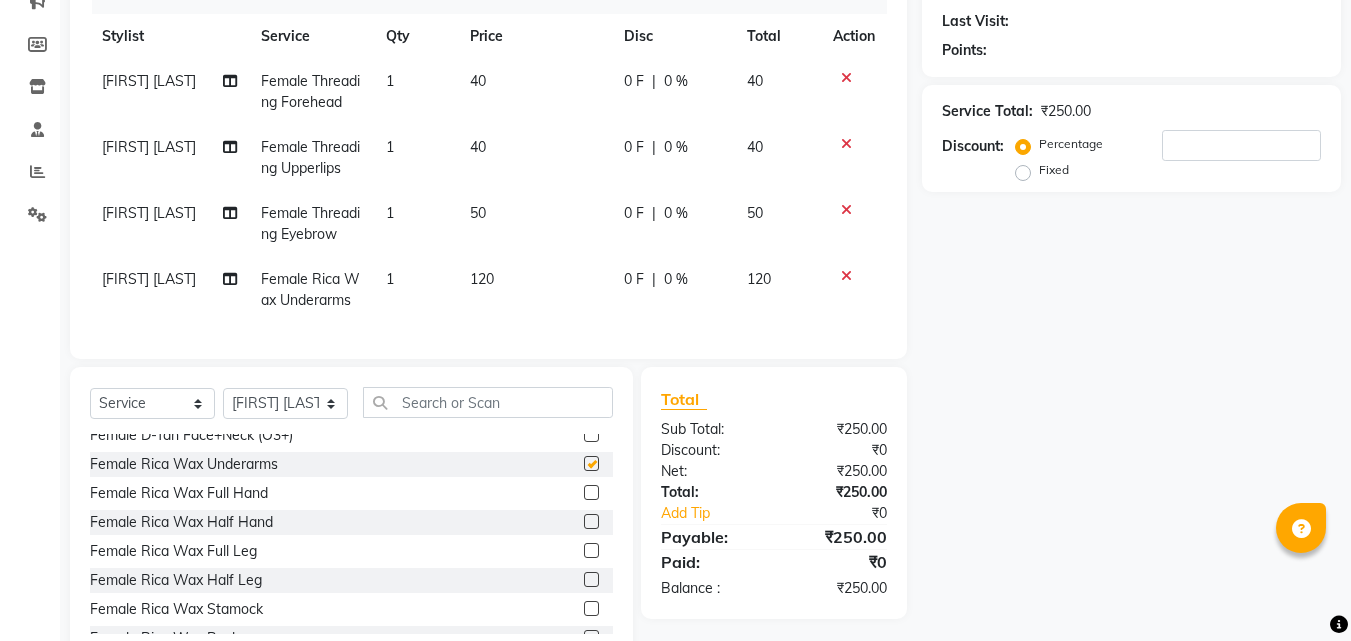 checkbox on "false" 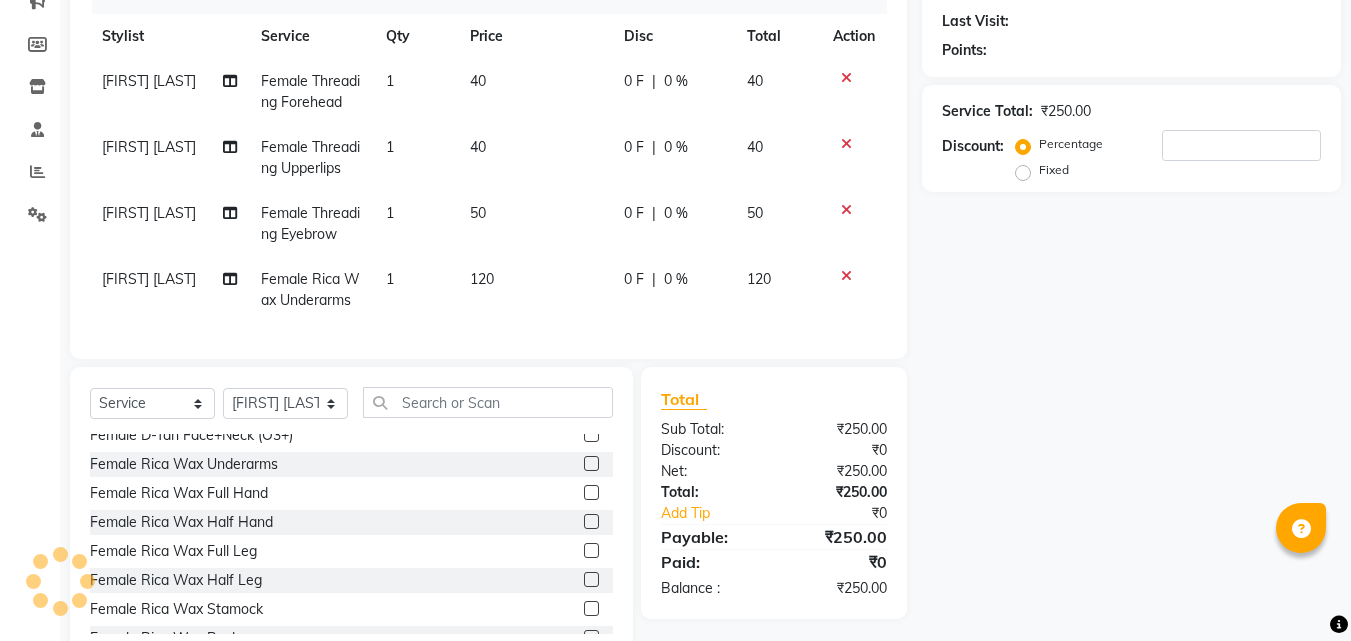 click 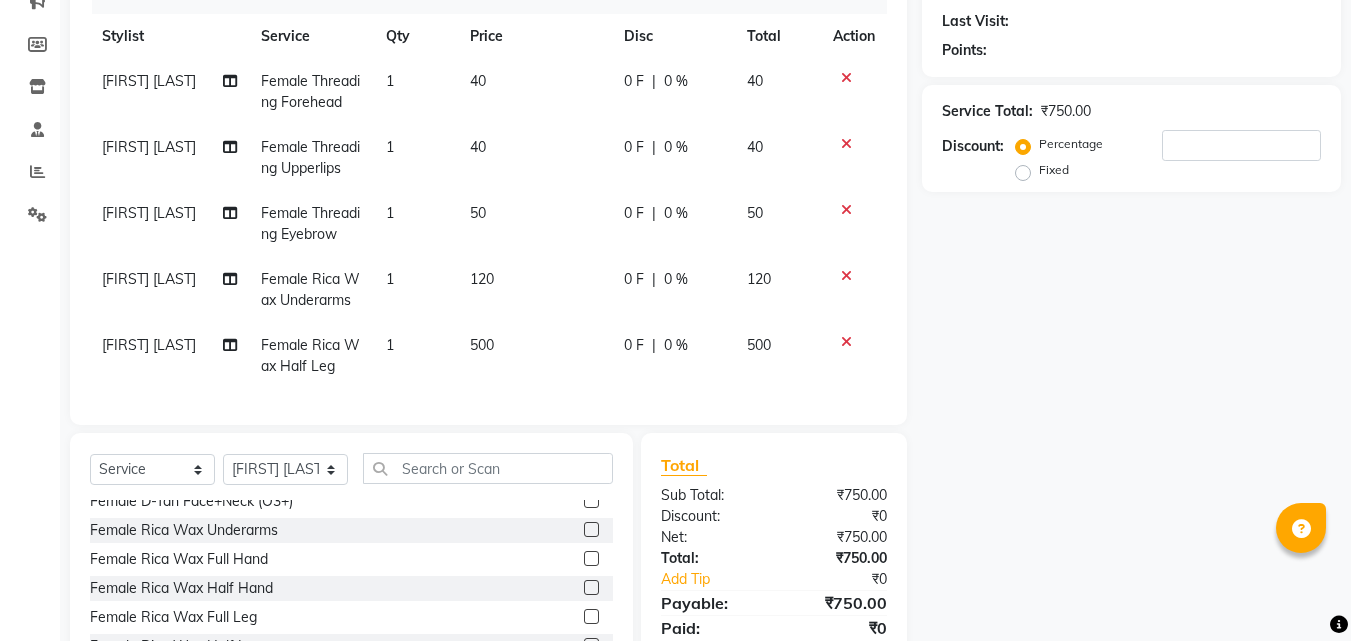 checkbox on "false" 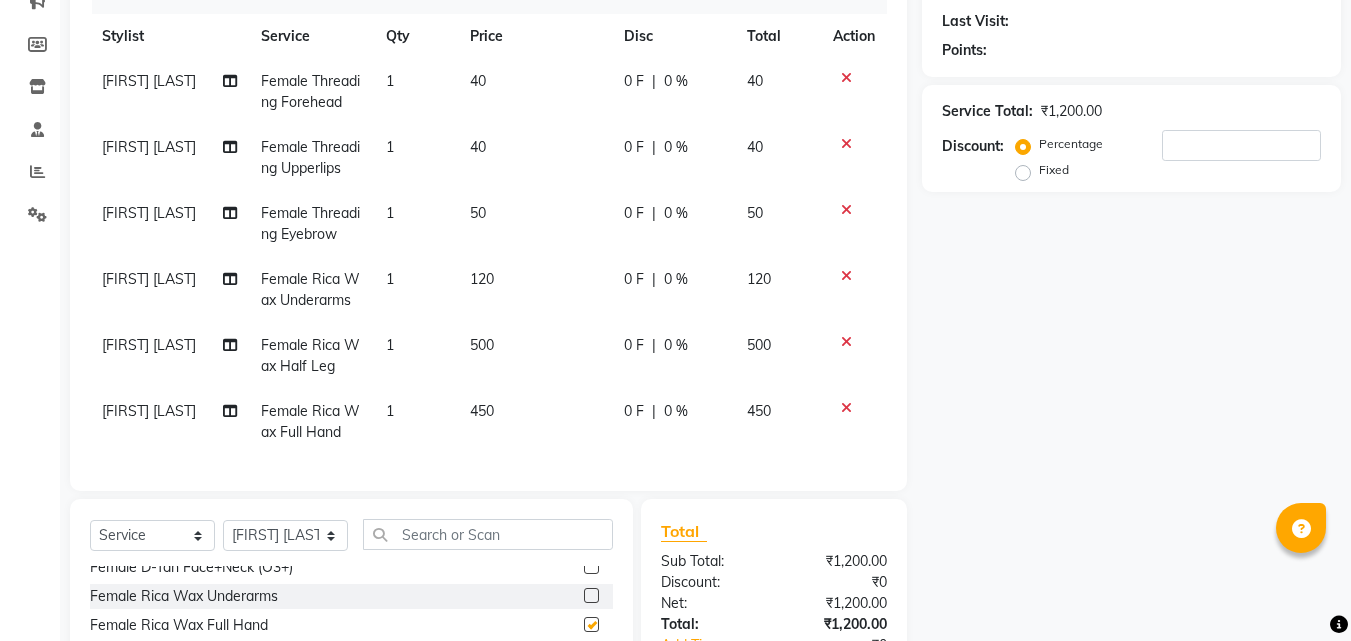 checkbox on "false" 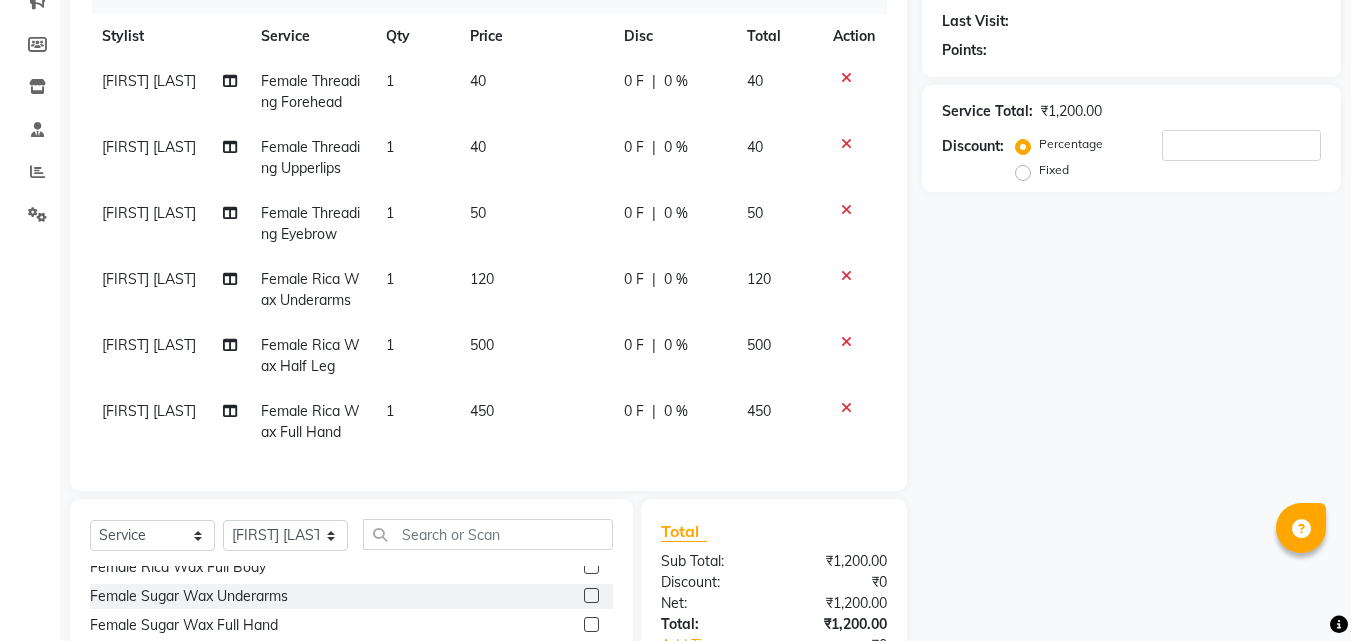 scroll, scrollTop: 2600, scrollLeft: 0, axis: vertical 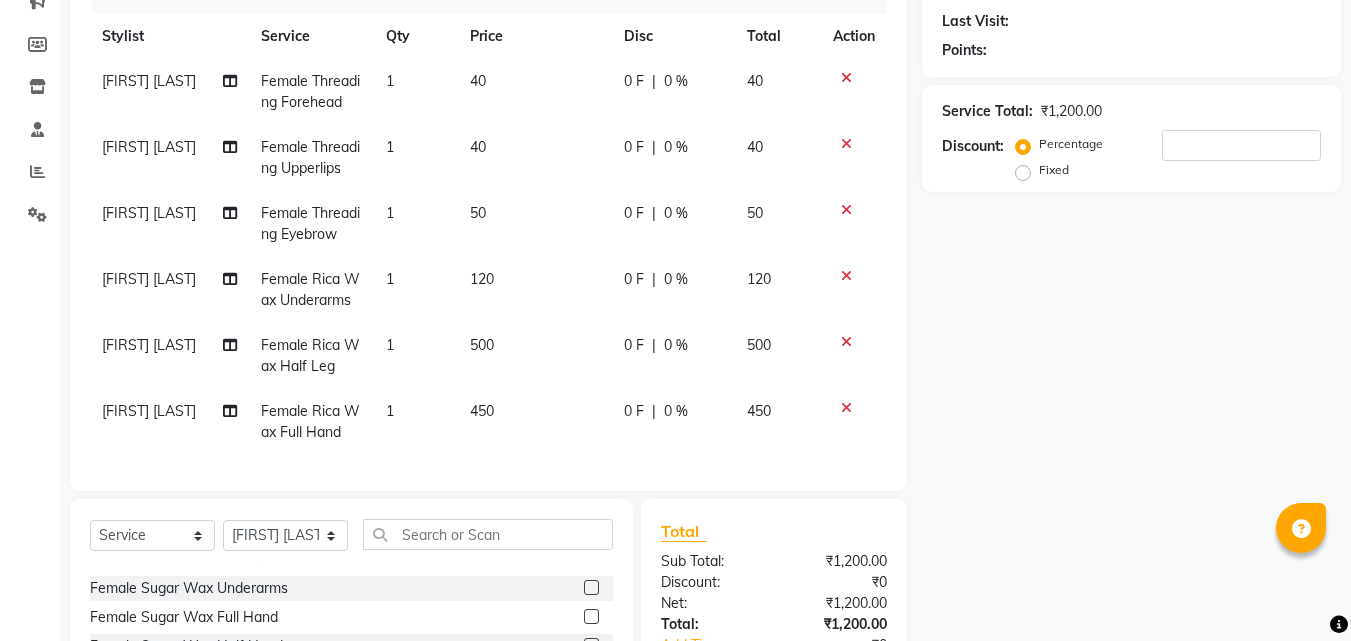 click on "Name: Membership: Total Visits: Card on file: Last Visit:  Points:  Service Total:  ₹1,200.00  Discount:  Percentage   Fixed" 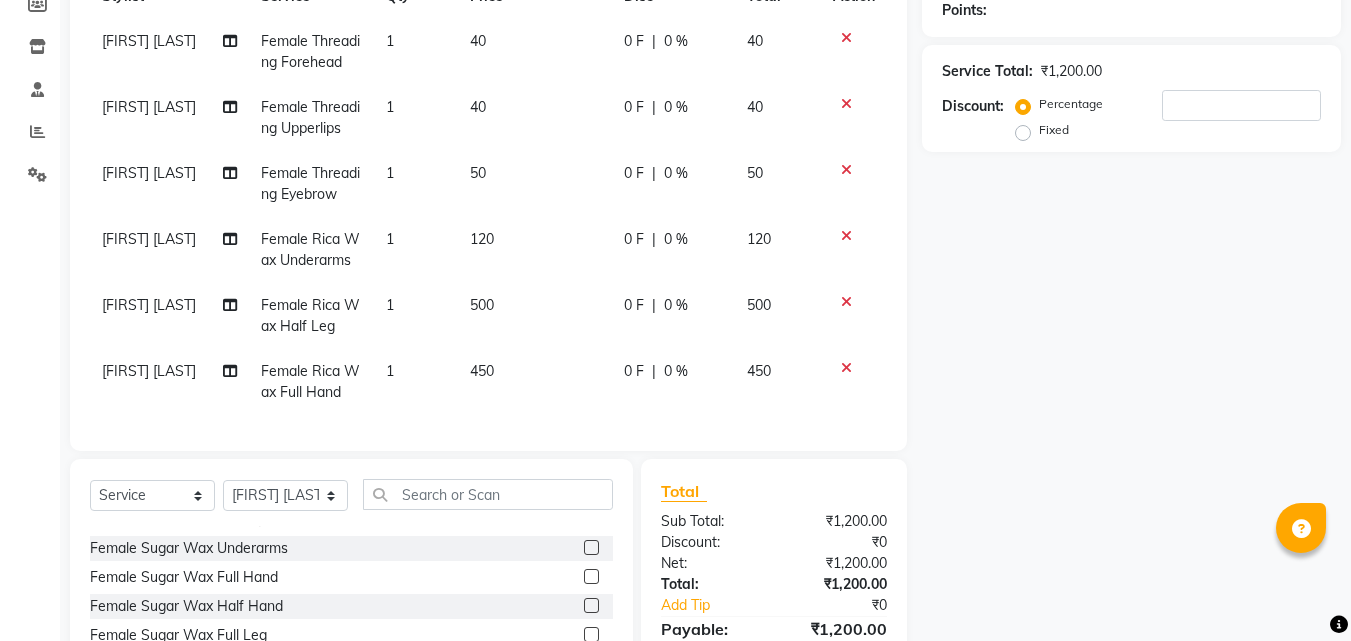 scroll, scrollTop: 460, scrollLeft: 0, axis: vertical 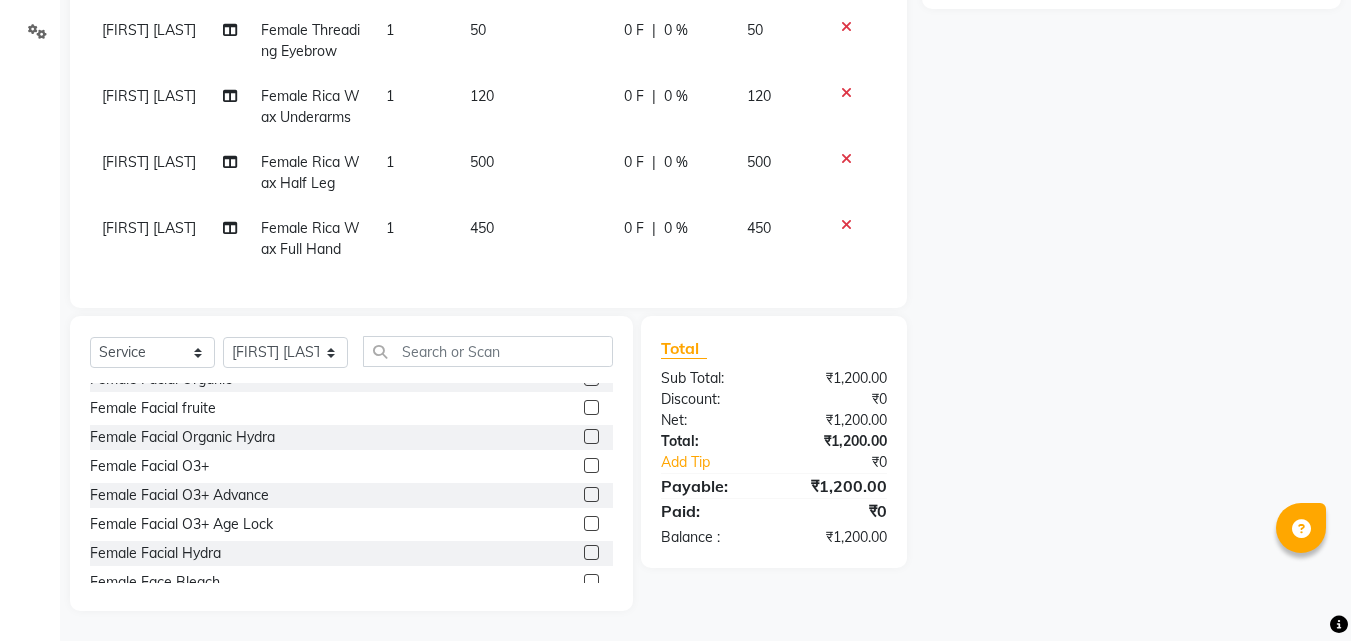click 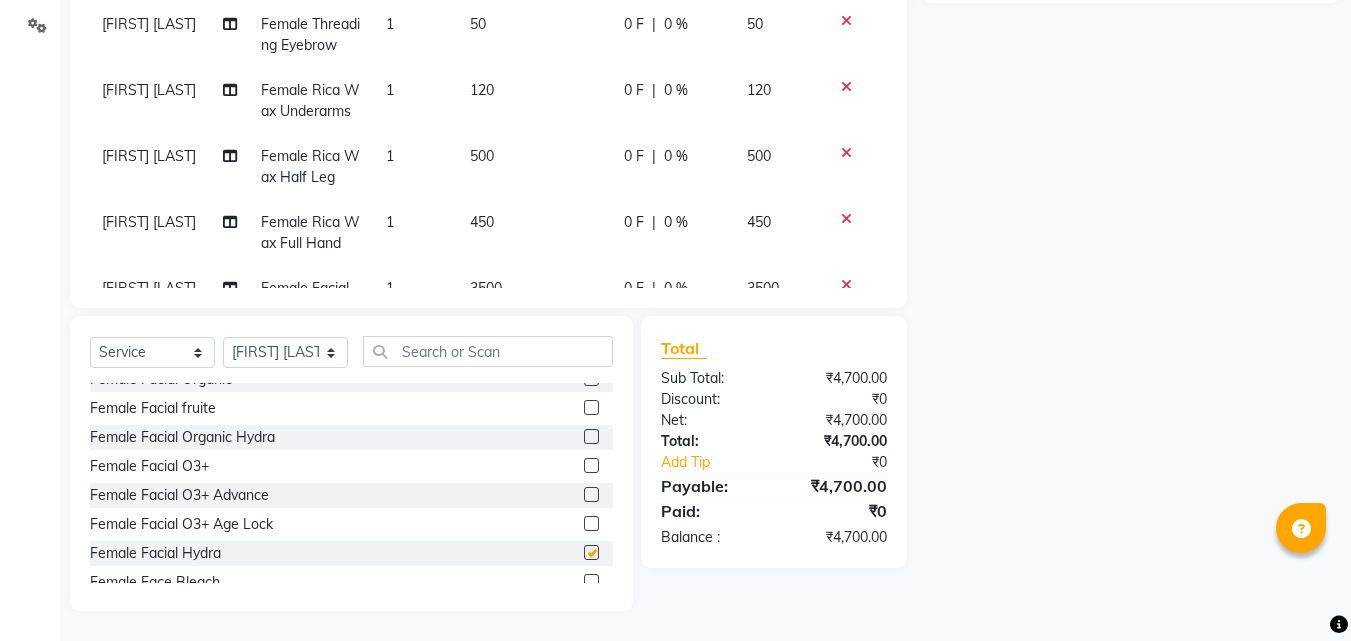 checkbox on "false" 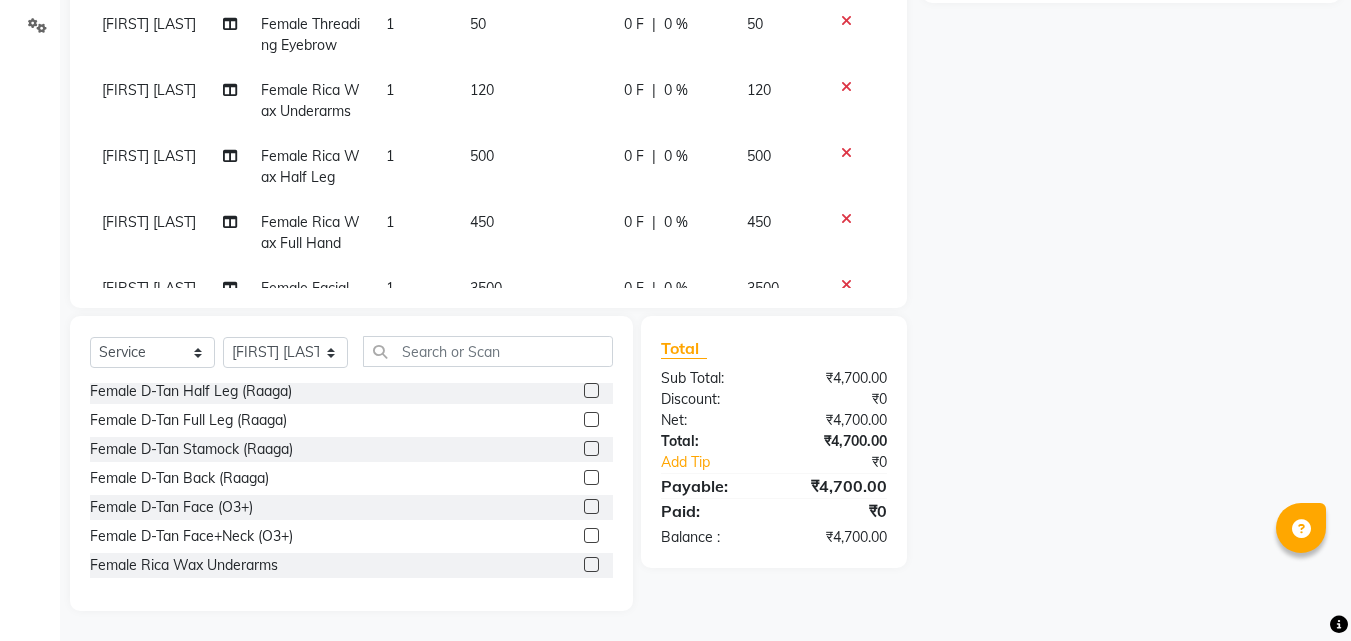 scroll, scrollTop: 2240, scrollLeft: 0, axis: vertical 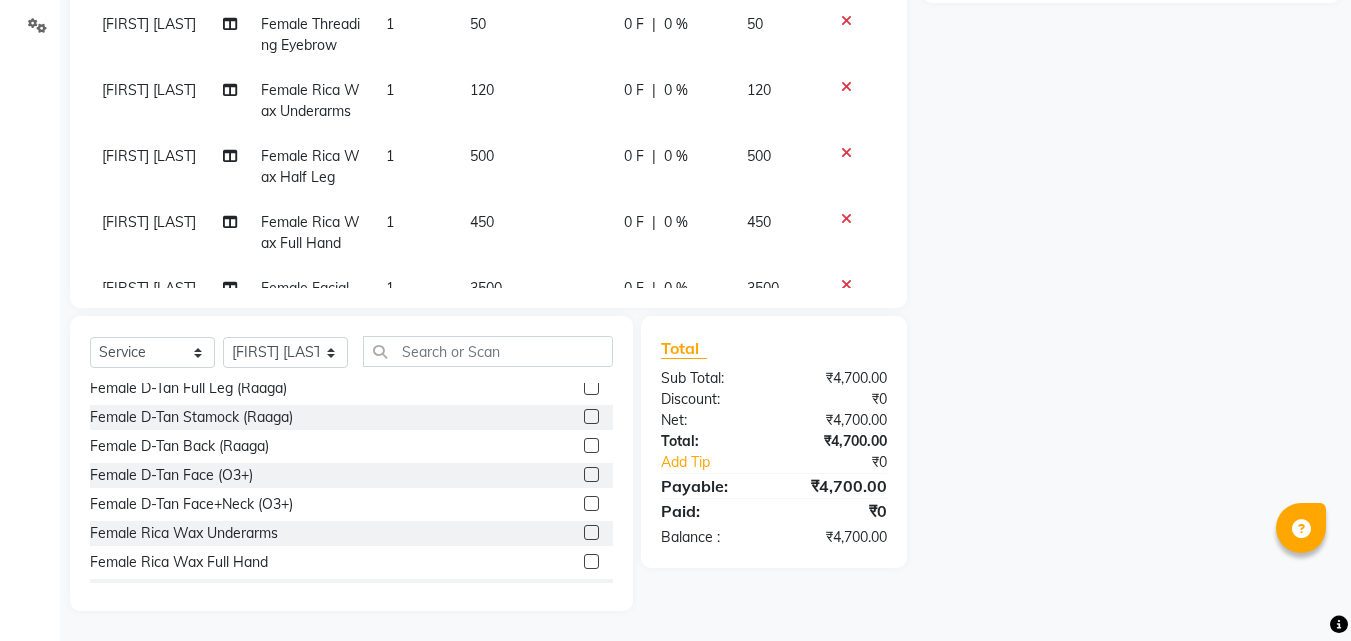 click 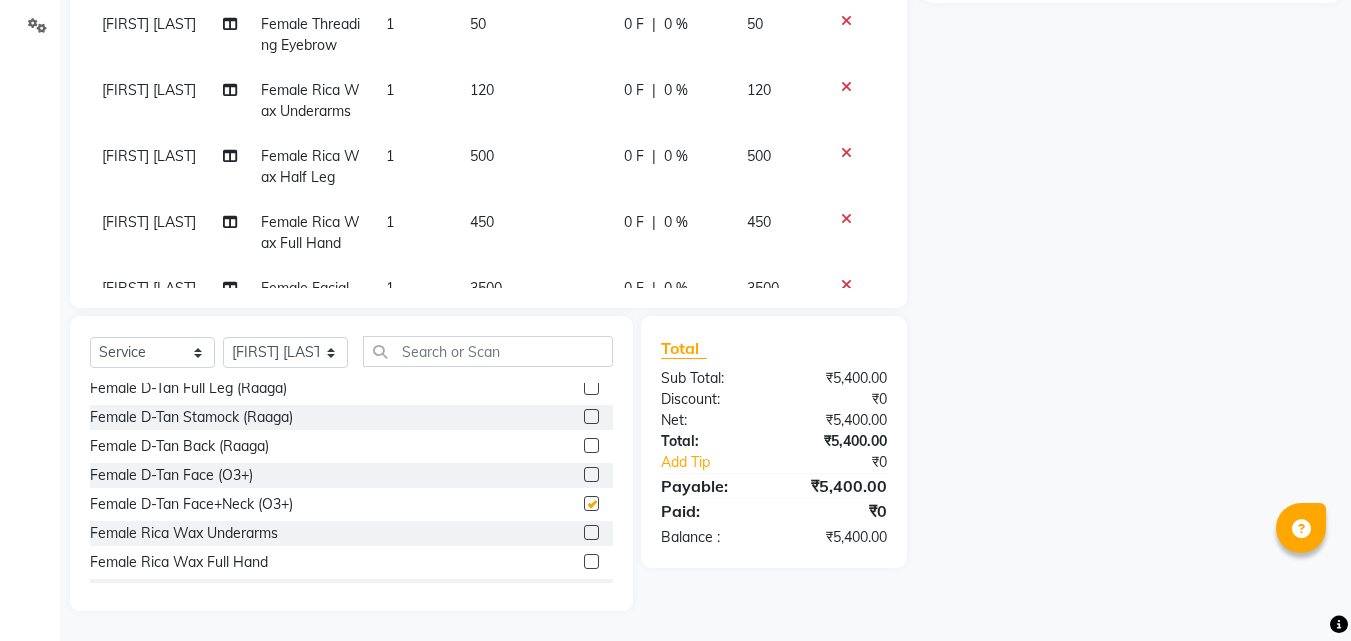 checkbox on "false" 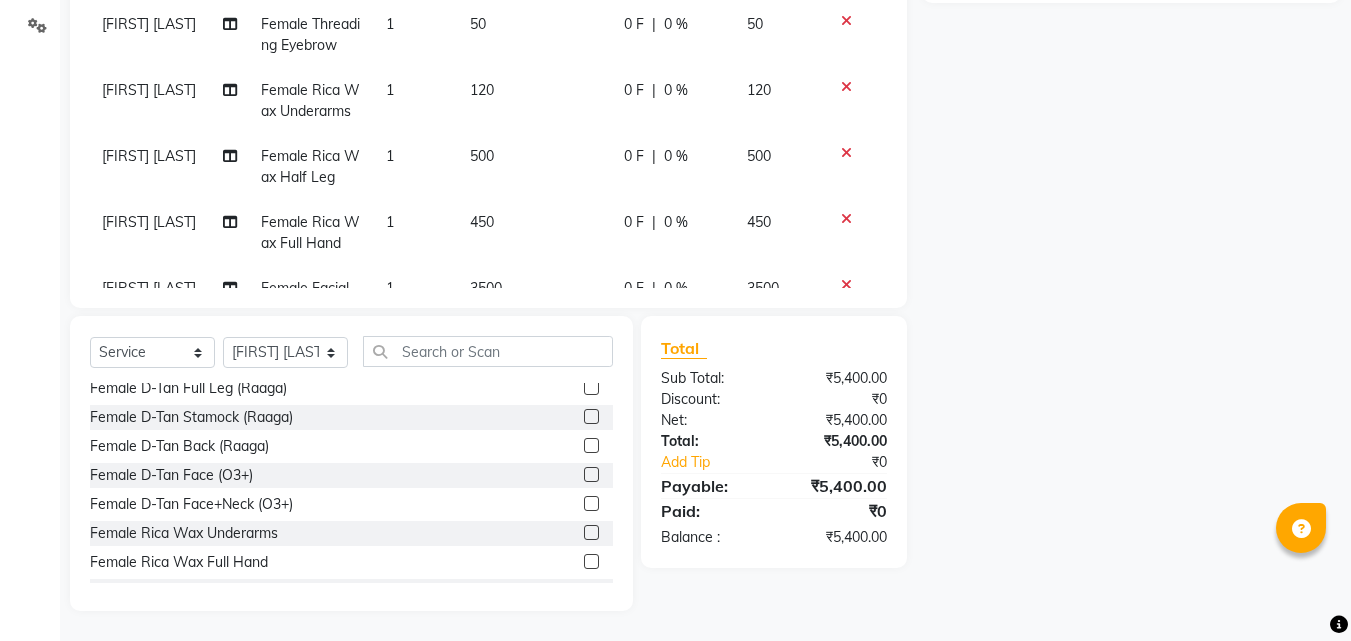click on "Name: Membership: Total Visits: Card on file: Last Visit:  Points:  Service Total:  ₹5,400.00  Discount:  Percentage   Fixed" 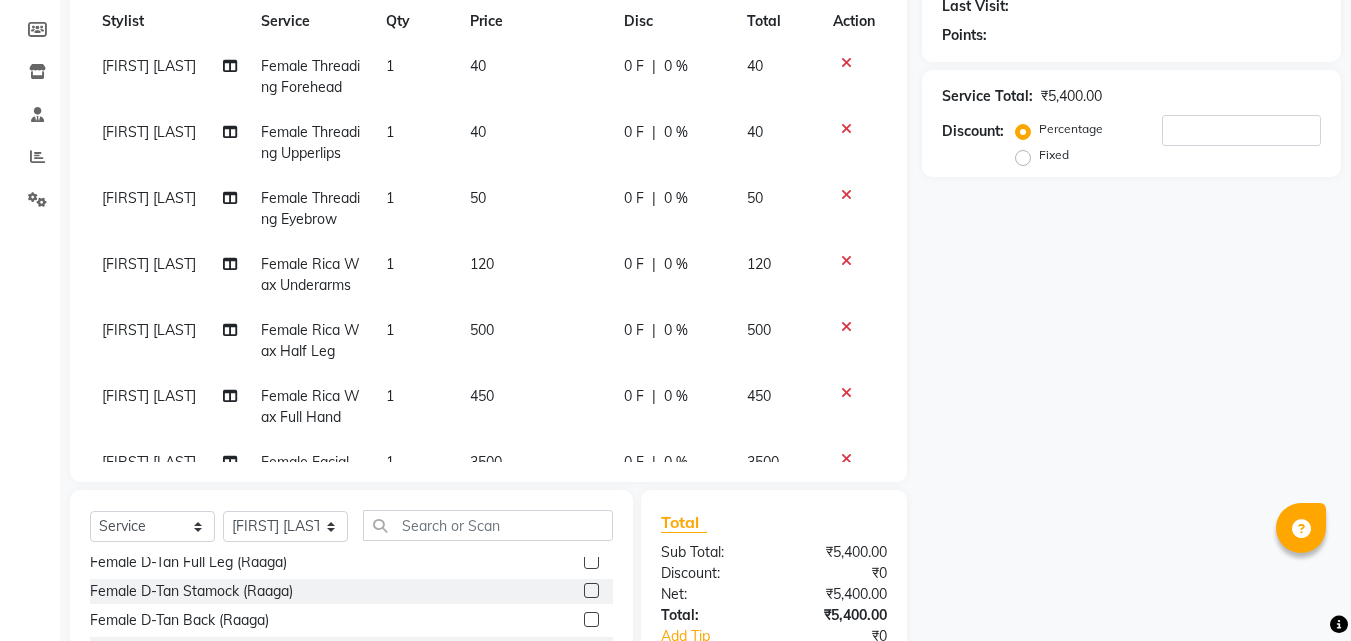 scroll, scrollTop: 0, scrollLeft: 0, axis: both 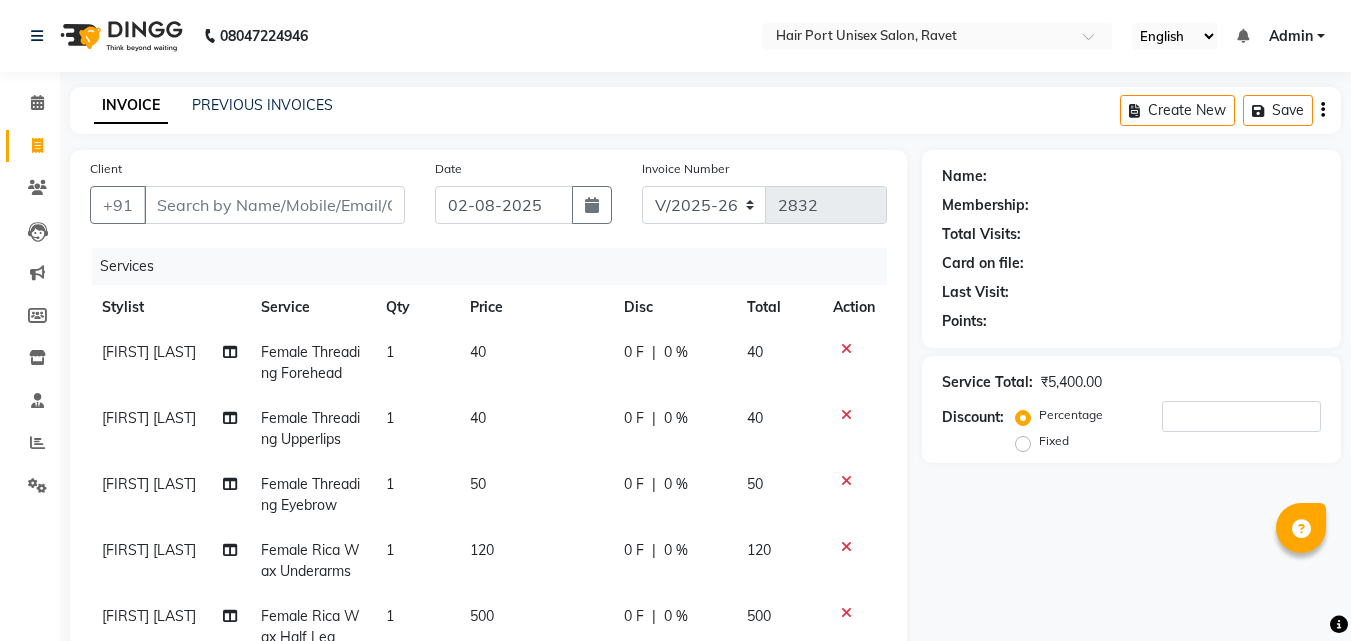 click on "0 F" 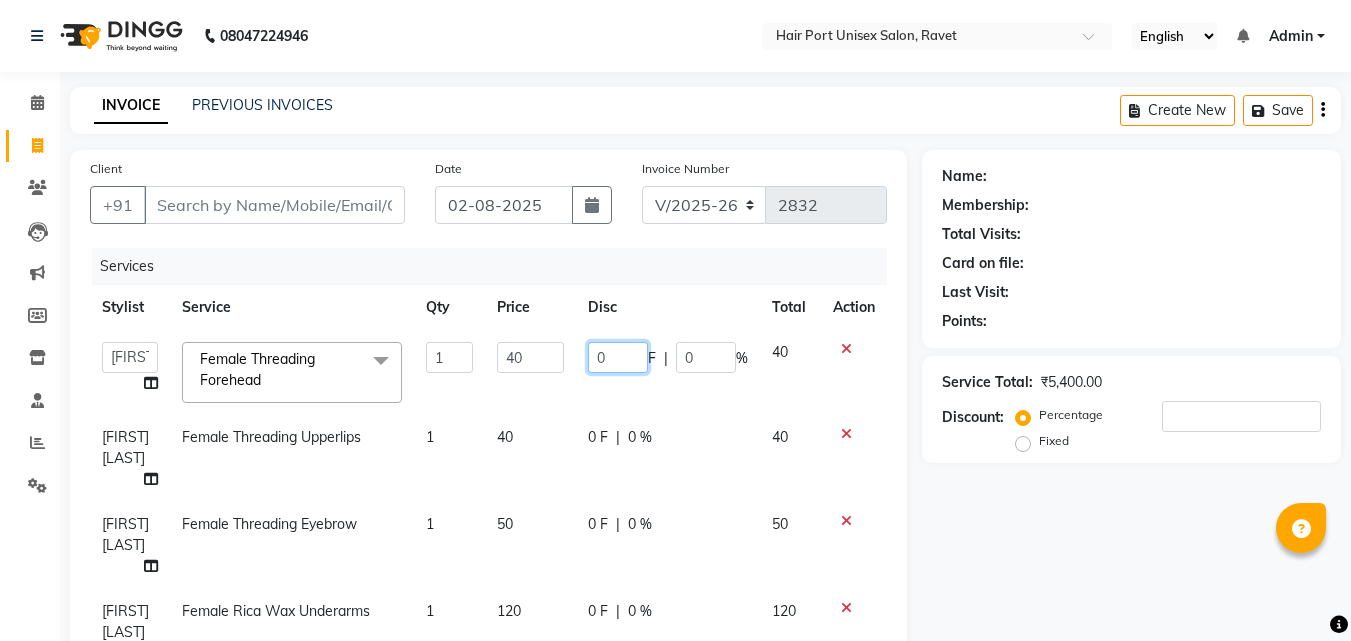 click on "0" 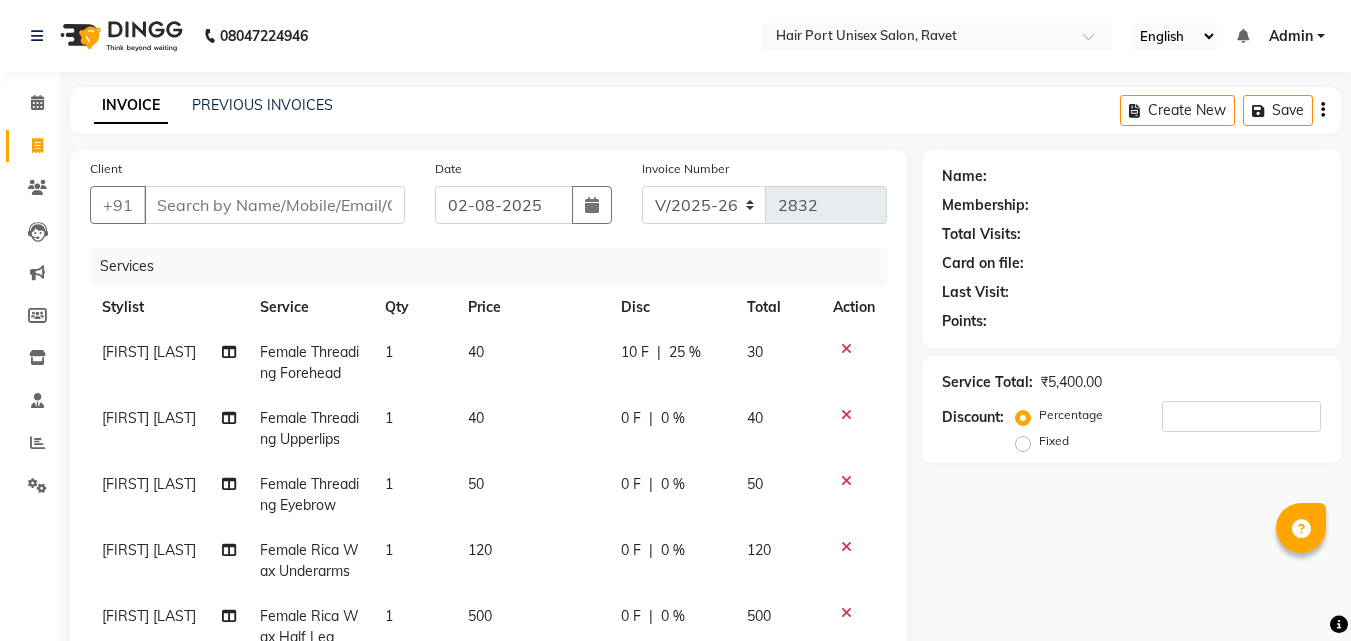 click on "0 F | 0 %" 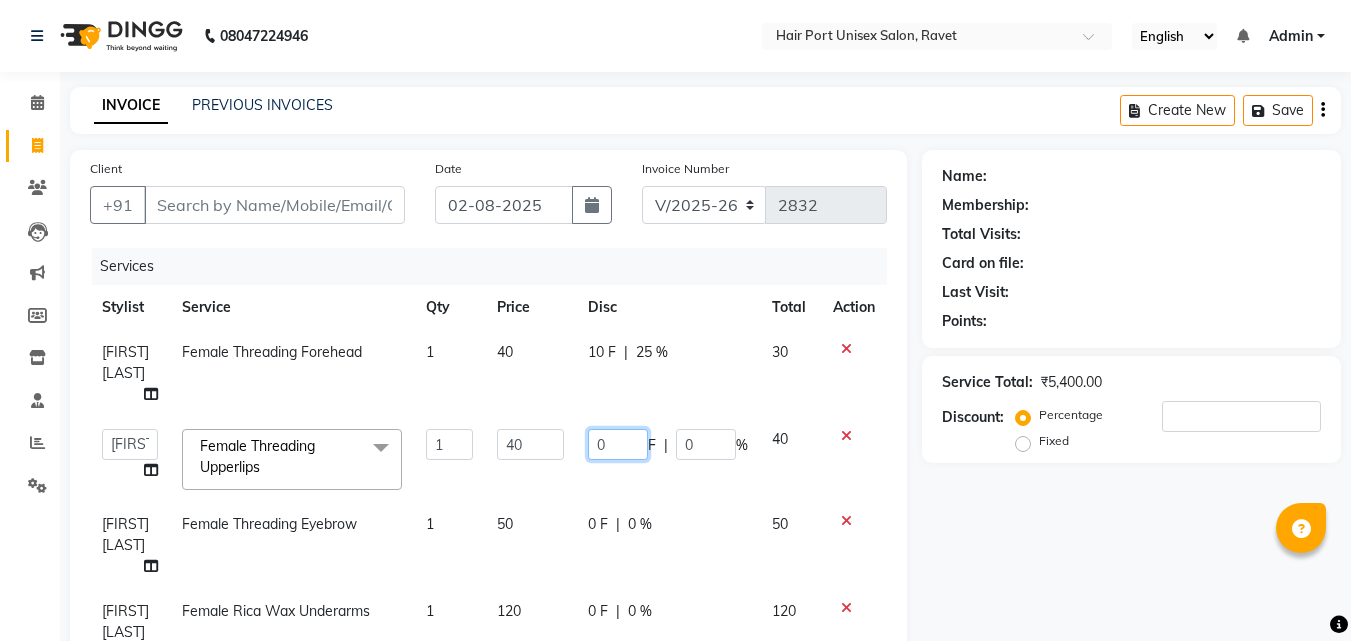click on "0" 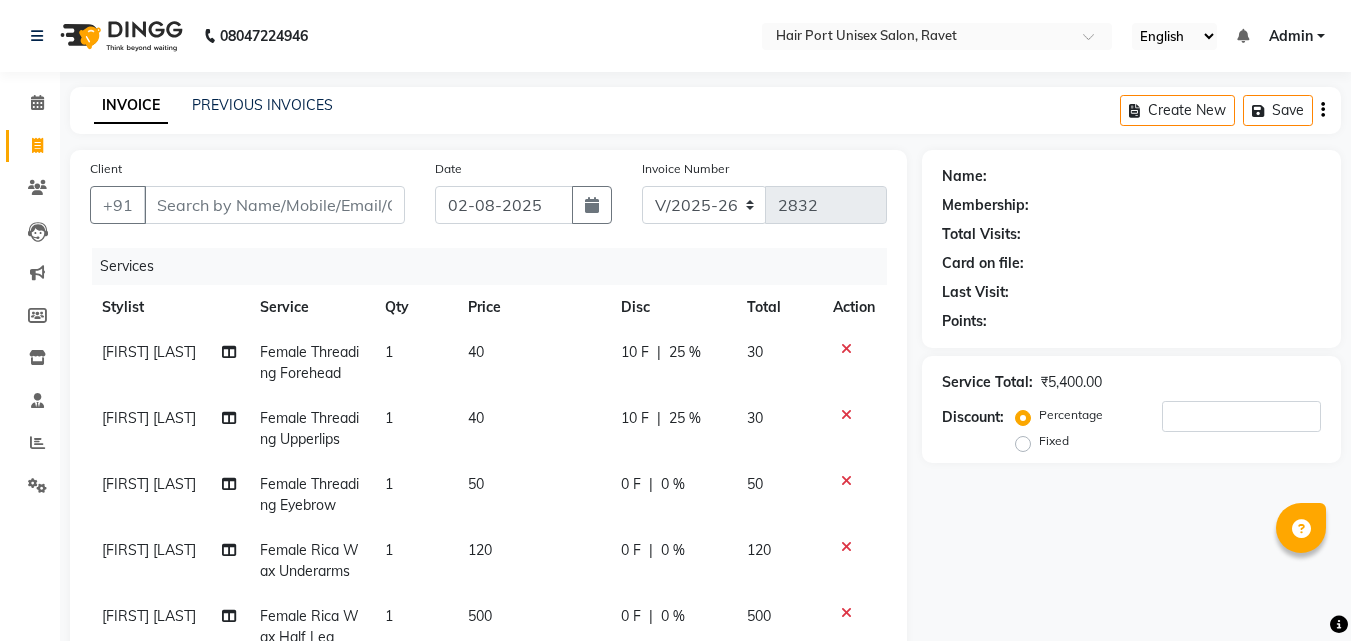 click on "0 F | 0 %" 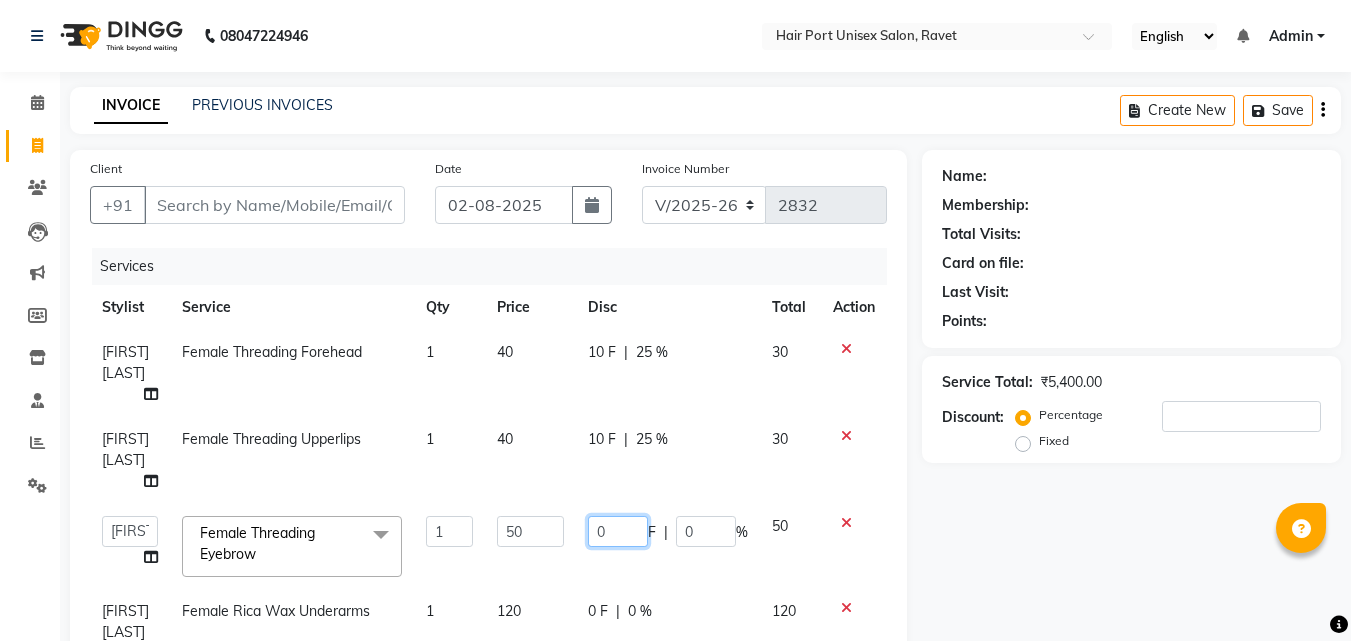 click on "0" 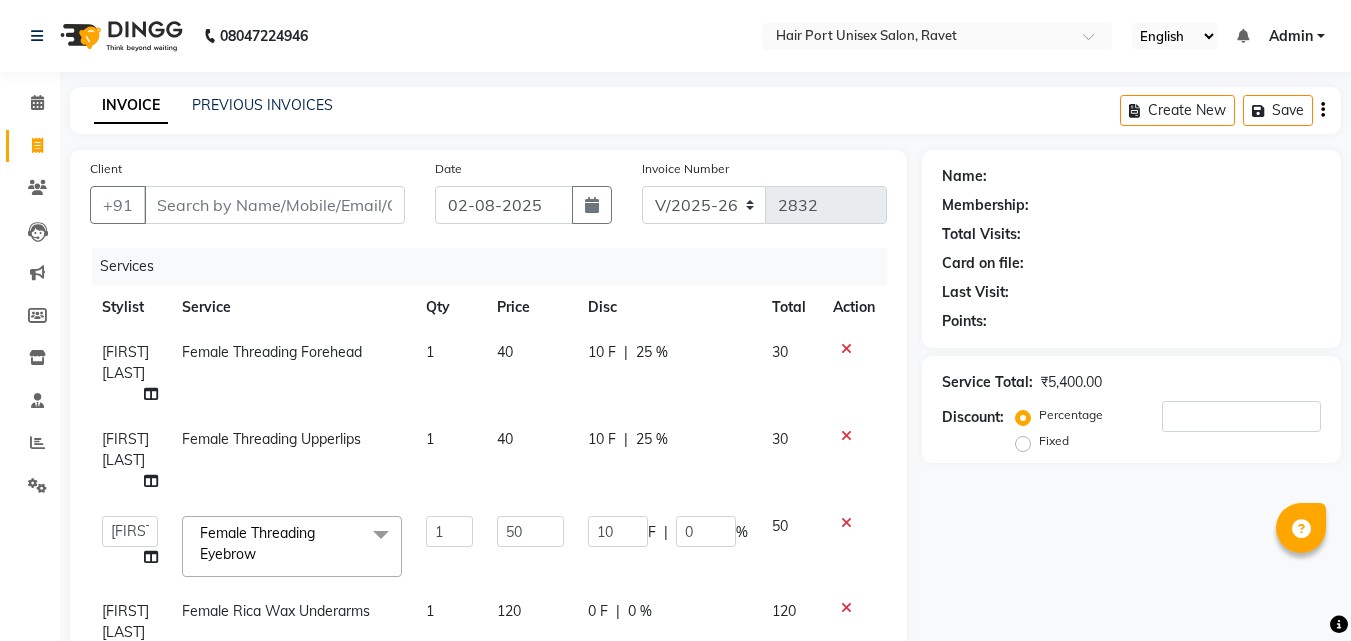 click on "Name: Membership: Total Visits: Card on file: Last Visit:  Points:  Service Total:  ₹5,400.00  Discount:  Percentage   Fixed" 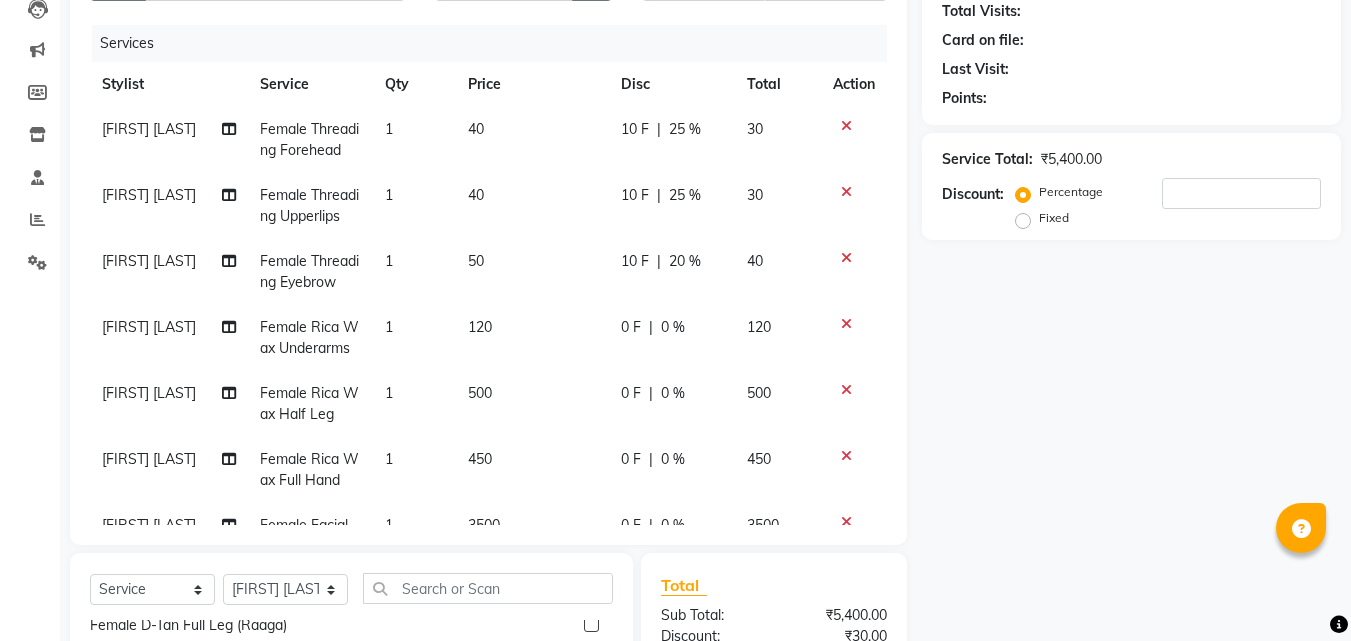 scroll, scrollTop: 220, scrollLeft: 0, axis: vertical 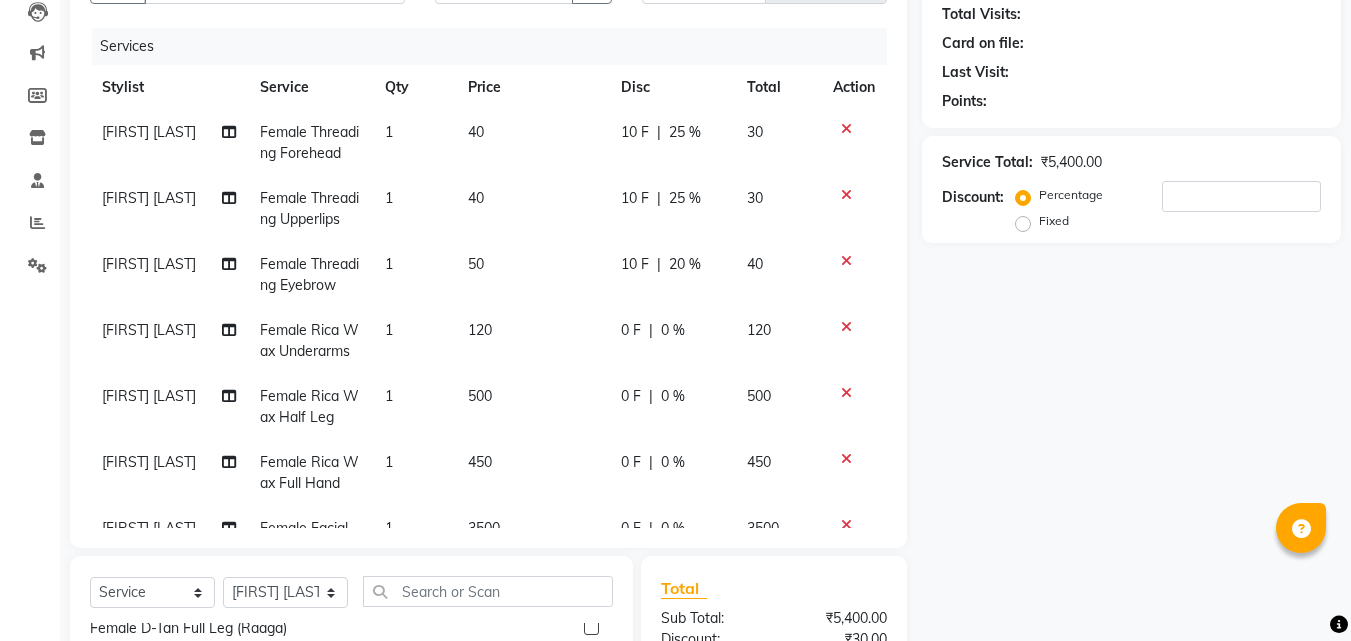 click on "0 F" 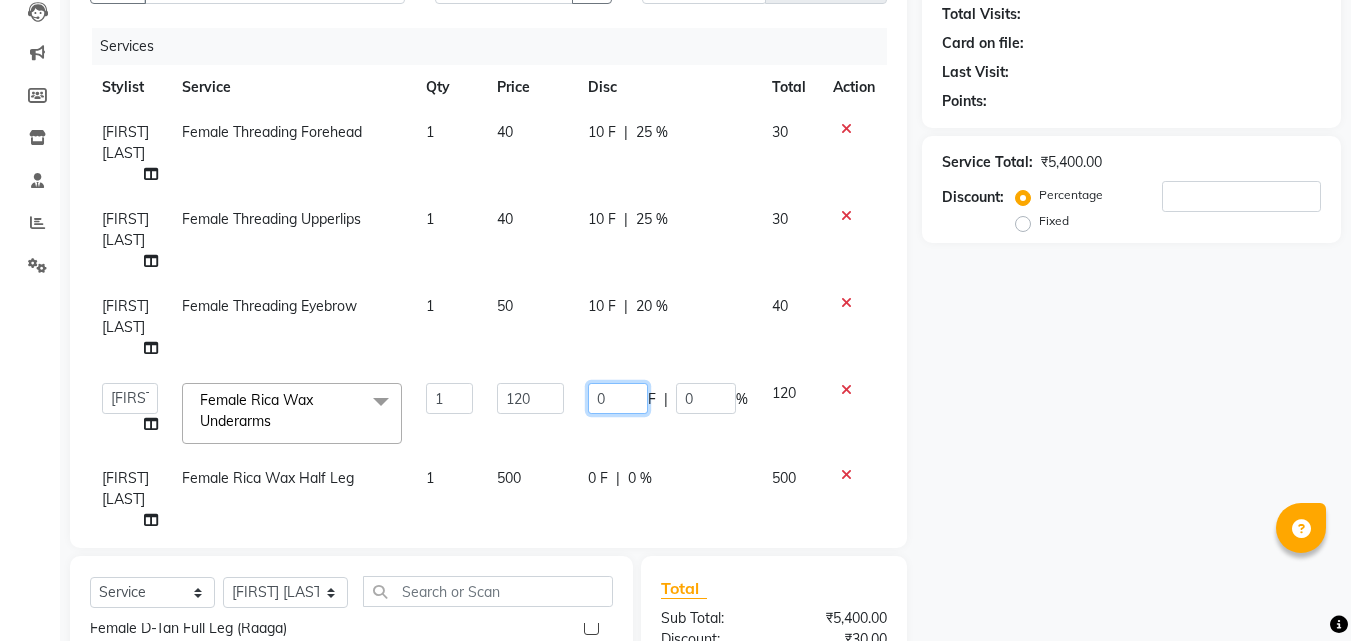 click on "0" 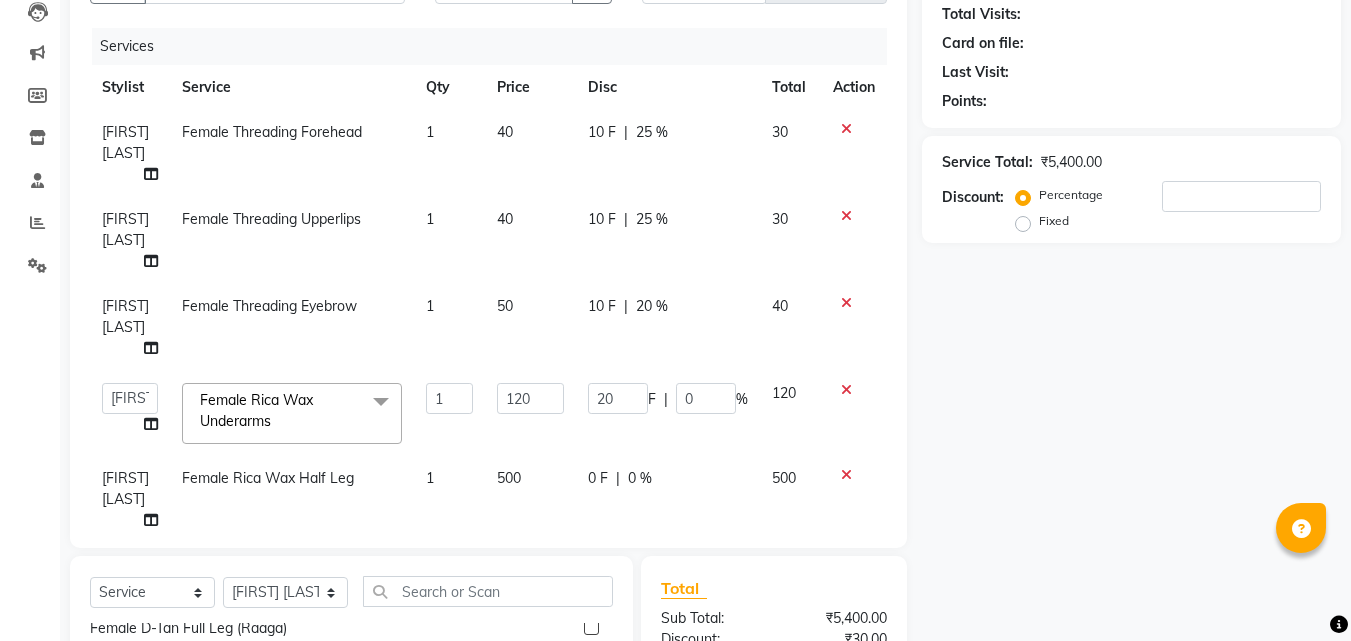 click on "[FIRST] [LAST]  Female Rica Wax Half Leg 1 500 0 F | 0 % 500" 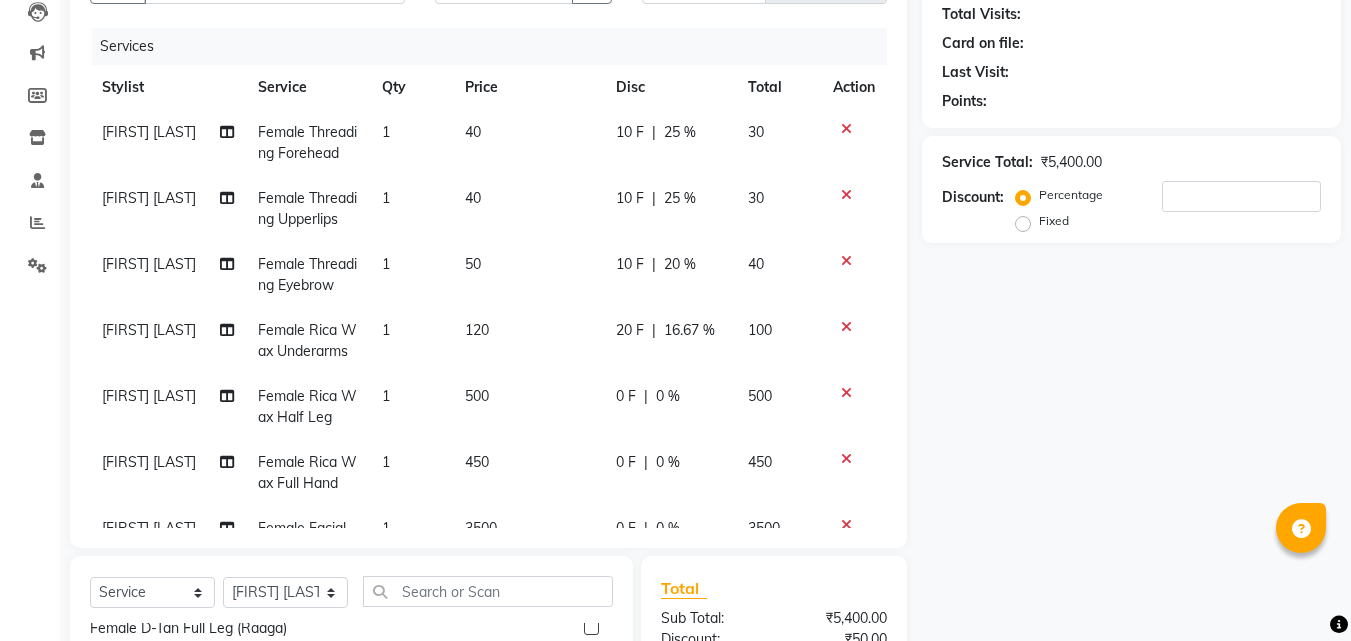 click on "0 F | 0 %" 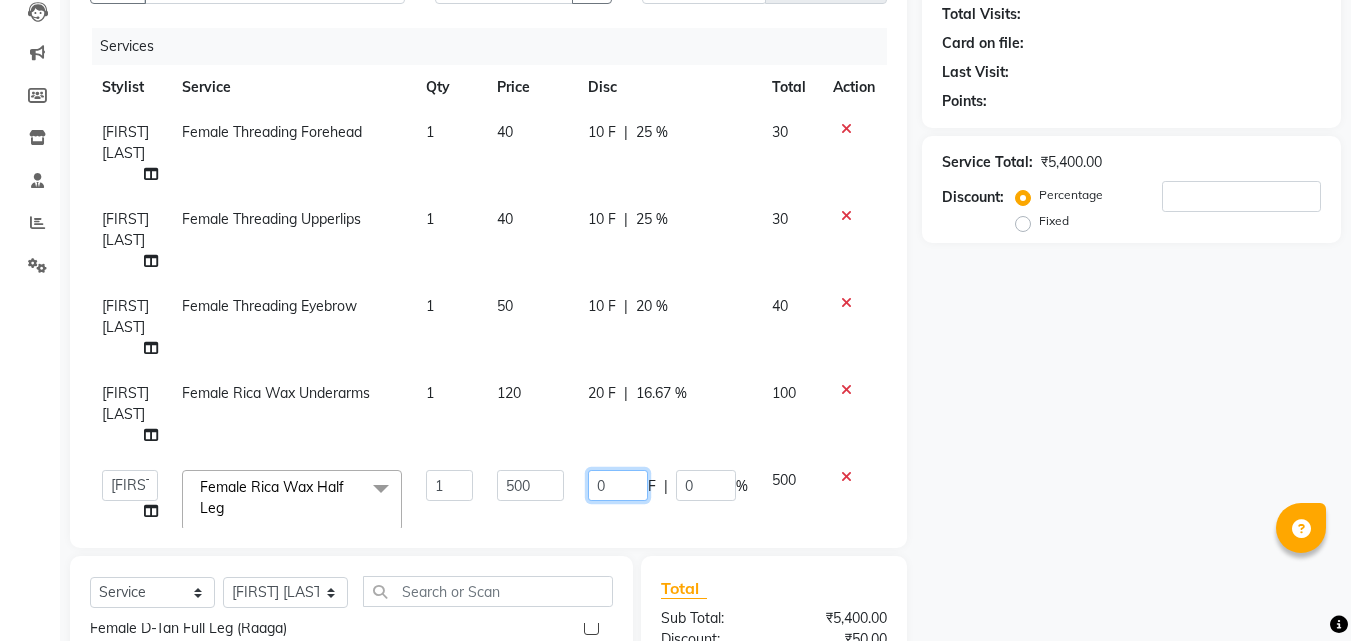 click on "0" 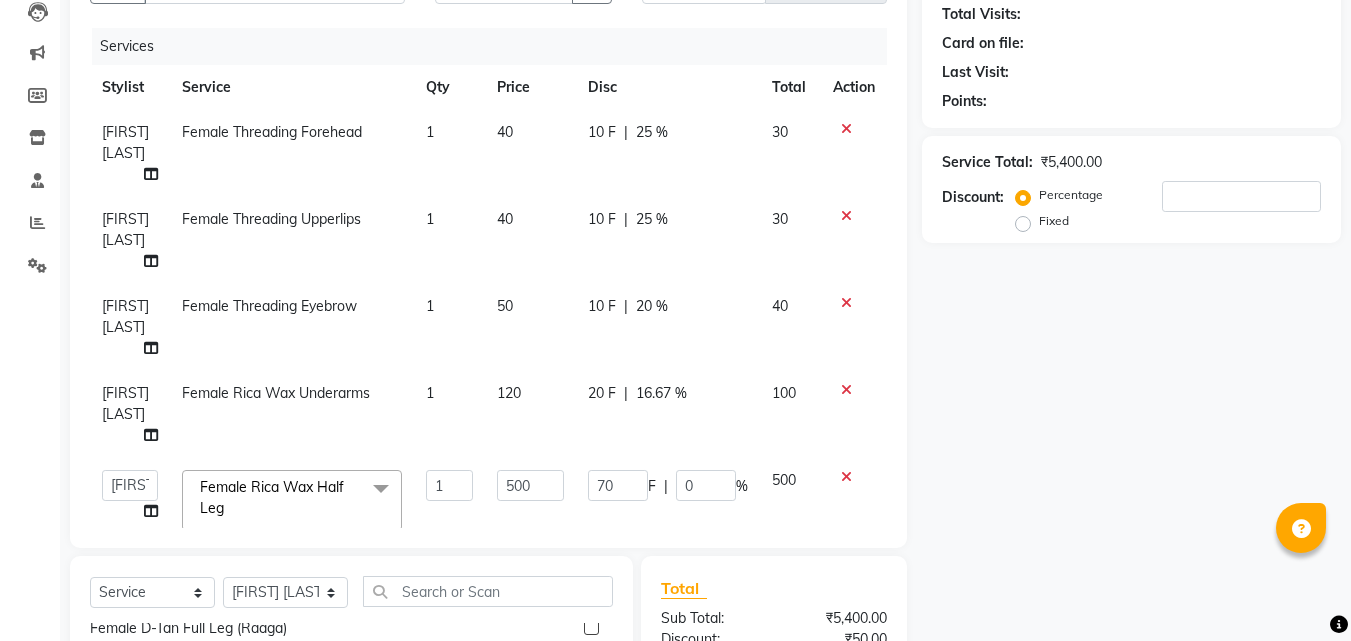 click on "[FIRST] [LAST]  Female Threading Forehead 1 40 10 F | 25 % 30 [FIRST] [LAST]  Female Threading Upperlips 1 40 10 F | 25 % 30 [FIRST] [LAST]  Female Threading Eyebrow 1 50 10 F | 20 % 40  [FIRST] [LAST]    Esmail   Gufran   Jyoti Disale   Netaji Vishwanath Suryavanshi   Rupali    Tanaji Vishwanath Suryavanshi   Vinod Mane  Female Rica Wax Half Leg  x Female Hair Cut (Hair Wash+Styling) Female Flicks Cut Female Hair Wash+ Blow Dry Female Baby Hair Cut Female Treated Hair Wash+ Blow Dry Female Styling Short Hair Female Styling Medium Hair Female Styling Long Hair  Female Styling Iron/Tong Short Hair Female Styling Iron/Tong Medium Hair Female Styling Iron/Tong Long Hair Female Straightening Short Hair Female Straightening Medium Hair Female Staightening Long Hair Female Smoothing Short Hair Female Smoothing Medium Hair Female Smoothing Long Hair Female Nanoplastla Short Hair Female Nanoplastla Medium Hair Female Nanoplastla Long Hair" 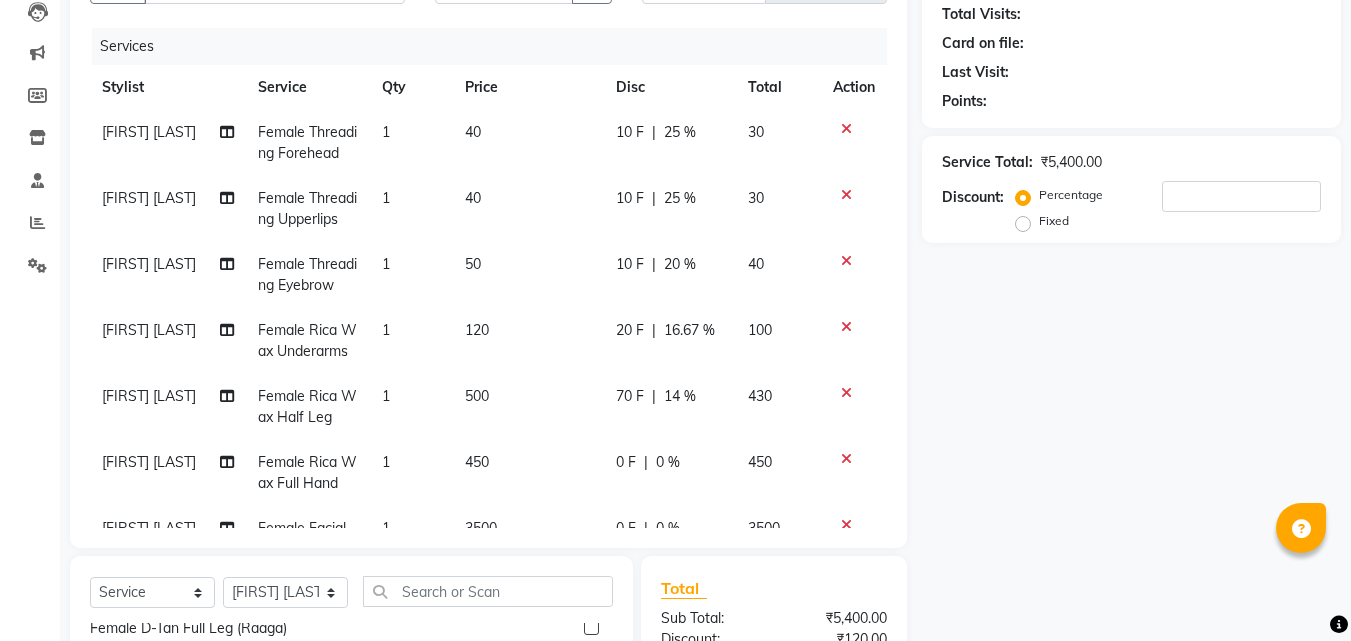 click on "0 F | 0 %" 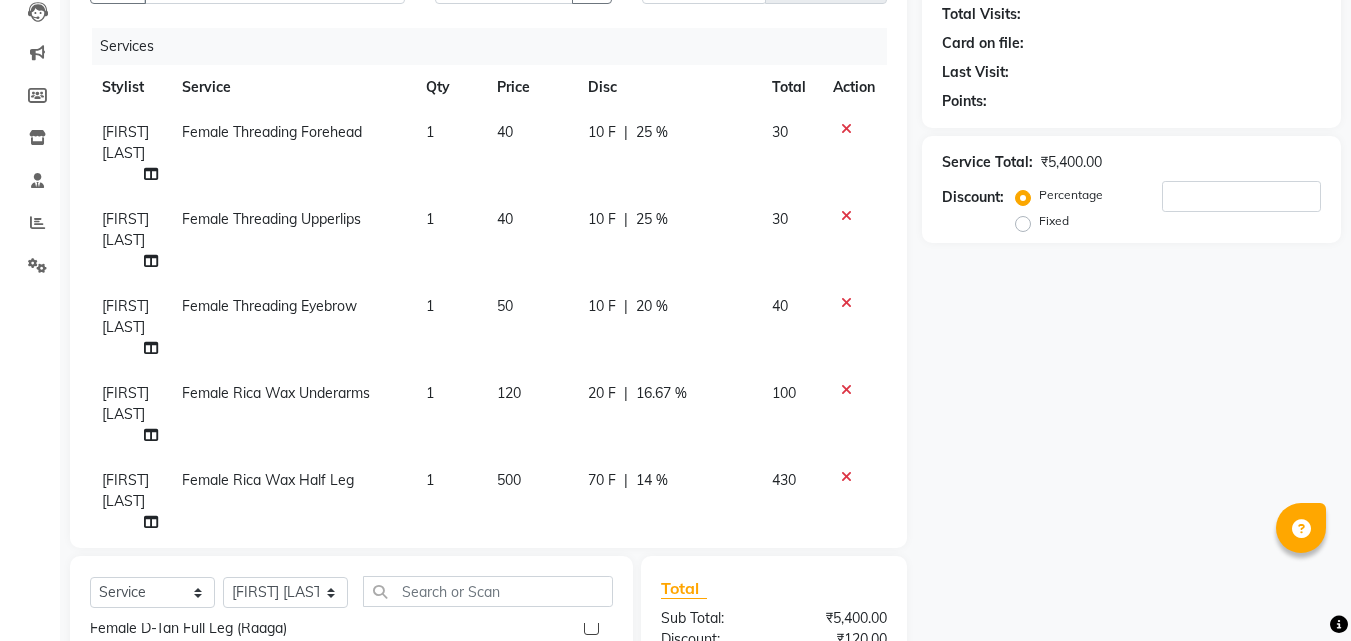 click on "0" 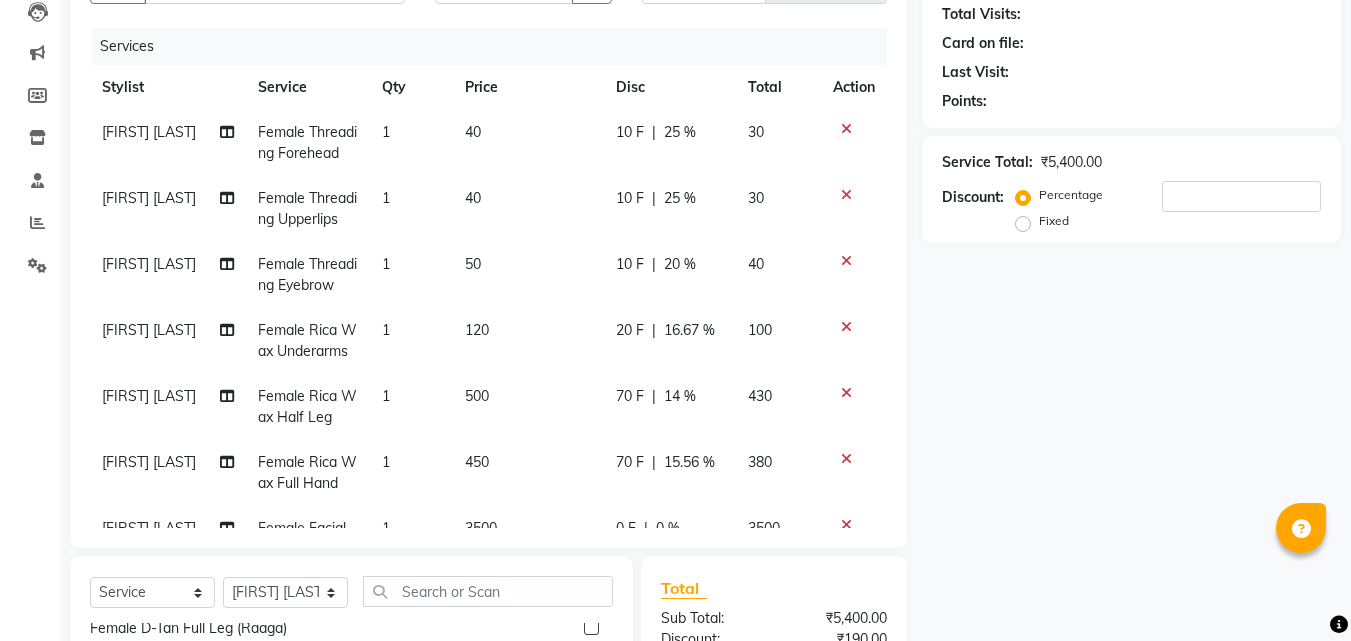 click on "Name: Membership: Total Visits: Card on file: Last Visit:  Points:  Service Total:  ₹5,400.00  Discount:  Percentage   Fixed" 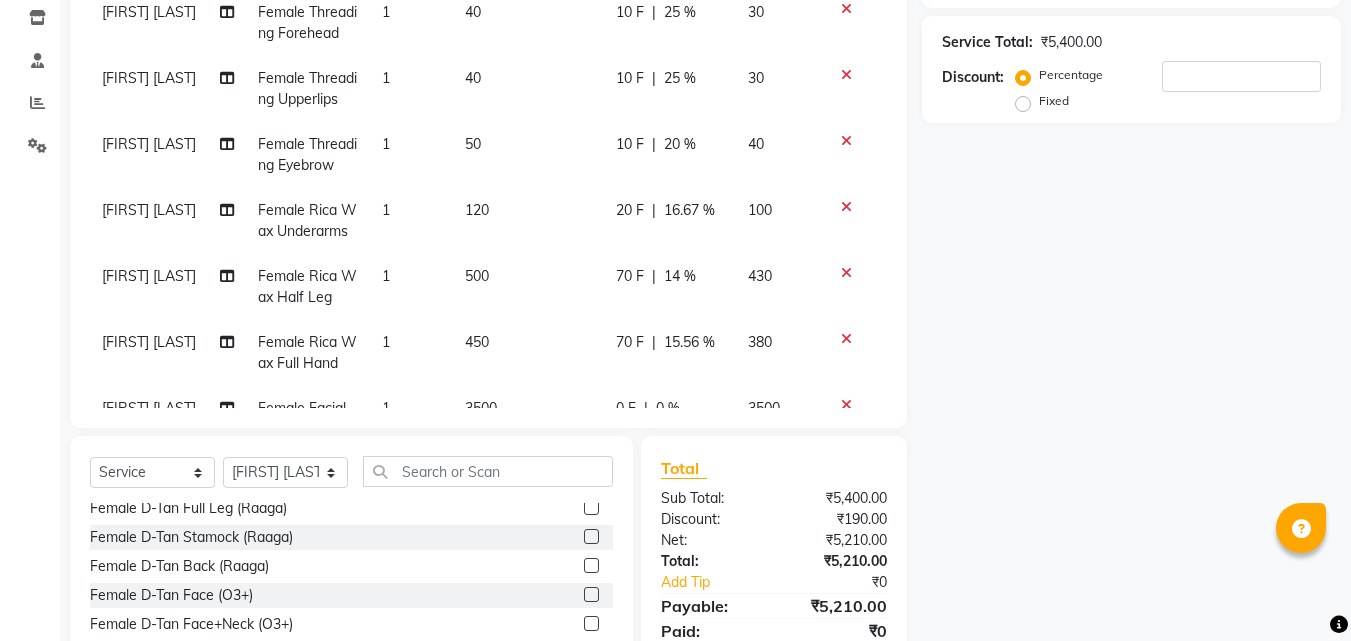 scroll, scrollTop: 380, scrollLeft: 0, axis: vertical 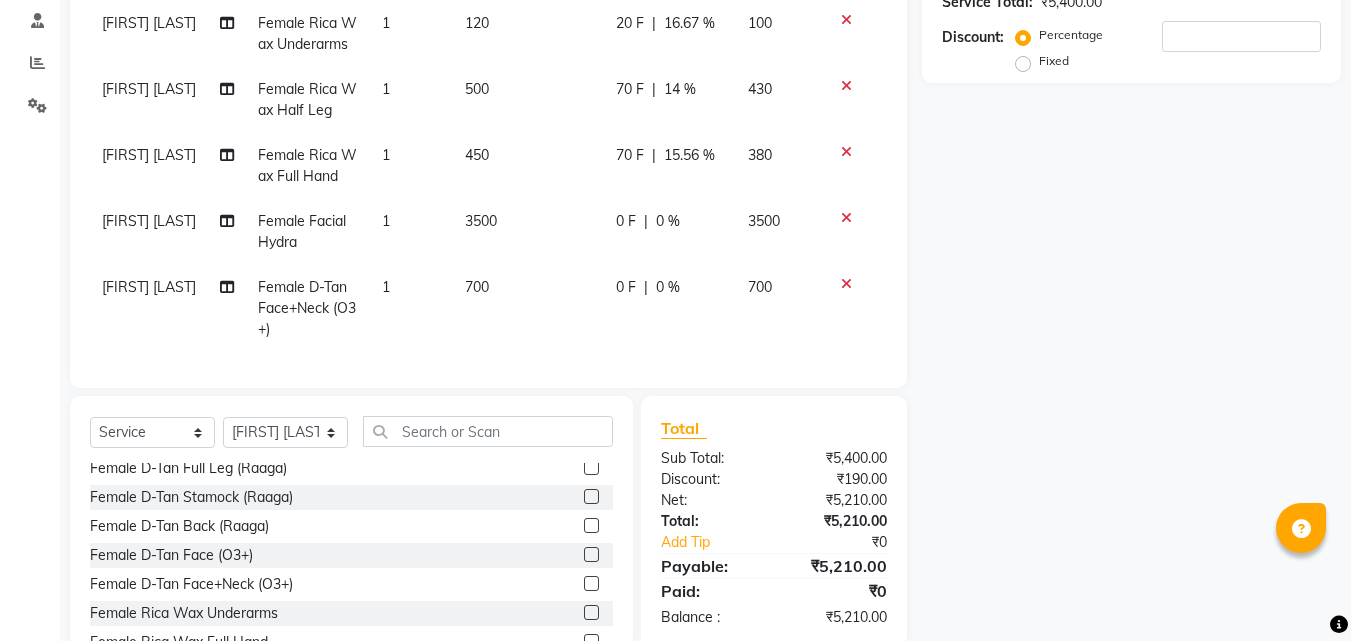 click on "3500" 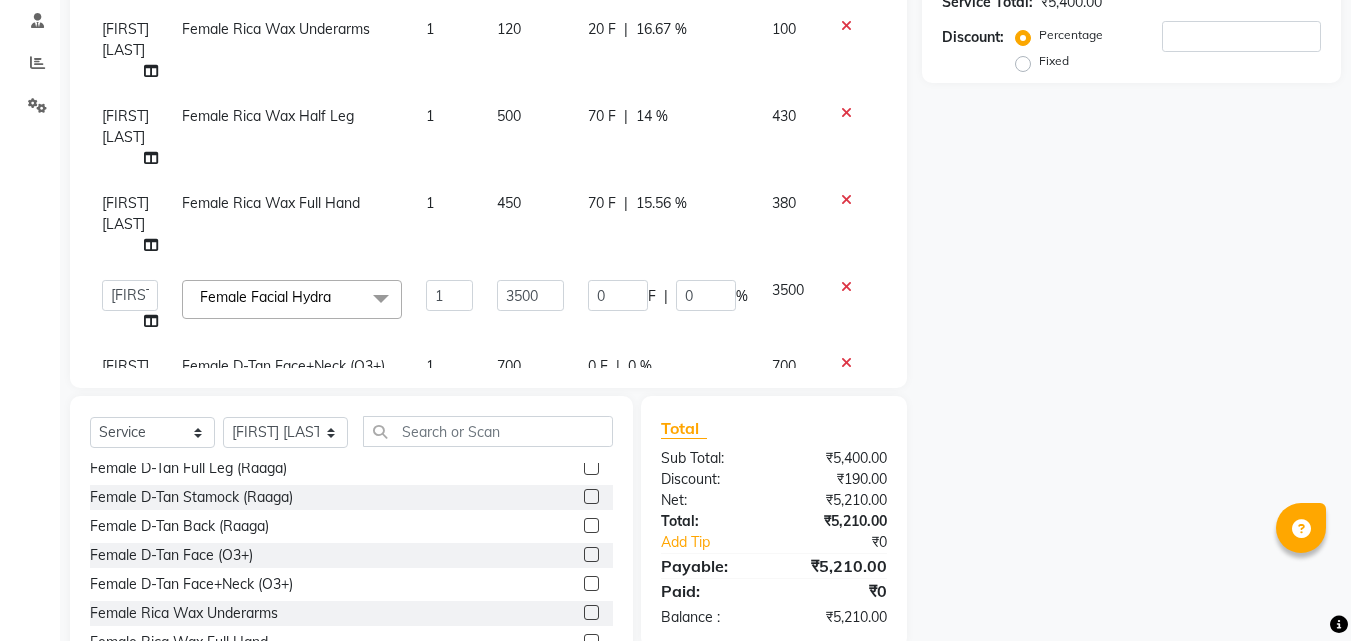 scroll, scrollTop: 151, scrollLeft: 0, axis: vertical 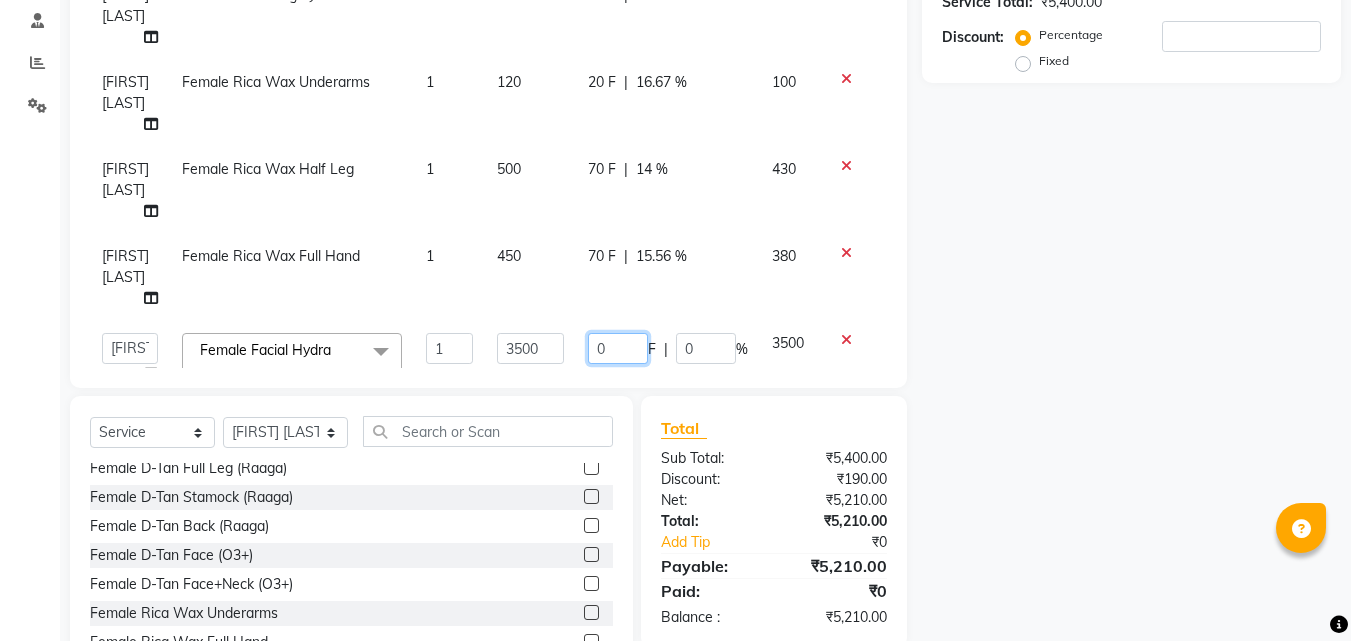 click on "0" 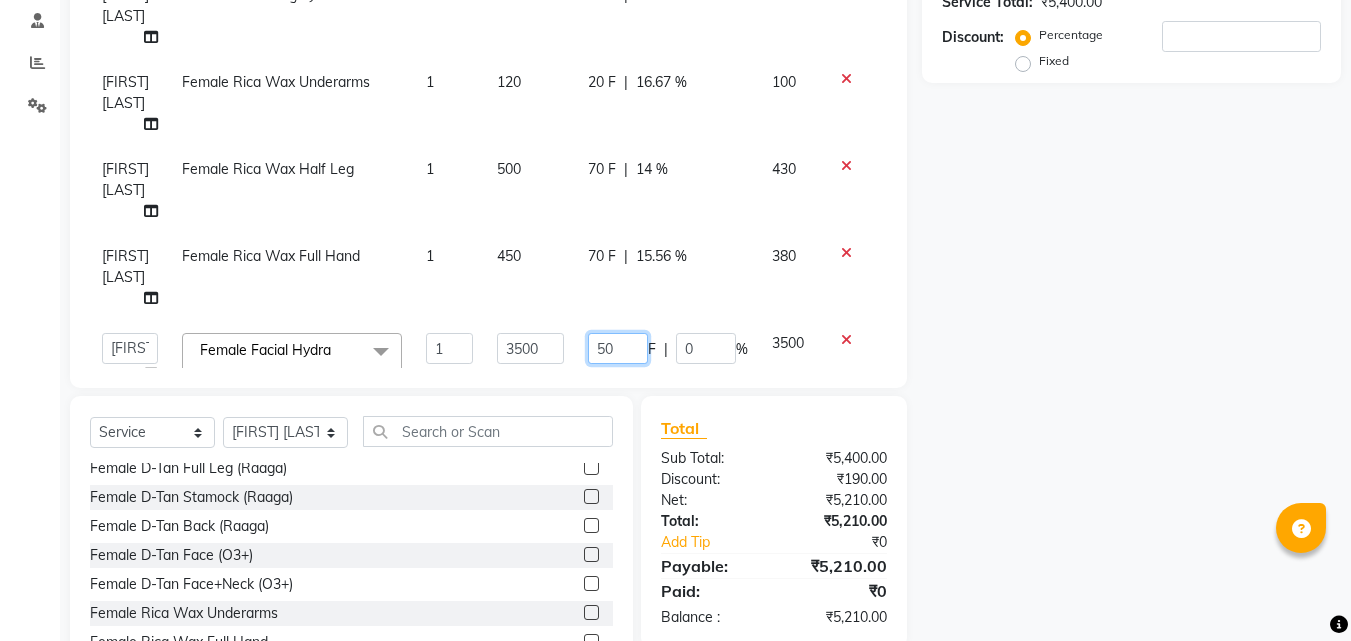 type on "500" 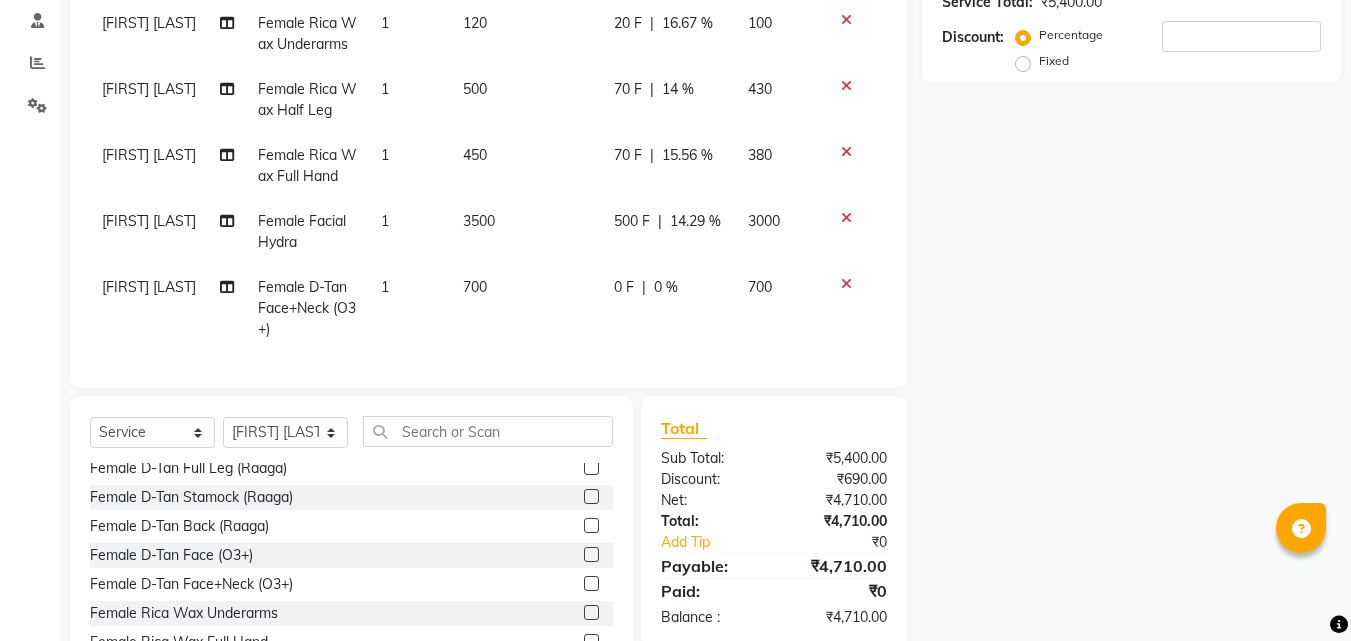 click on "[FIRST] [LAST]  Female Threading Forehead 1 40 10 F | 25 % 30 [FIRST] [LAST]  Female Threading Upperlips 1 40 10 F | 25 % 30 [FIRST] [LAST]  Female Threading Eyebrow 1 50 10 F | 20 % 40 [FIRST] [LAST]  Female Rica Wax Underarms 1 120 20 F | 16.67 % 100 [FIRST] [LAST]  Female Rica Wax Half Leg 1 500 70 F | 14 % 430 [FIRST] [LAST]  Female Rica Wax Full Hand 1 450 70 F | 15.56 % 380 [FIRST] [LAST]  Female Facial Hydra  1 3500 500 F | 14.29 % 3000 [FIRST] [LAST]  Female D-Tan Face+Neck (O3+) 1 700 0 F | 0 % 700" 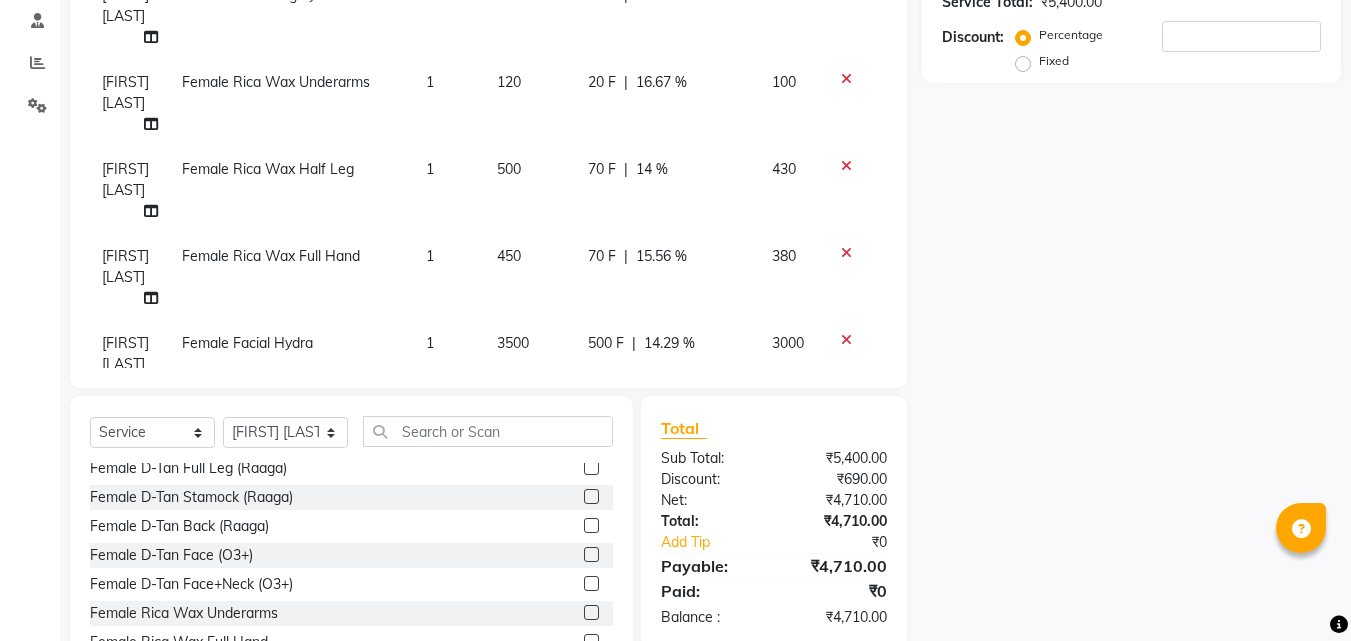 click on "0" 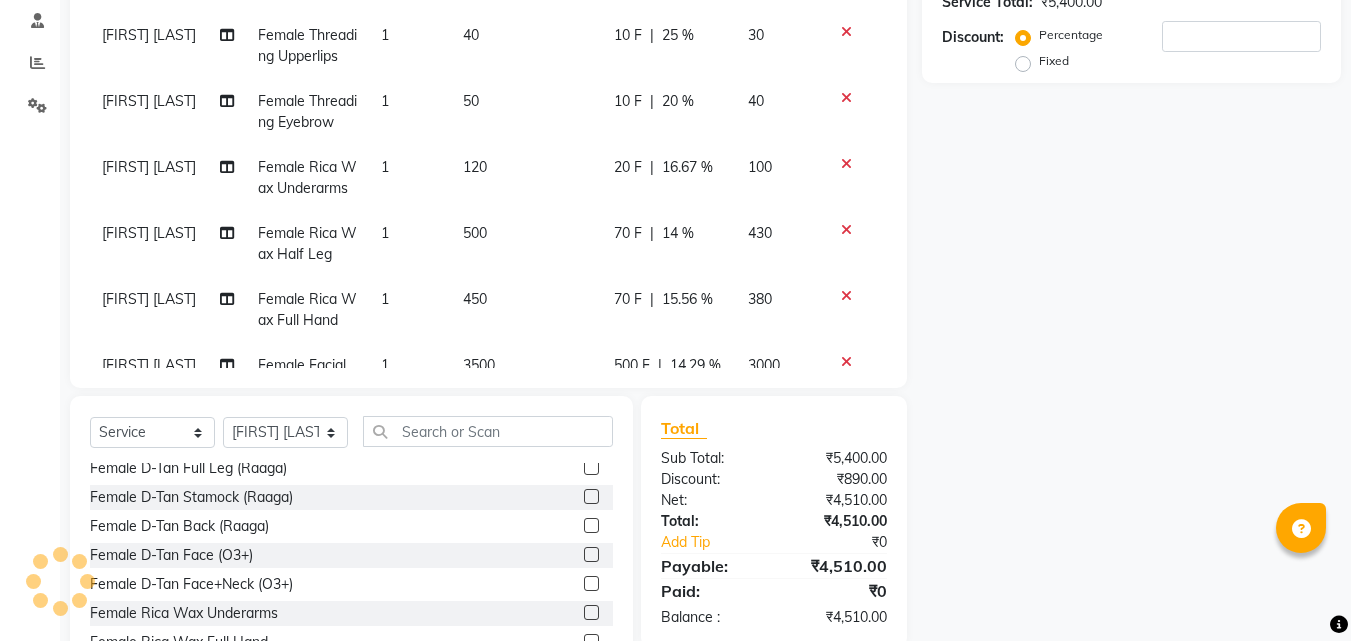 scroll, scrollTop: 0, scrollLeft: 0, axis: both 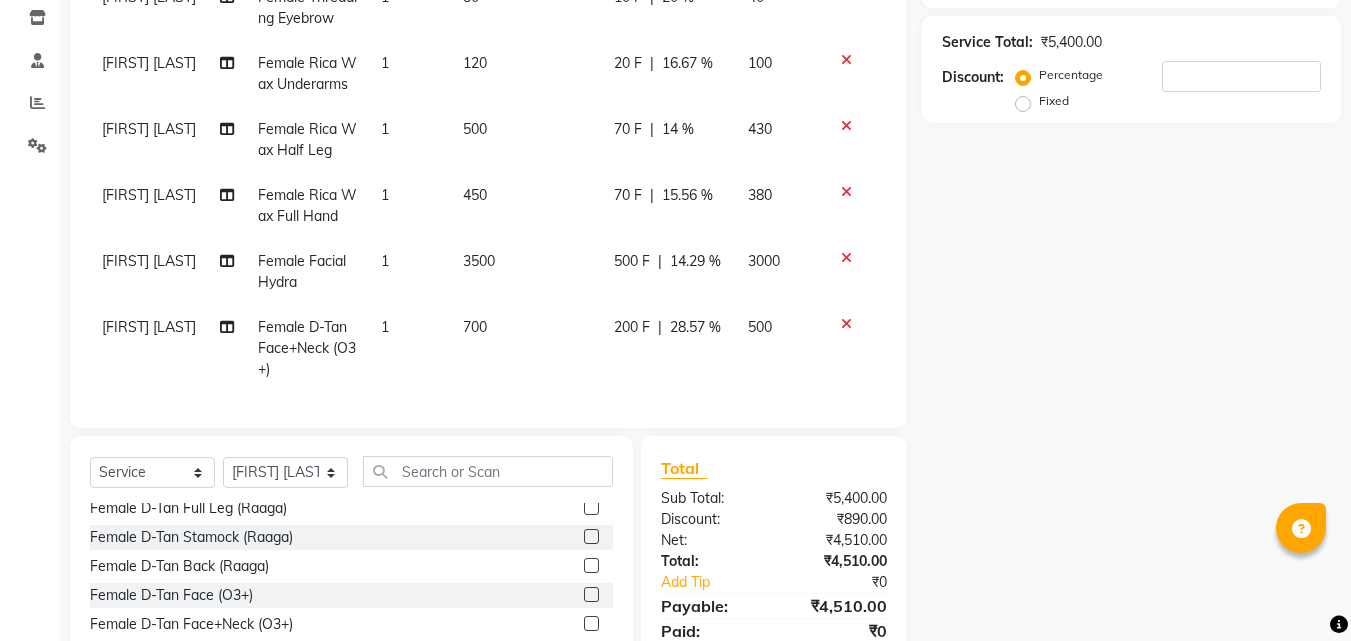click on "Name: Membership: Total Visits: Card on file: Last Visit:  Points:  Service Total:  ₹5,400.00  Discount:  Percentage   Fixed" 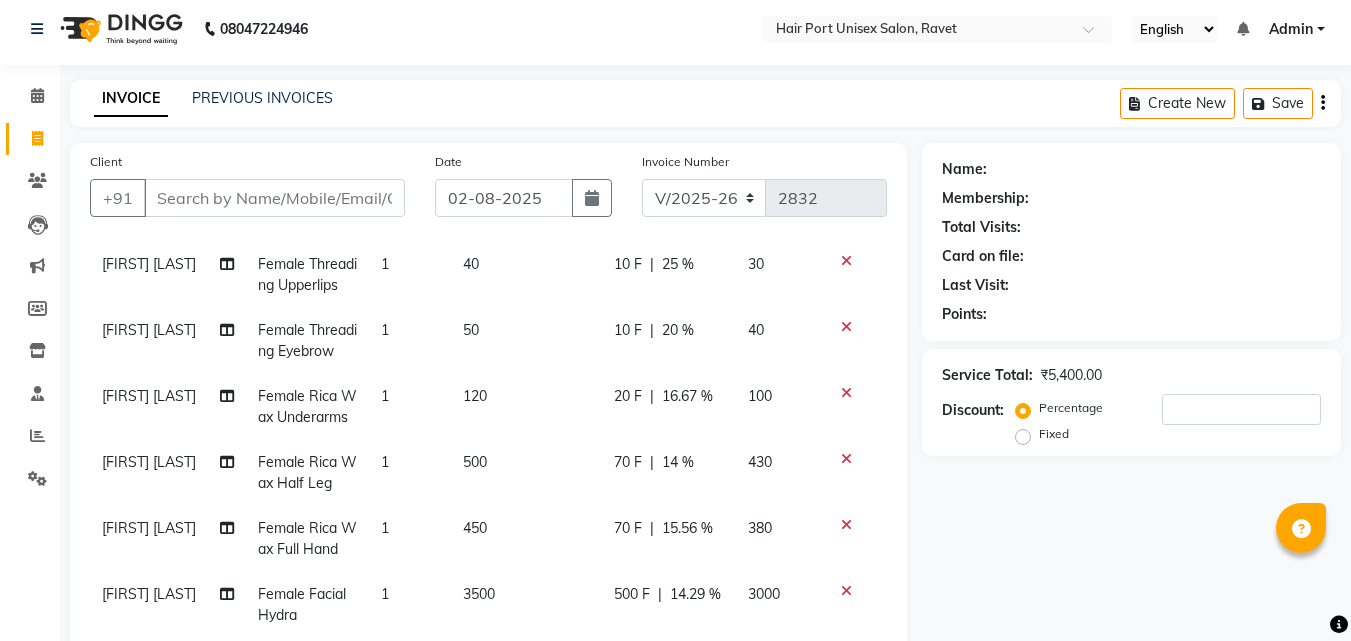 scroll, scrollTop: 0, scrollLeft: 0, axis: both 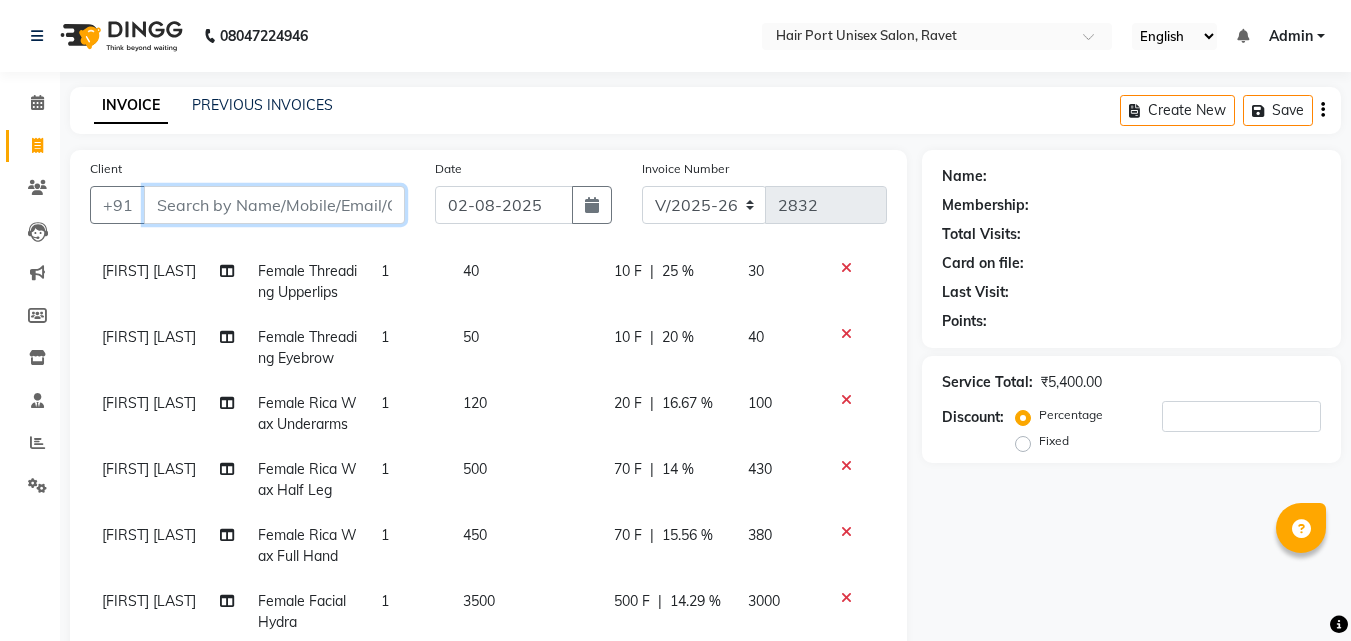 click on "Client" at bounding box center (274, 205) 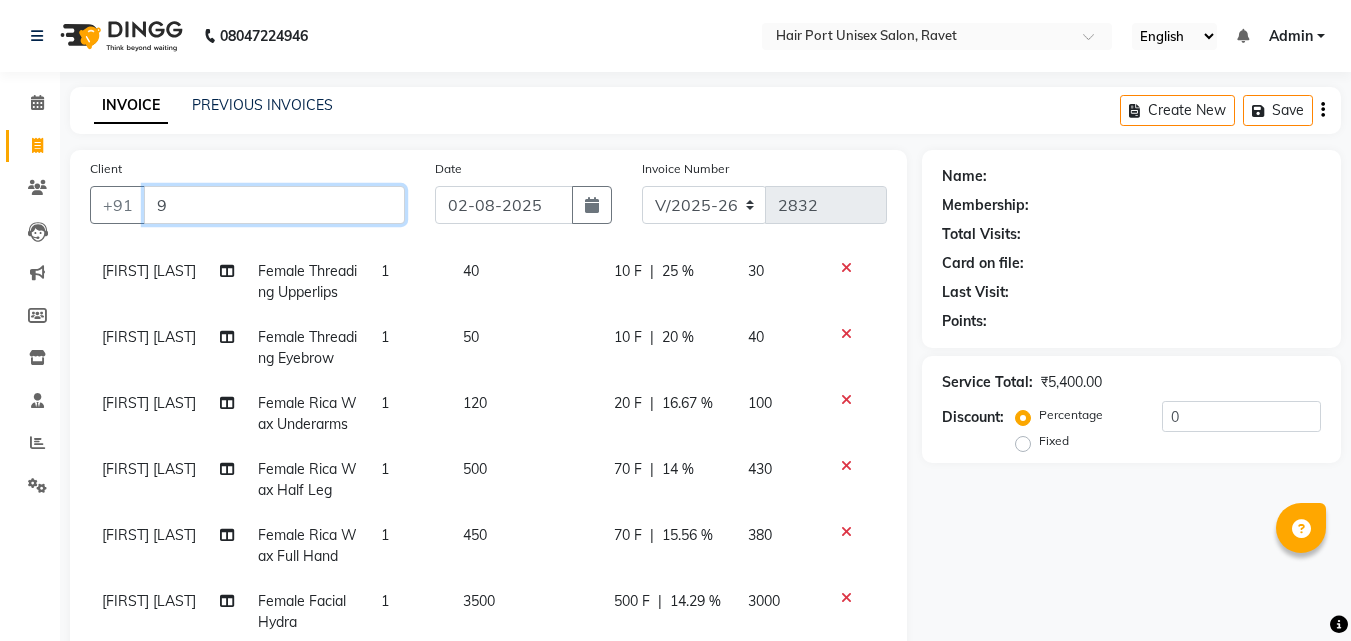 scroll, scrollTop: 183, scrollLeft: 0, axis: vertical 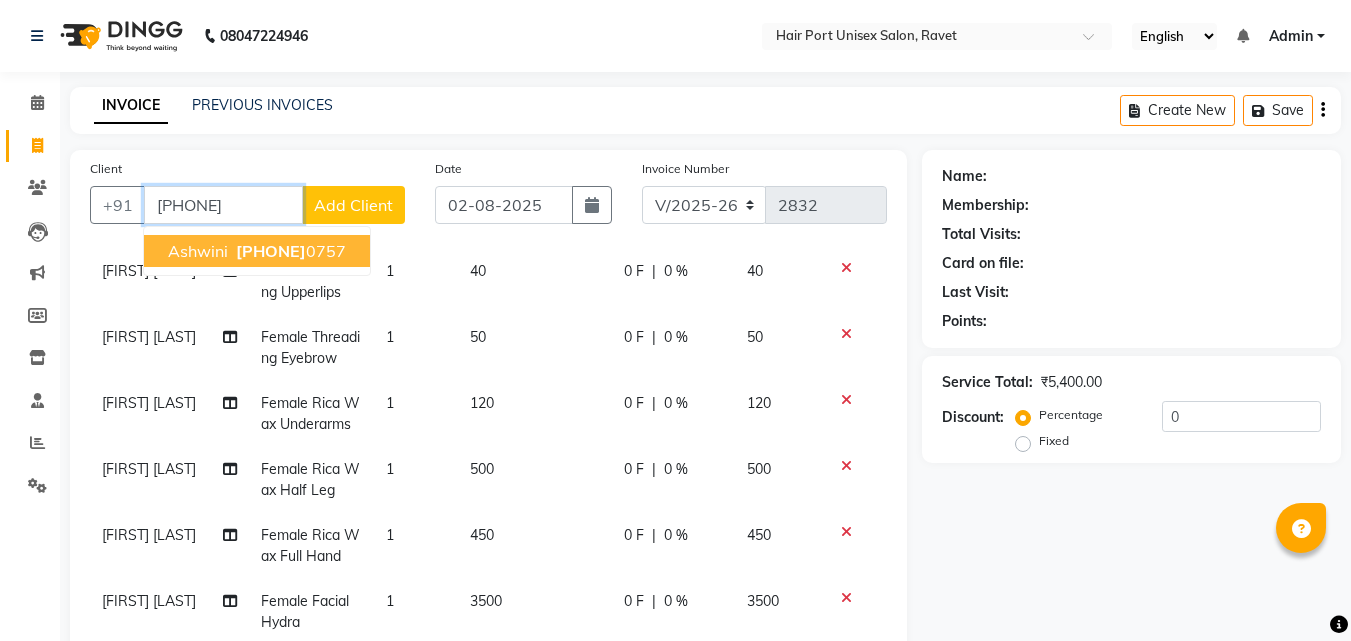 click on "[PHONE]" at bounding box center [271, 251] 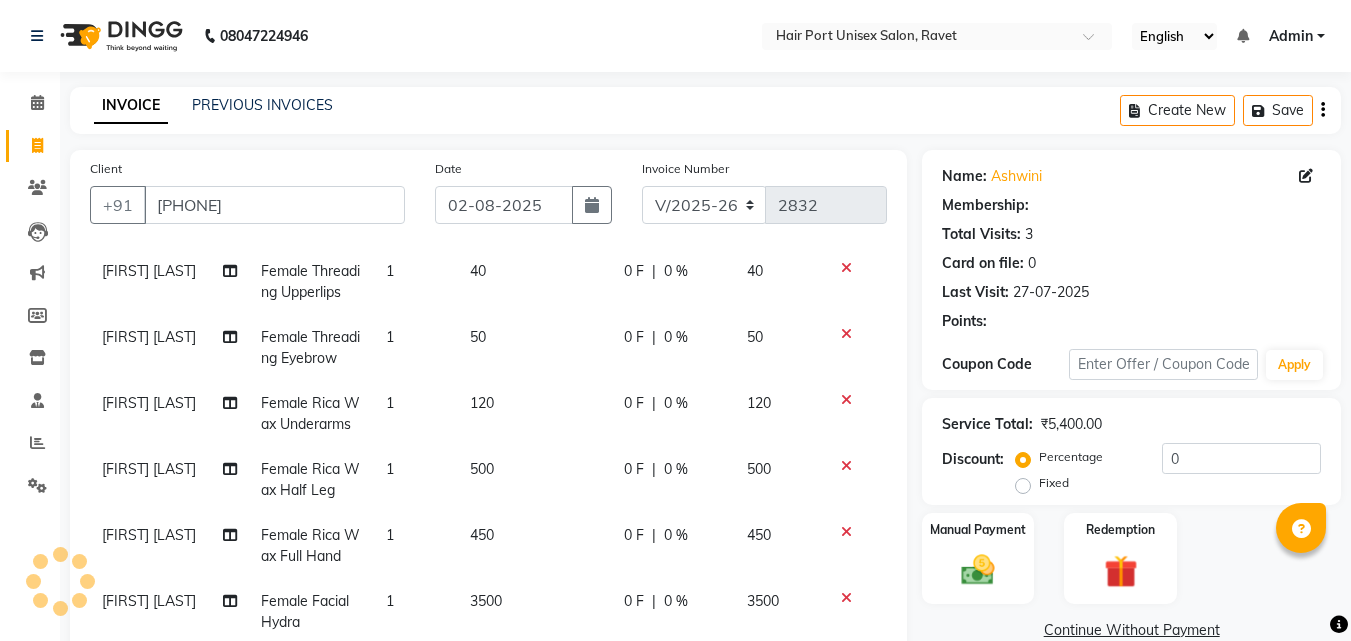 select on "1: Object" 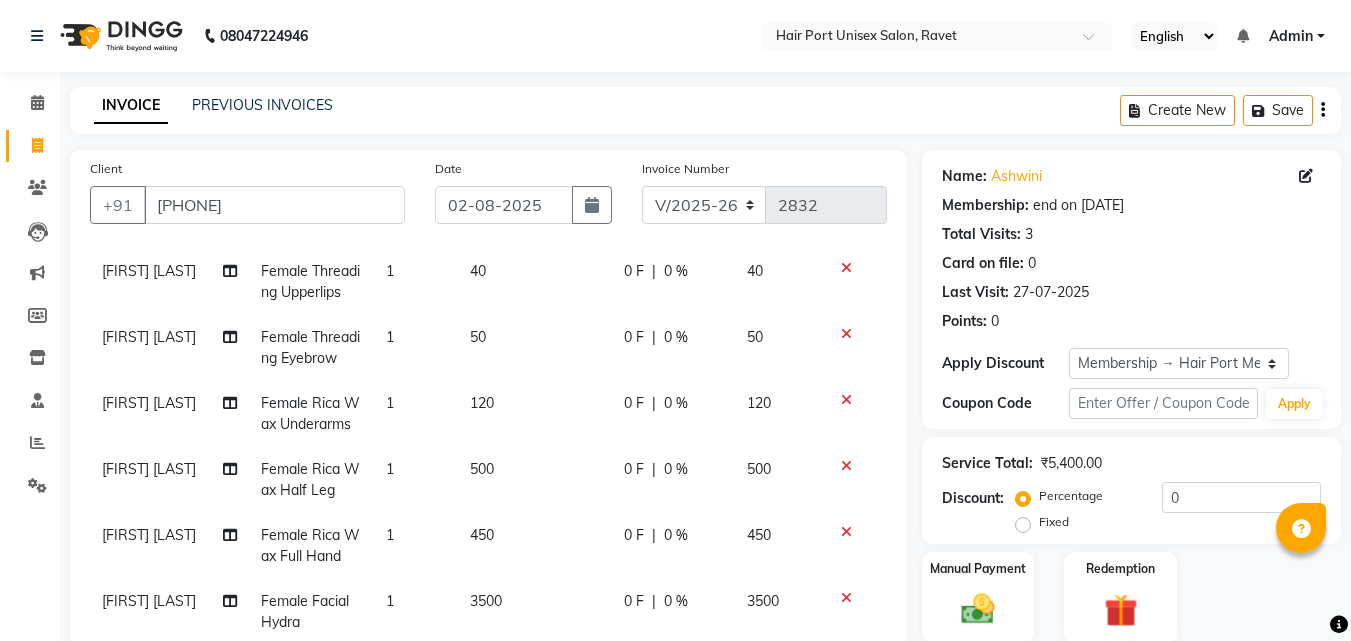 radio on "false" 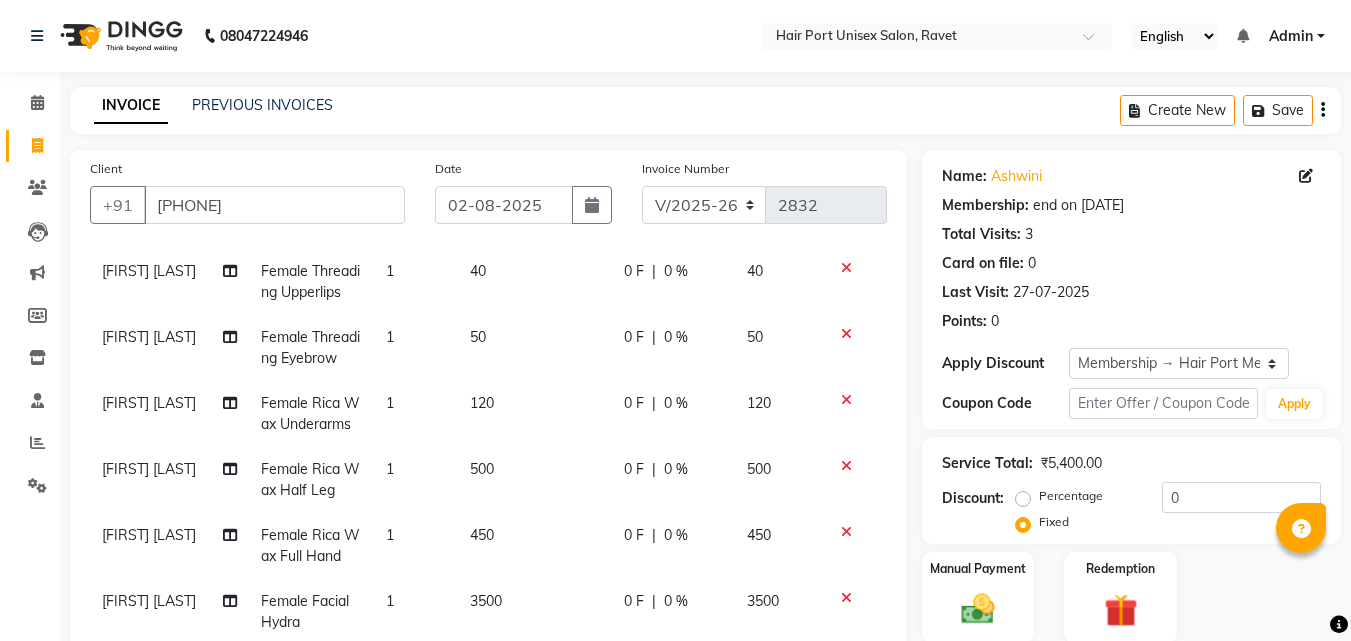 click on "50" 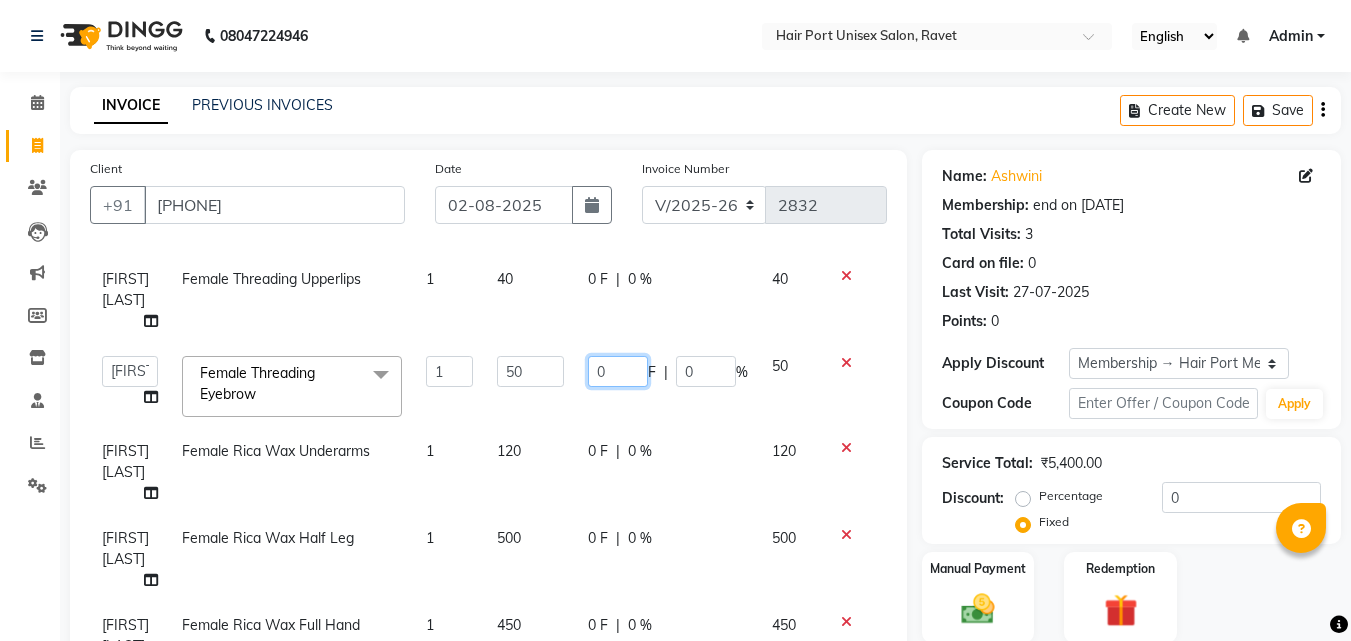 click on "0" 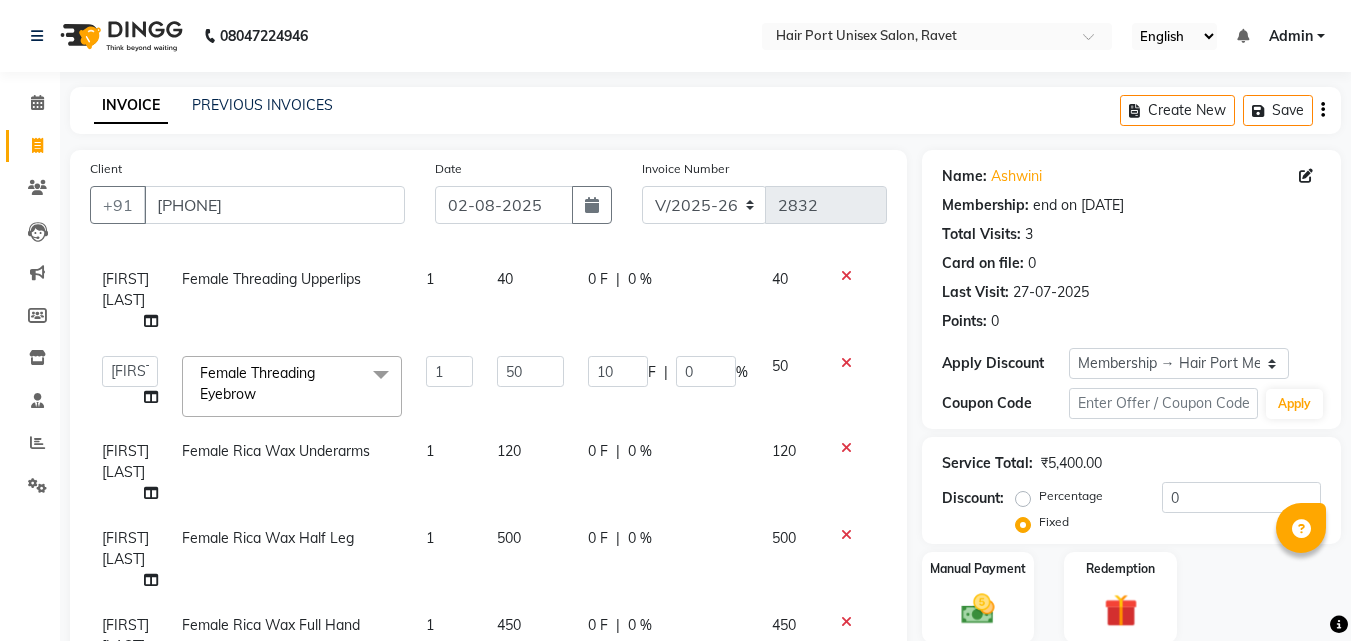 click on "0 F | 0 %" 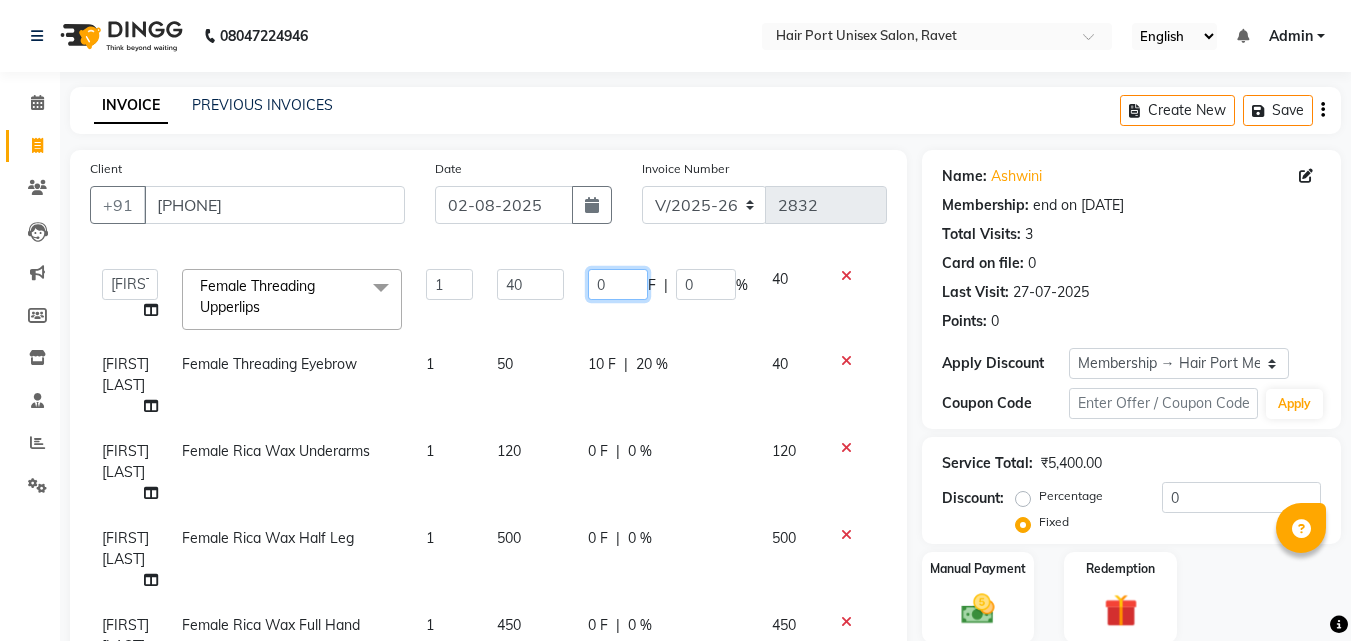 click on "0" 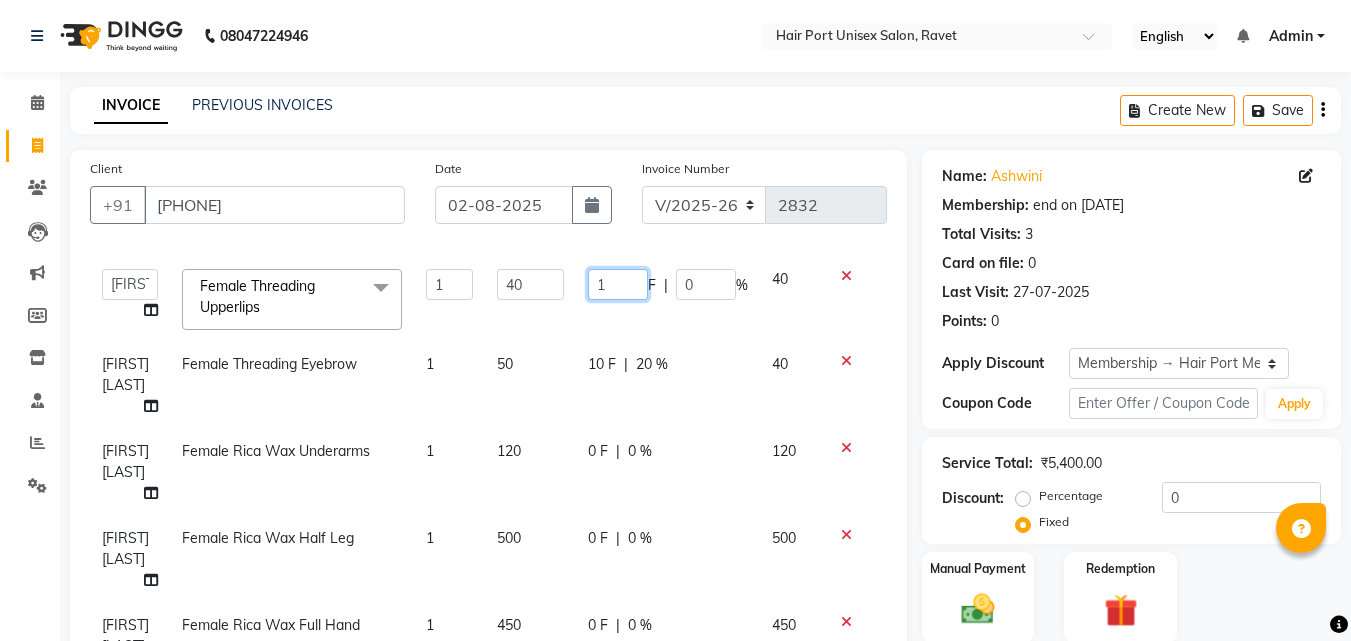 type on "10" 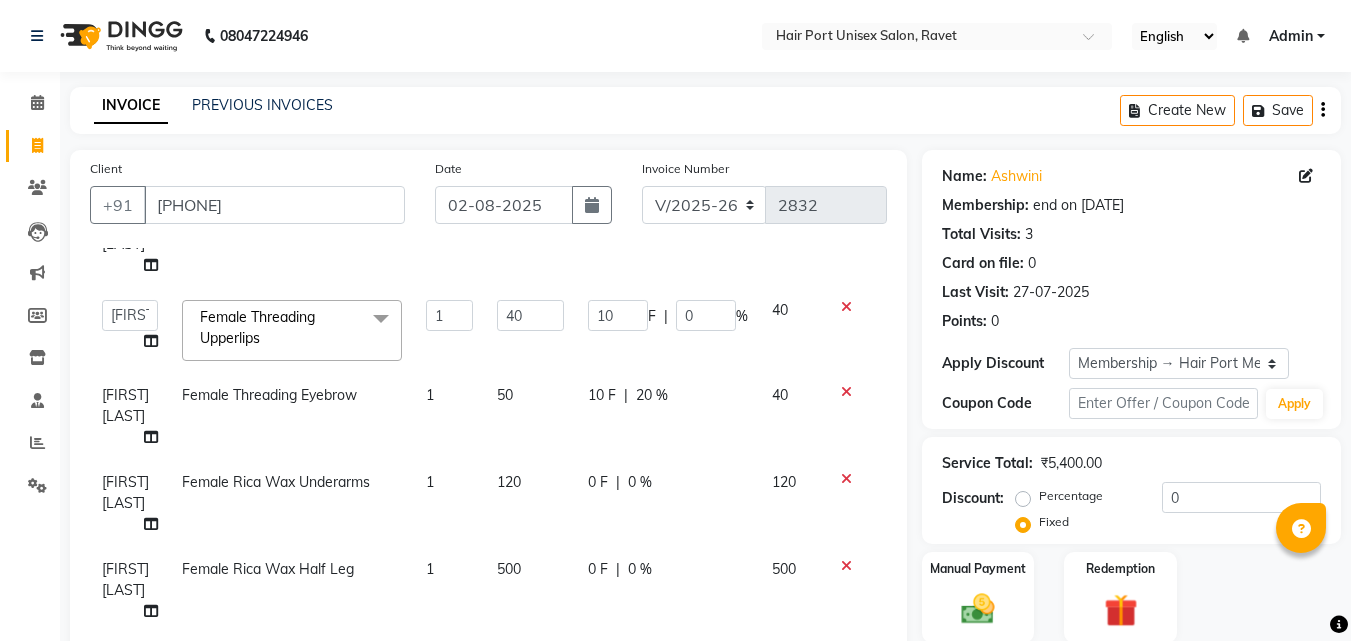 click on "10 F | 0 %" 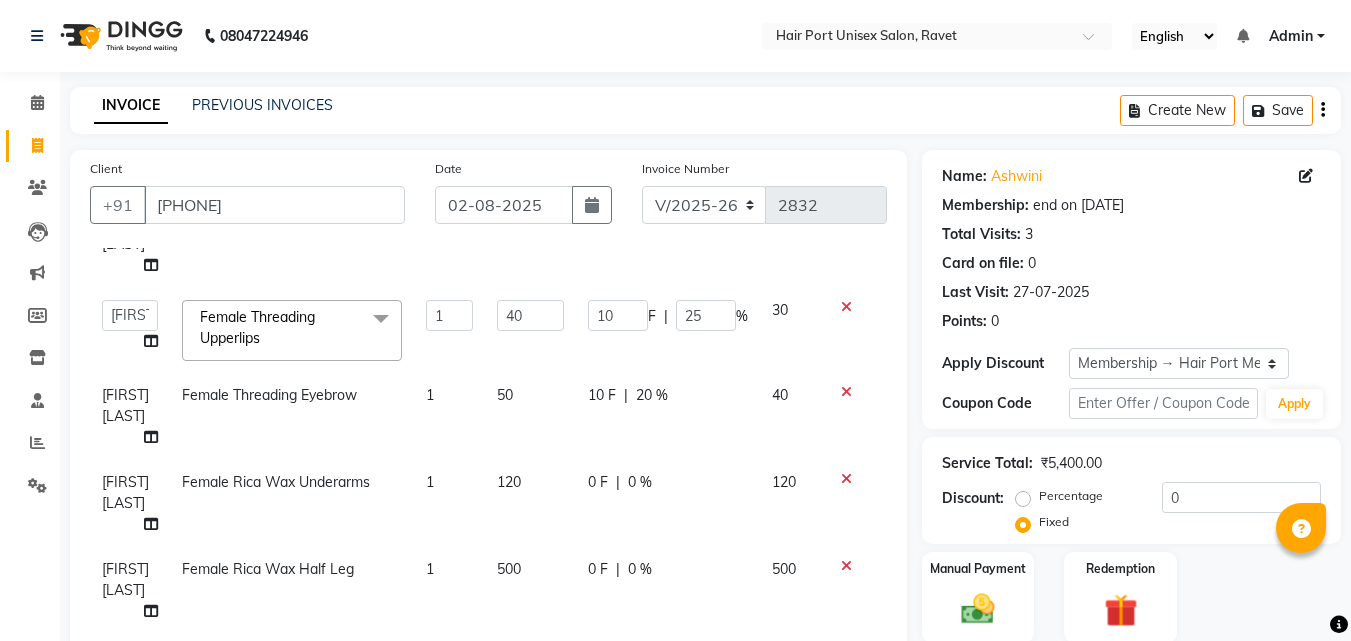 scroll, scrollTop: 160, scrollLeft: 0, axis: vertical 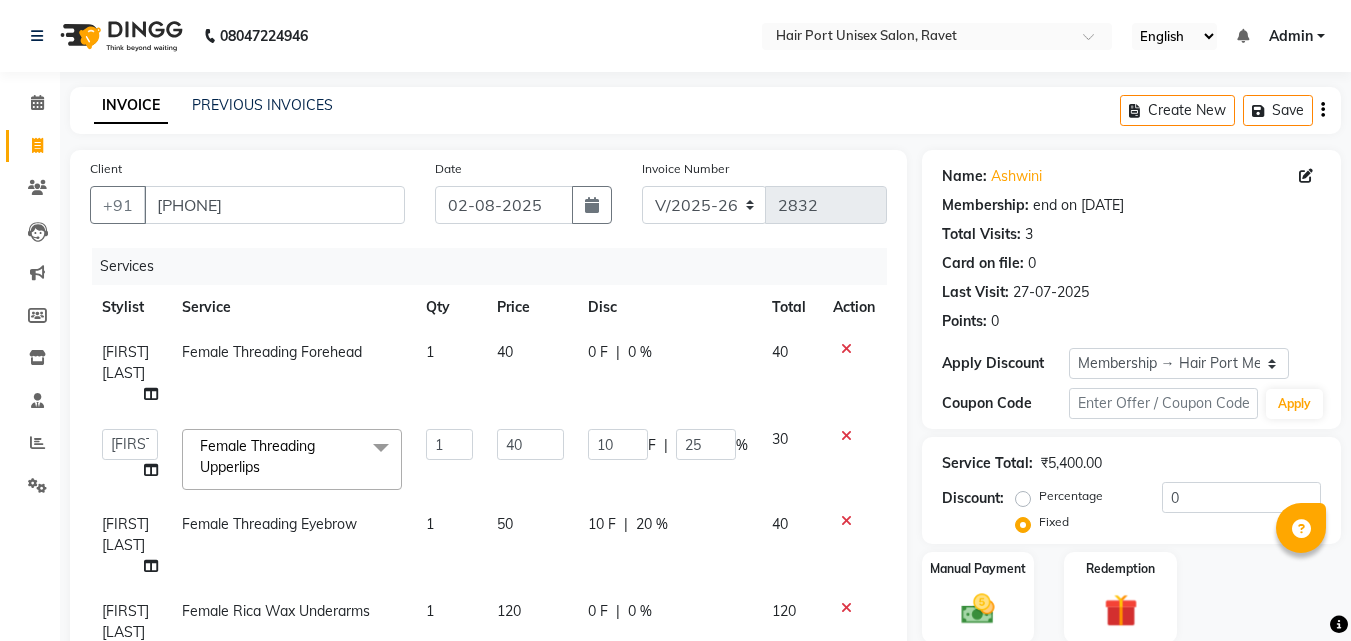click on "0 F" 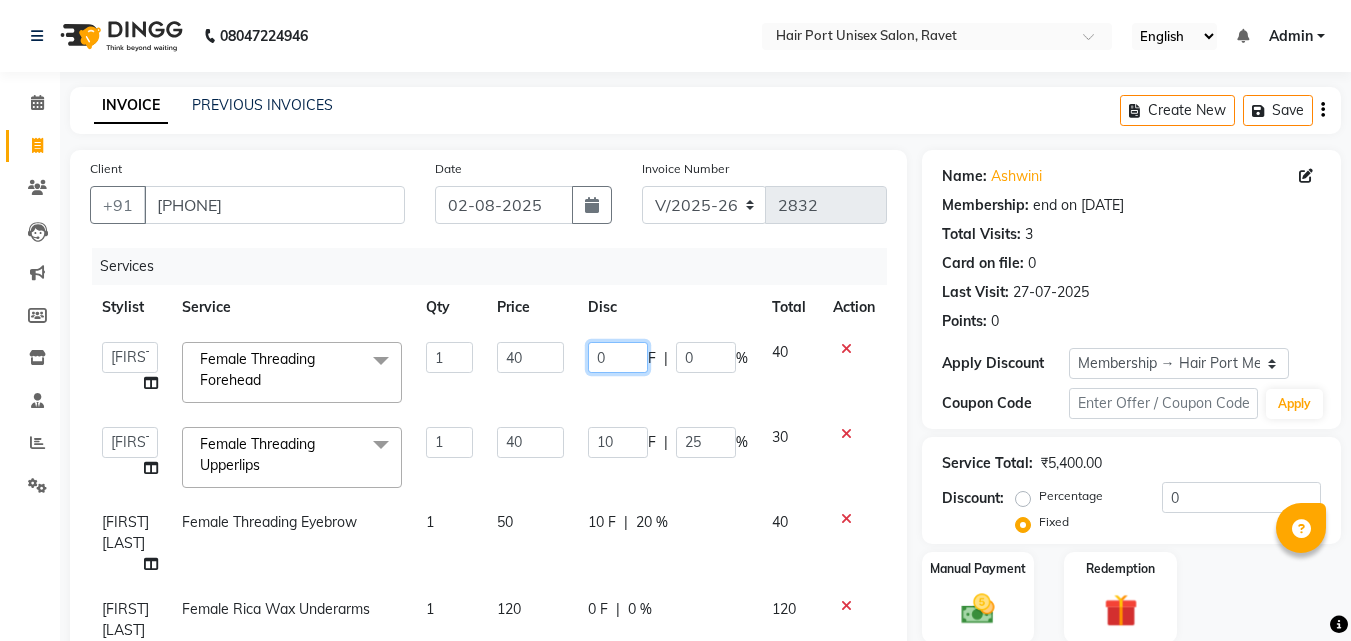 click on "0" 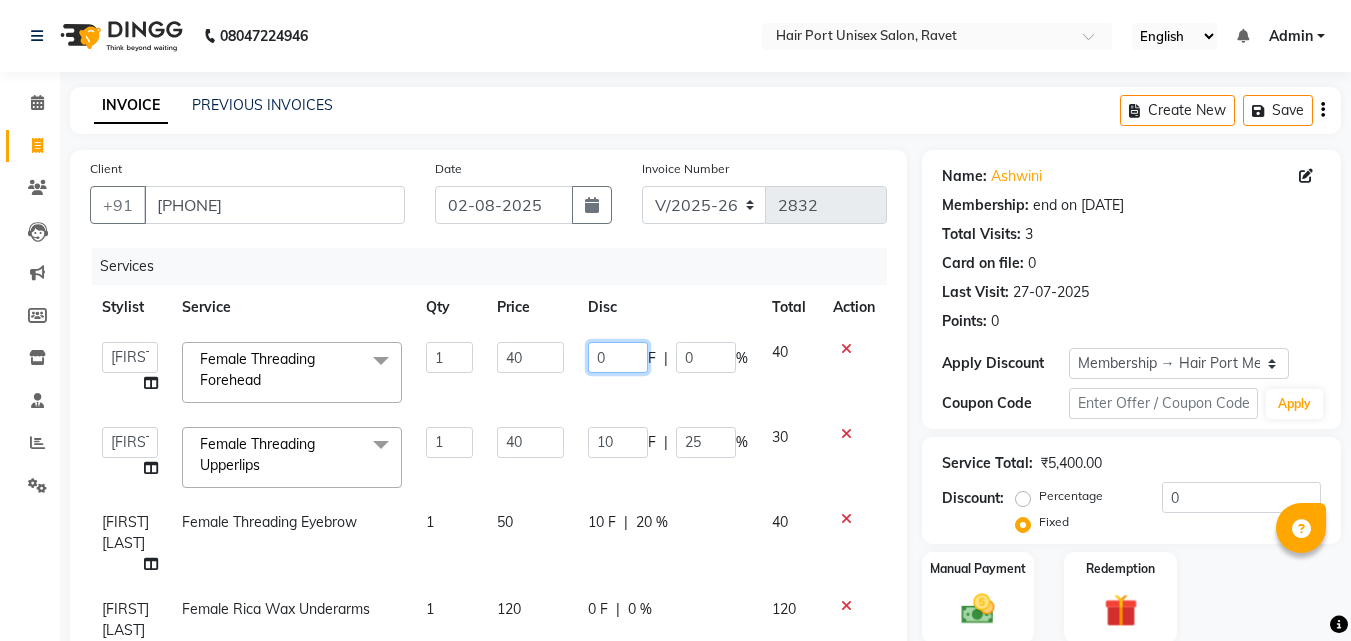 type on "10" 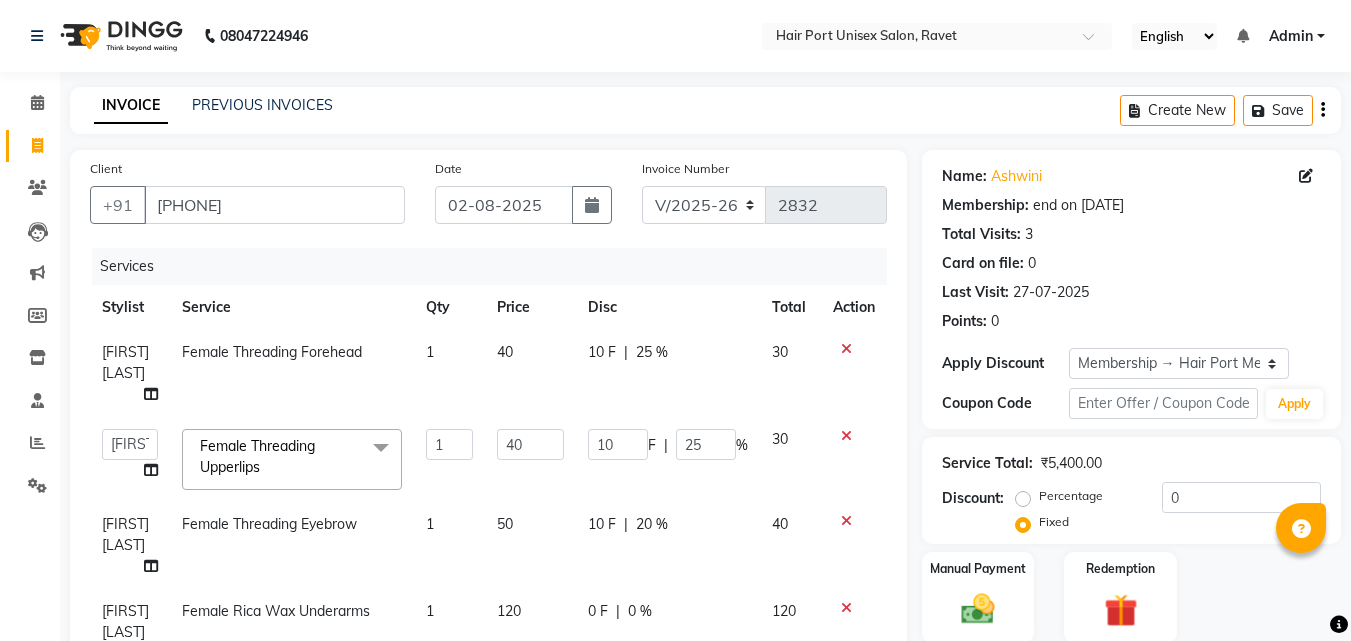 click on "10 F | 20 %" 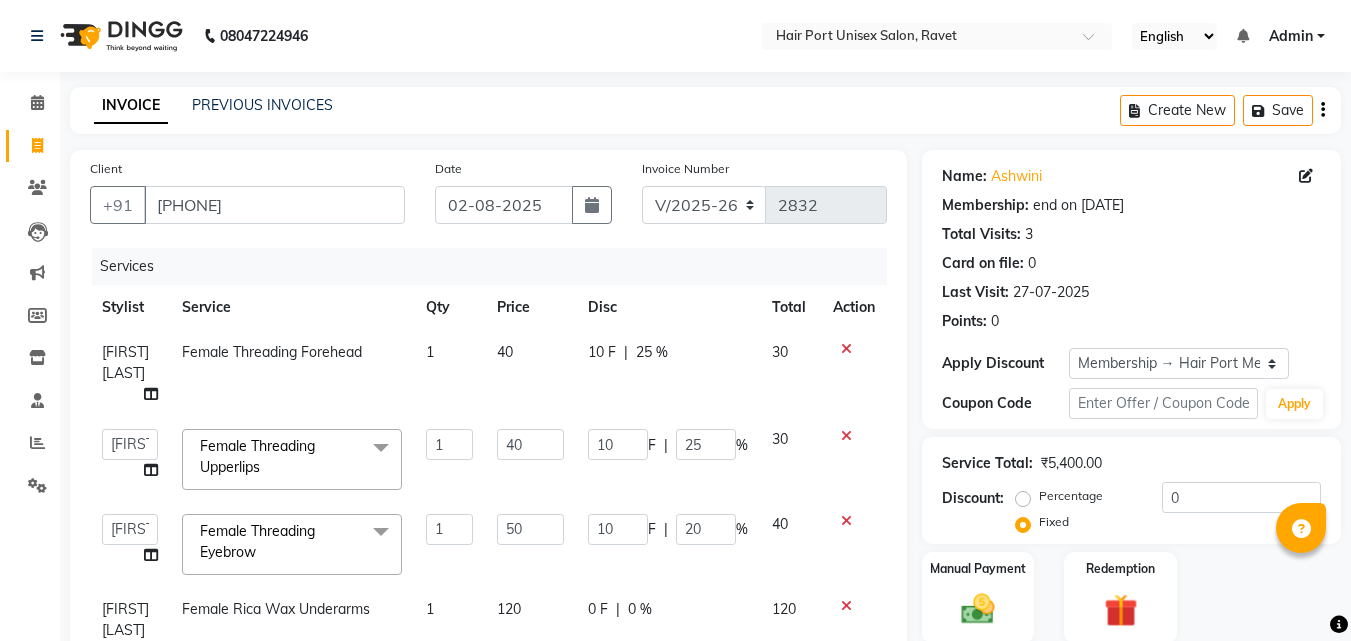 click on "0 F | 0 %" 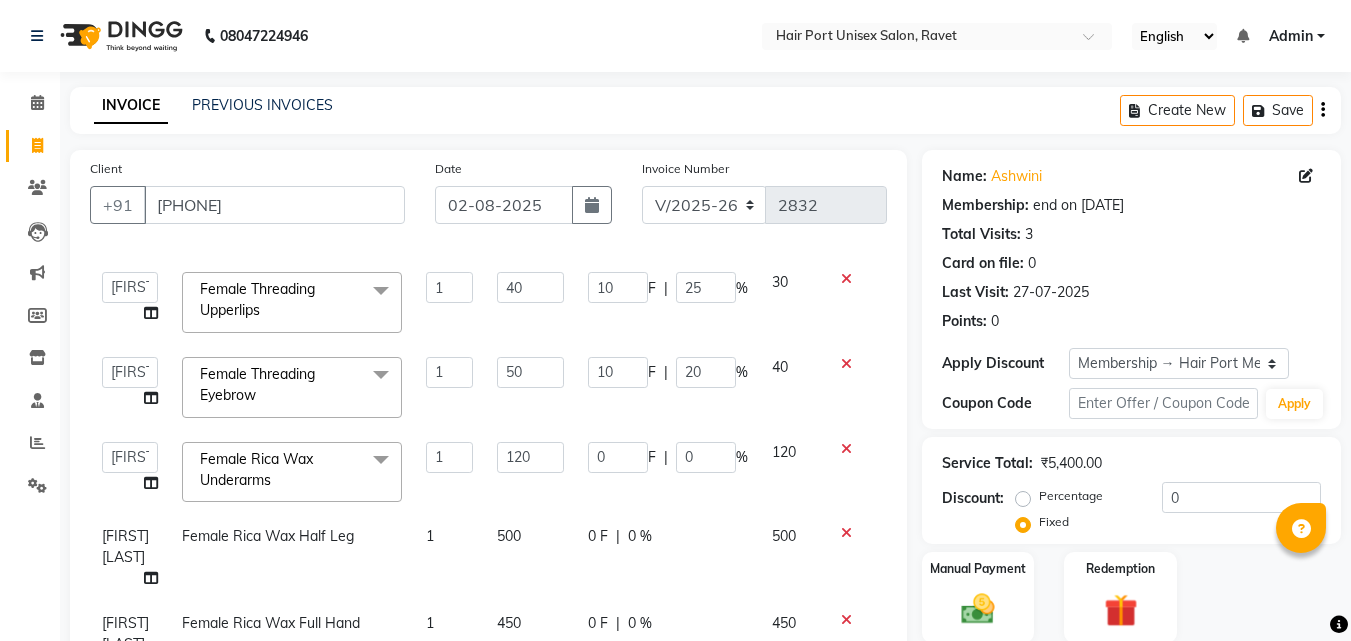 scroll, scrollTop: 160, scrollLeft: 0, axis: vertical 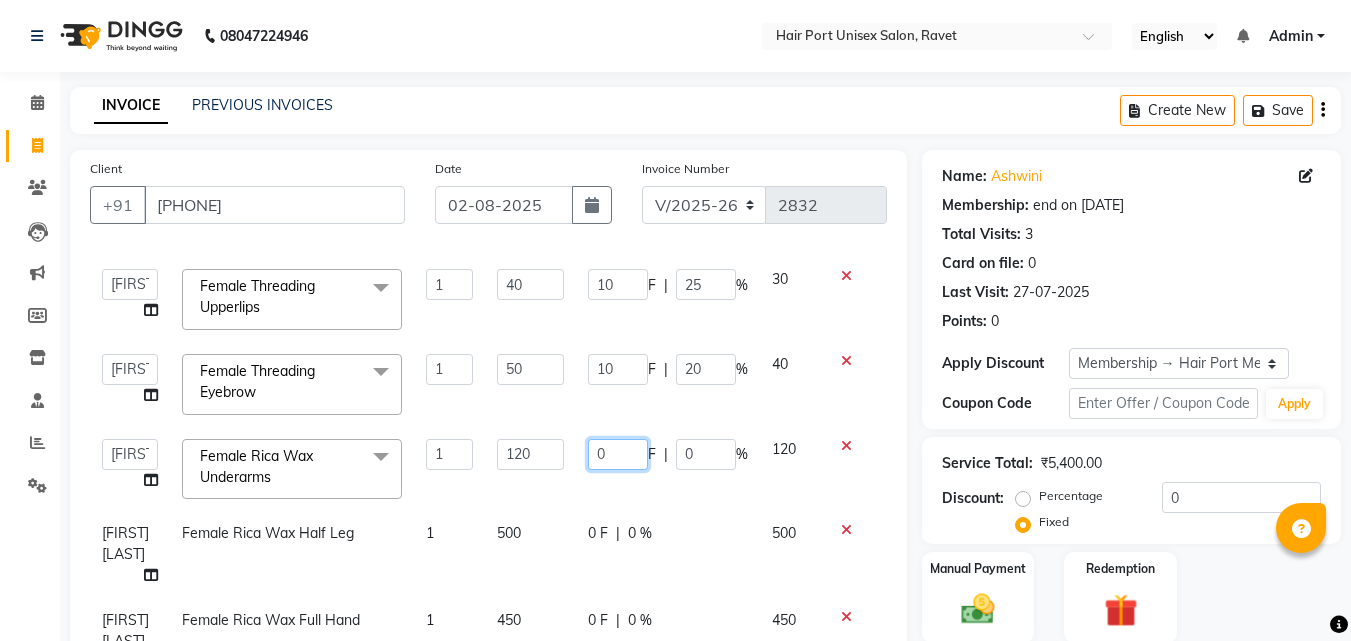 click on "0" 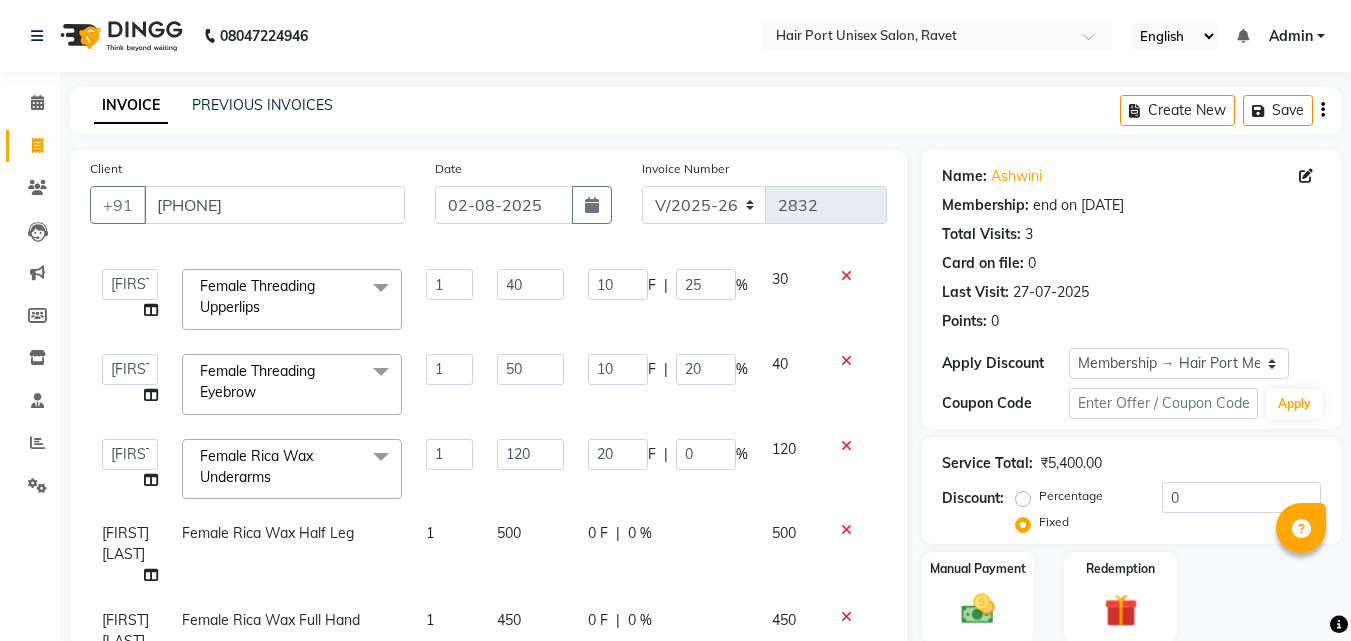 click on "0 F | 0 %" 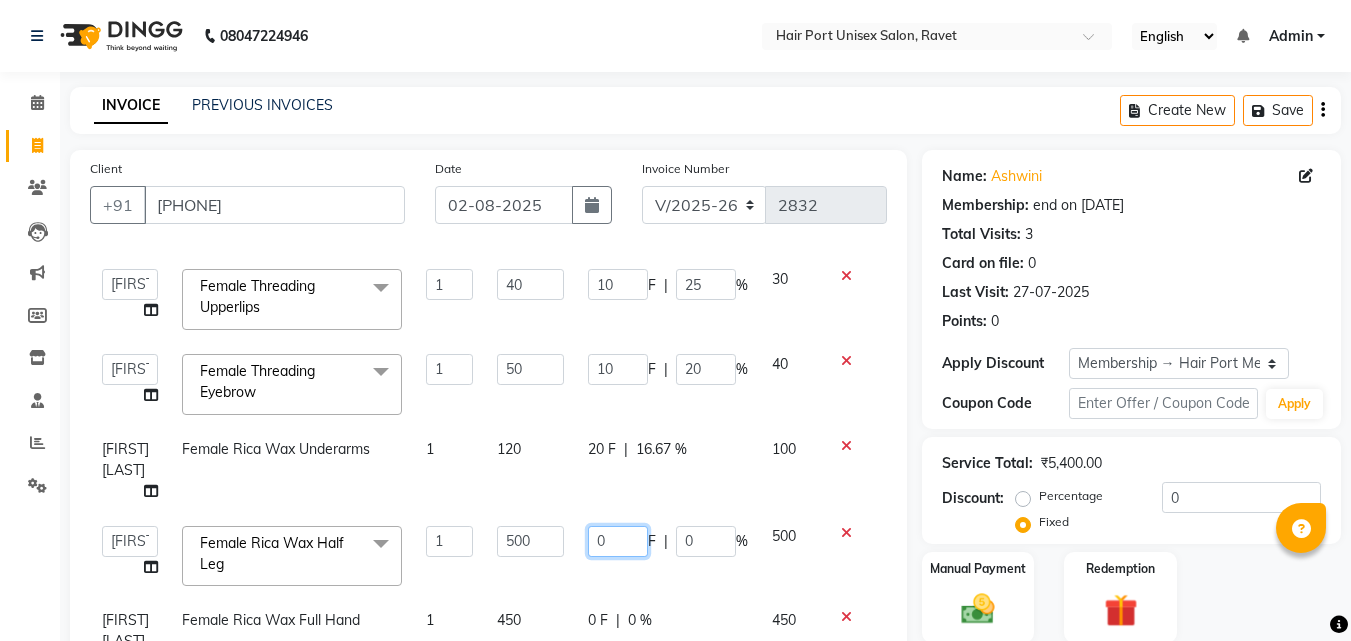 click on "0" 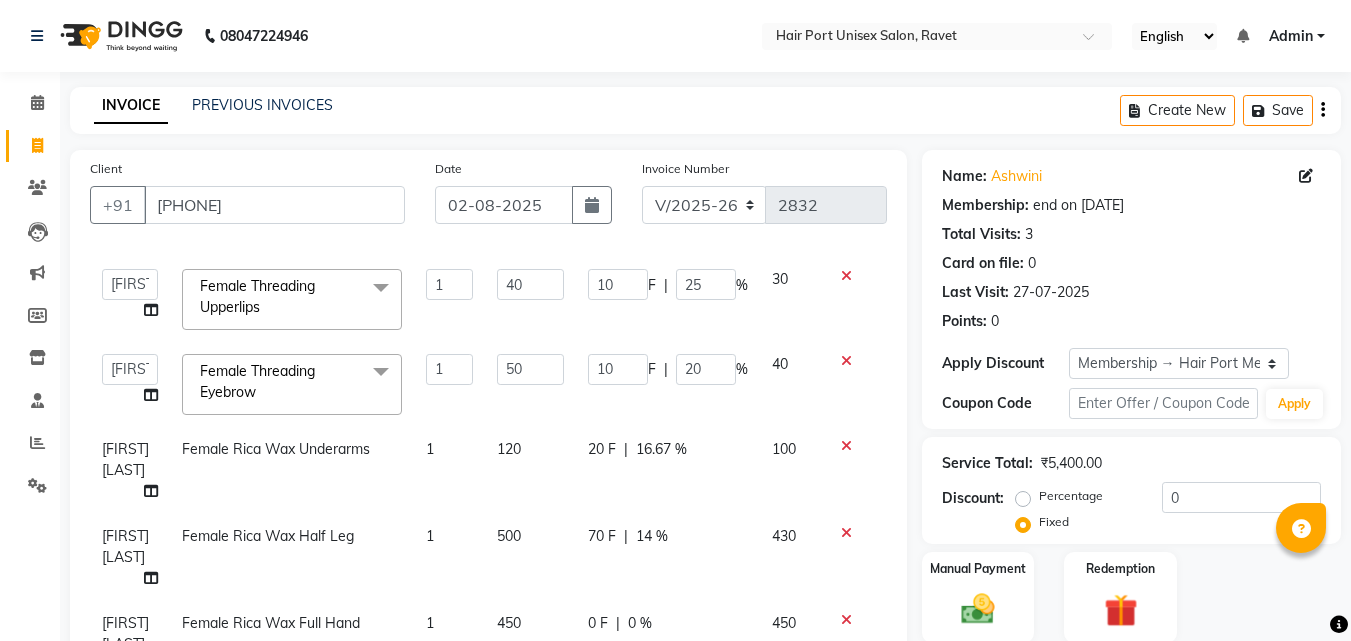 click on "0 F | 0 %" 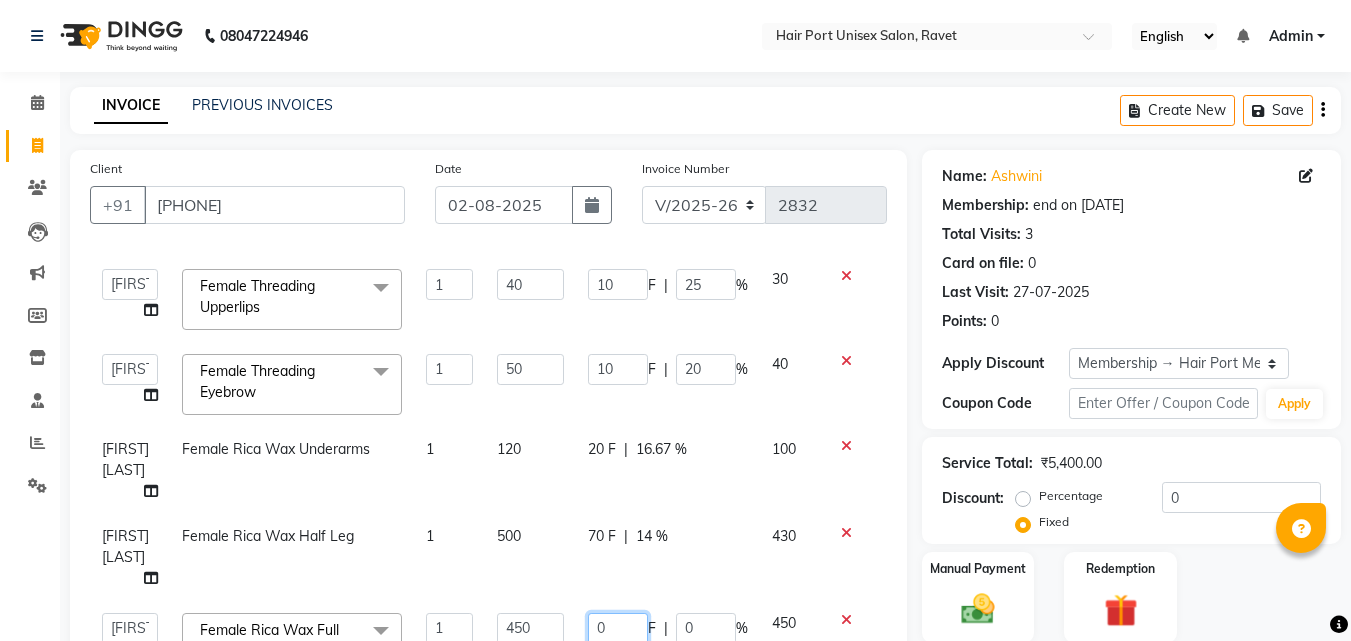 click on "0" 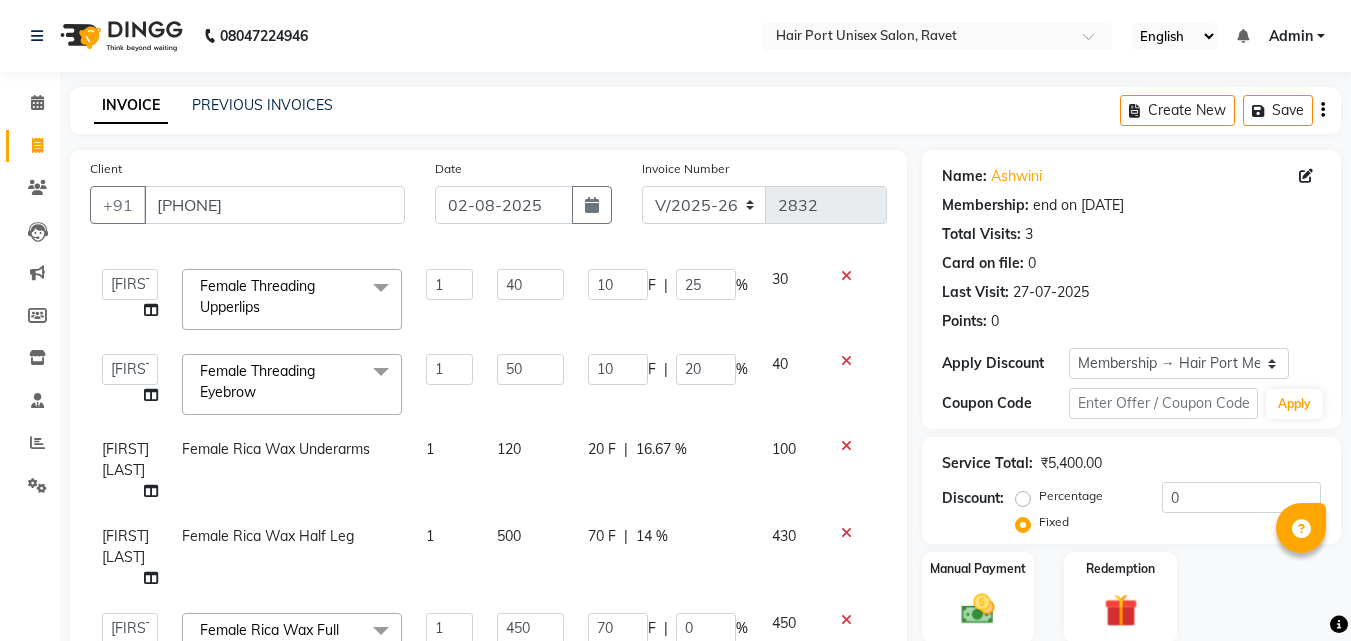 click on "70 F | 0 %" 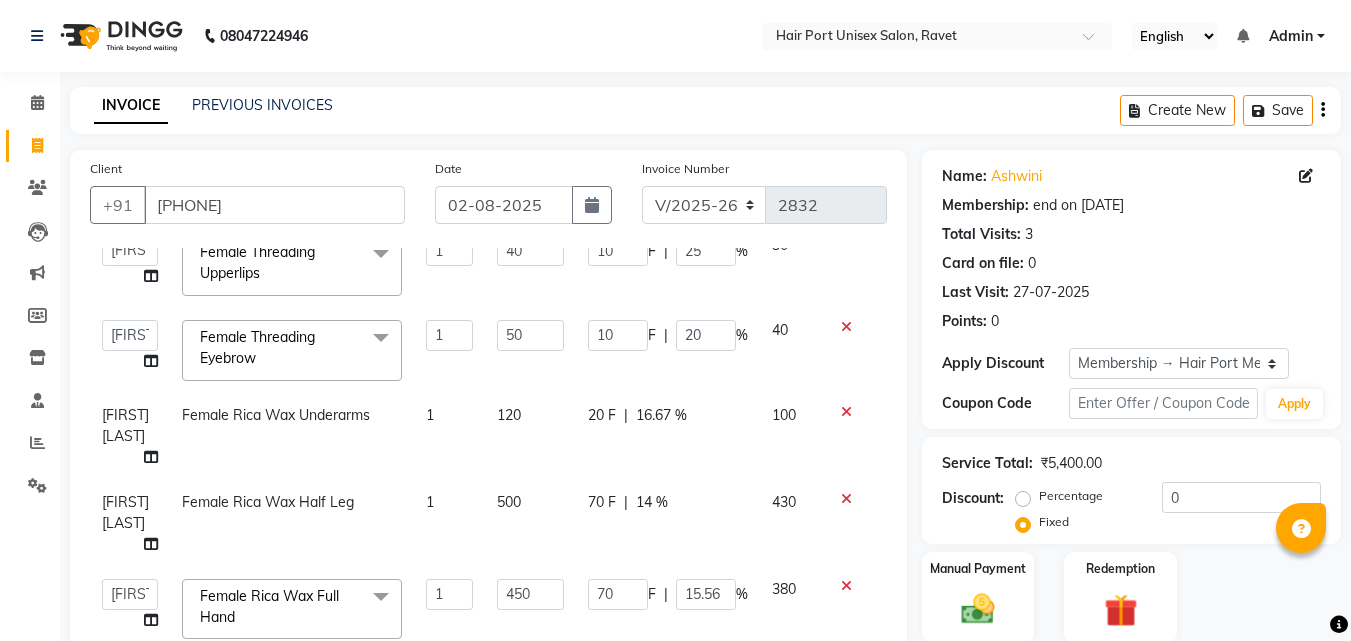 scroll, scrollTop: 197, scrollLeft: 0, axis: vertical 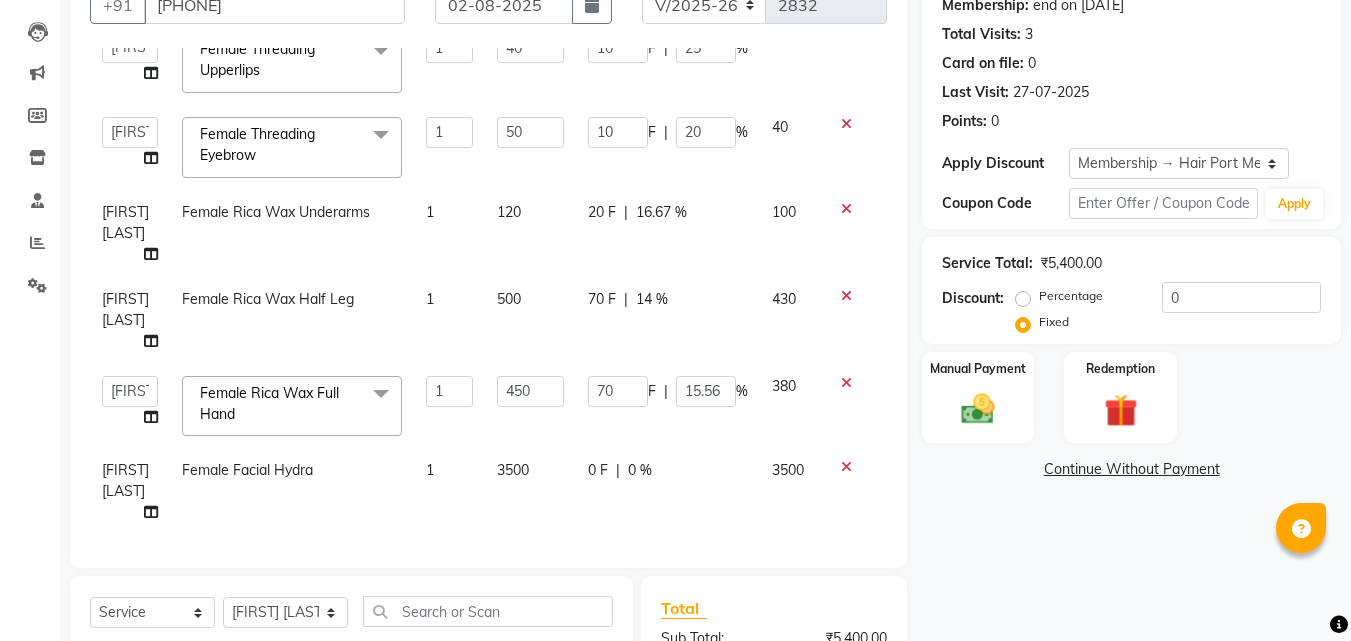click on "0 F | 0 %" 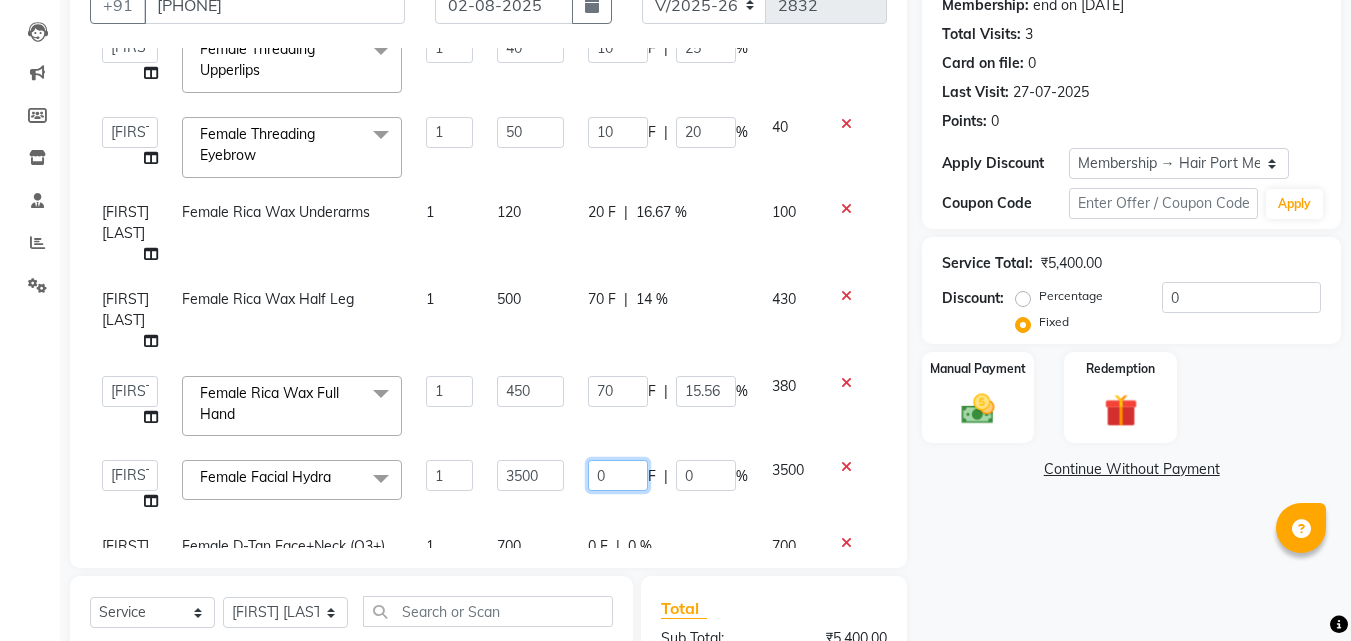 click on "0" 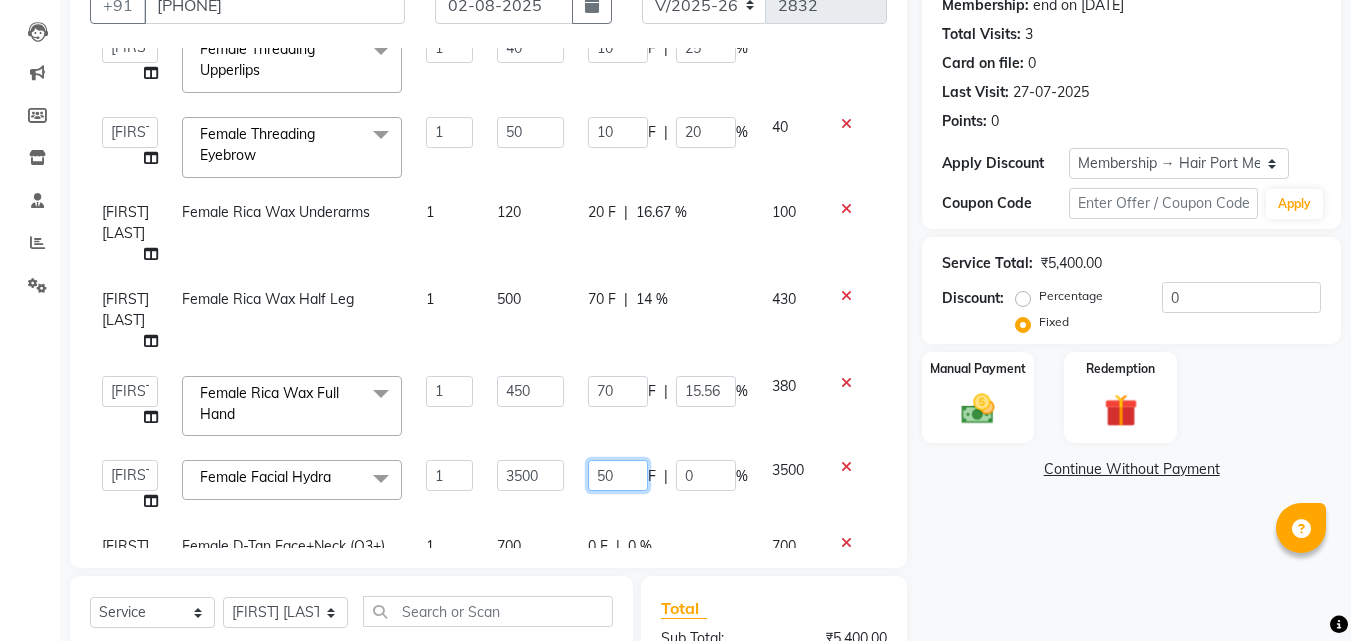 type on "500" 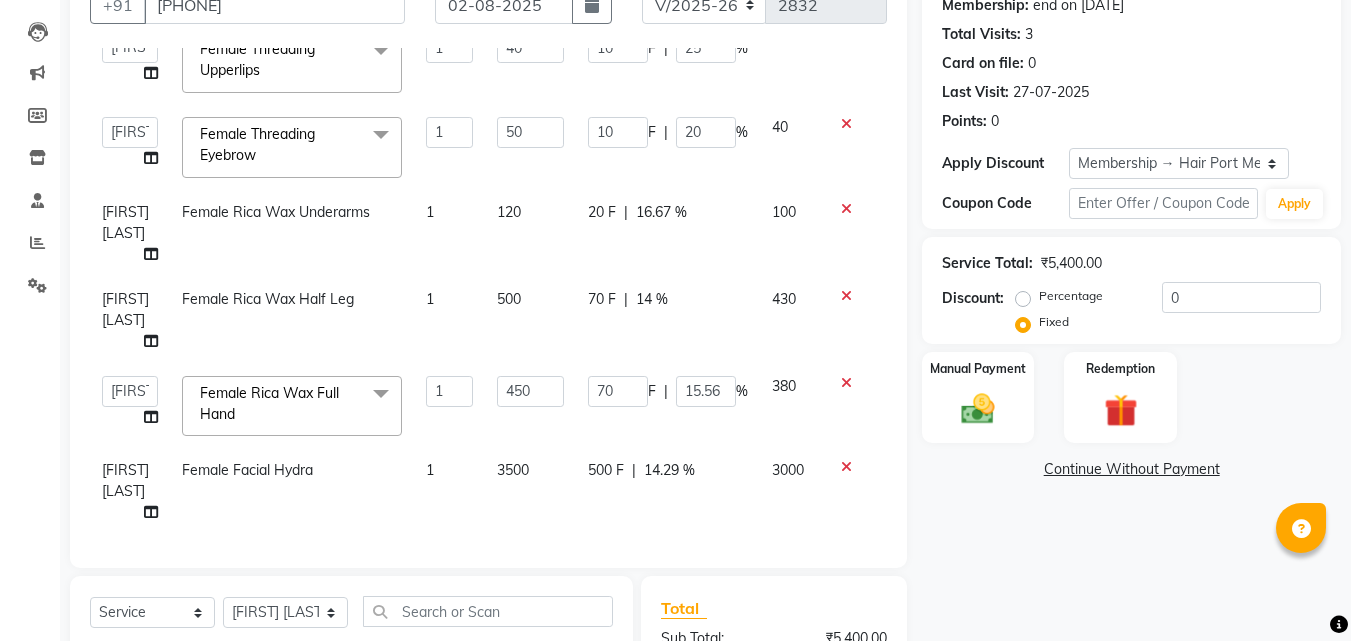 click on "700" 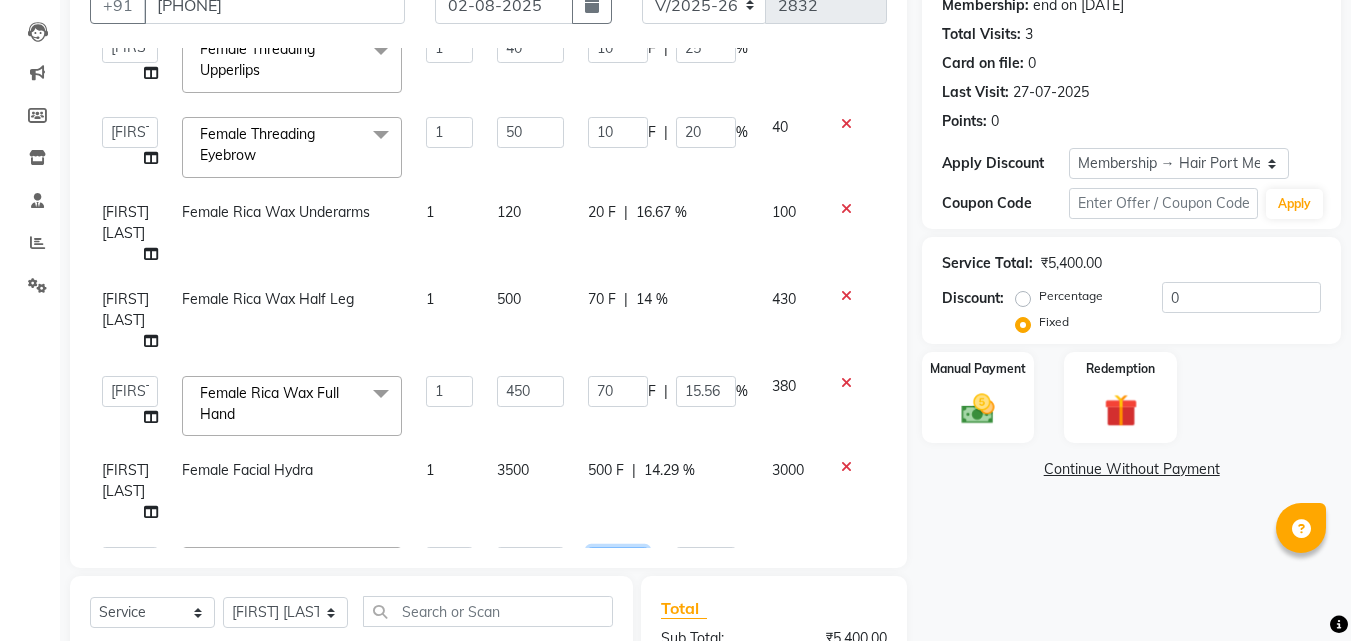 click on "0" 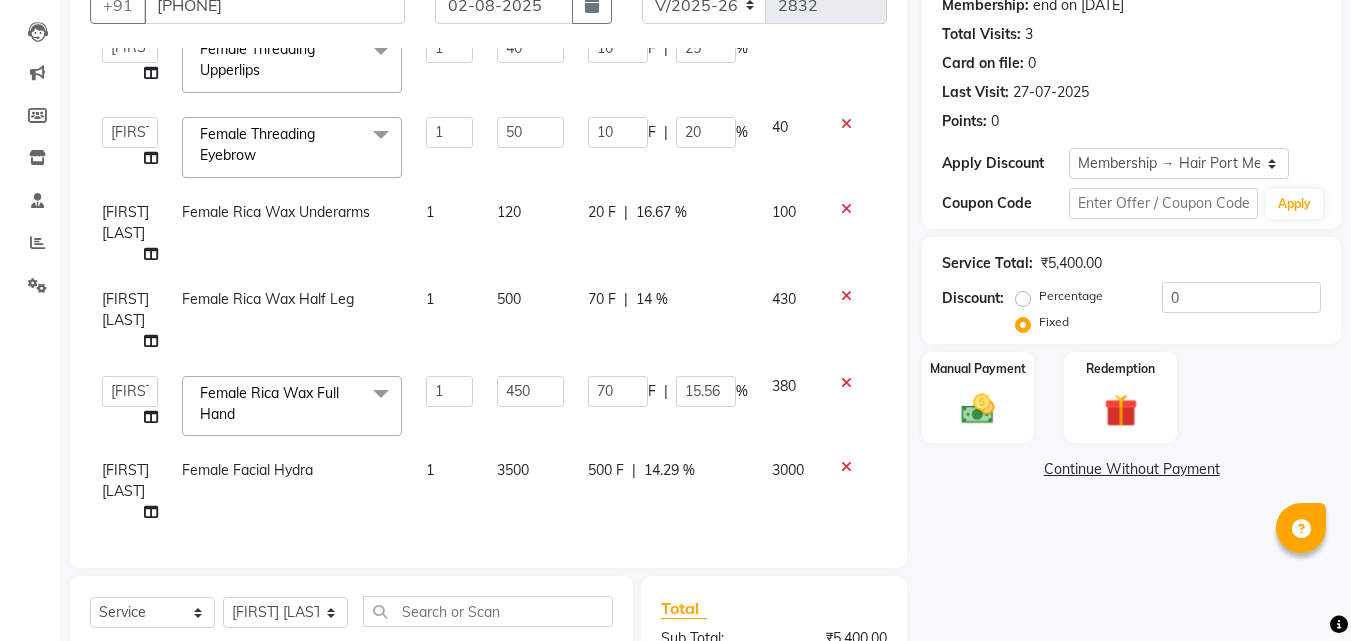 click on "Client +[COUNTRYCODE] [PHONE] Date [DATE] Invoice Number V/2025 V/2025-26 2832 Services Stylist Service Qty Price Disc Total Action [FIRST] [LAST]  Female Threading Forehead 1 40 10 F | 25 % 30  [FIRST] [LAST]    Esmail   Gufran   Jyoti Disale   Netaji Vishwanath Suryavanshi   Rupali    Tanaji Vishwanath Suryavanshi   Vinod Mane  Female Threading Upperlips  x Female Hair Cut (Hair Wash+Styling) Female Flicks Cut Female Hair Wash+ Blow Dry Female Baby Hair Cut Female Treated Hair Wash+ Blow Dry Female Styling Short Hair Female Styling Medium Hair Female Styling Long Hair  Female Styling Iron/Tong Short Hair Female Styling Iron/Tong Medium Hair Female Styling Iron/Tong Long Hair Female Straightening Short Hair Female Straightening Medium Hair Female Staightening Long Hair Female Smoothing Short Hair Female Smoothing Medium Hair Female Smoothing Long Hair Female Nanoplastla Short Hair Female Nanoplastla Medium Hair Female Nanoplastla Long Hair  Female Keratin Short Hair Female Keratin Medium Hair  wart remove 1" 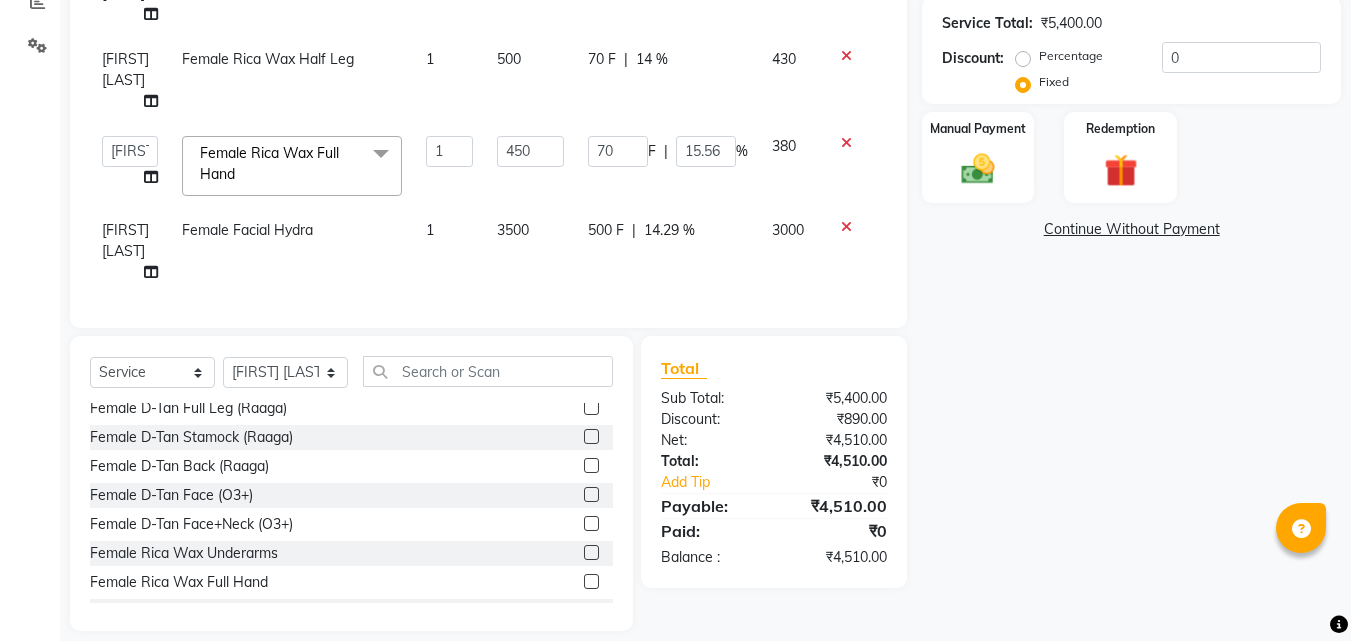 scroll, scrollTop: 460, scrollLeft: 0, axis: vertical 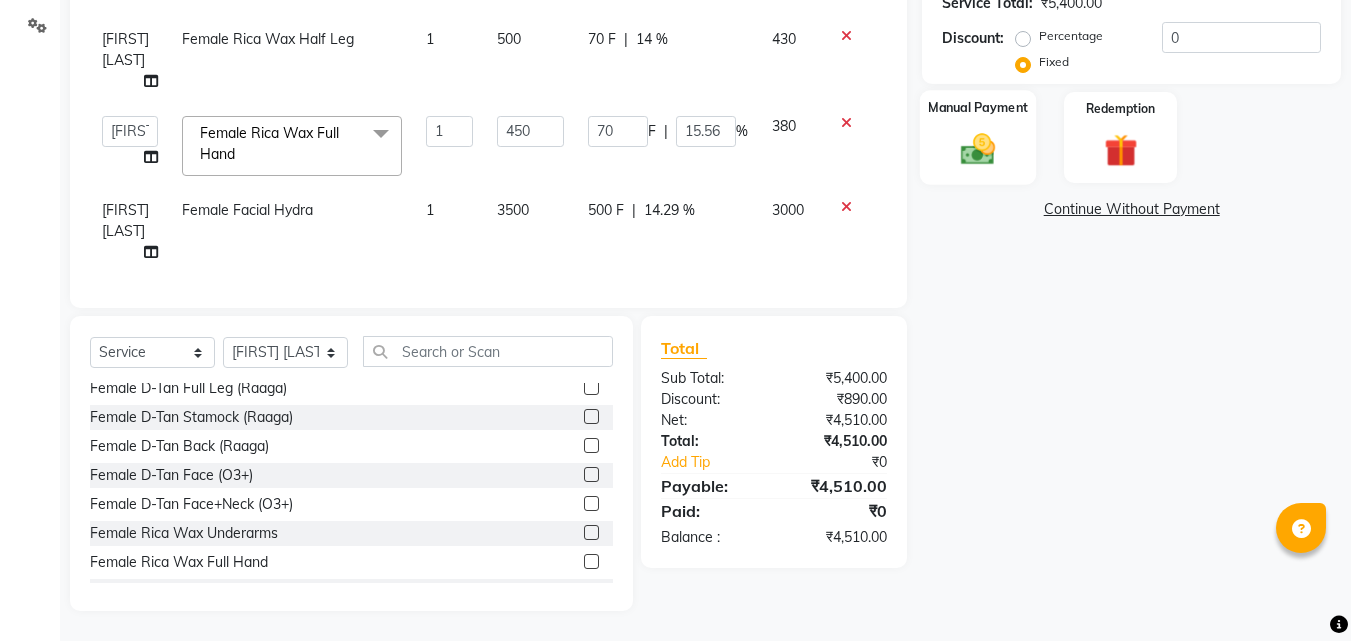 click on "Manual Payment" 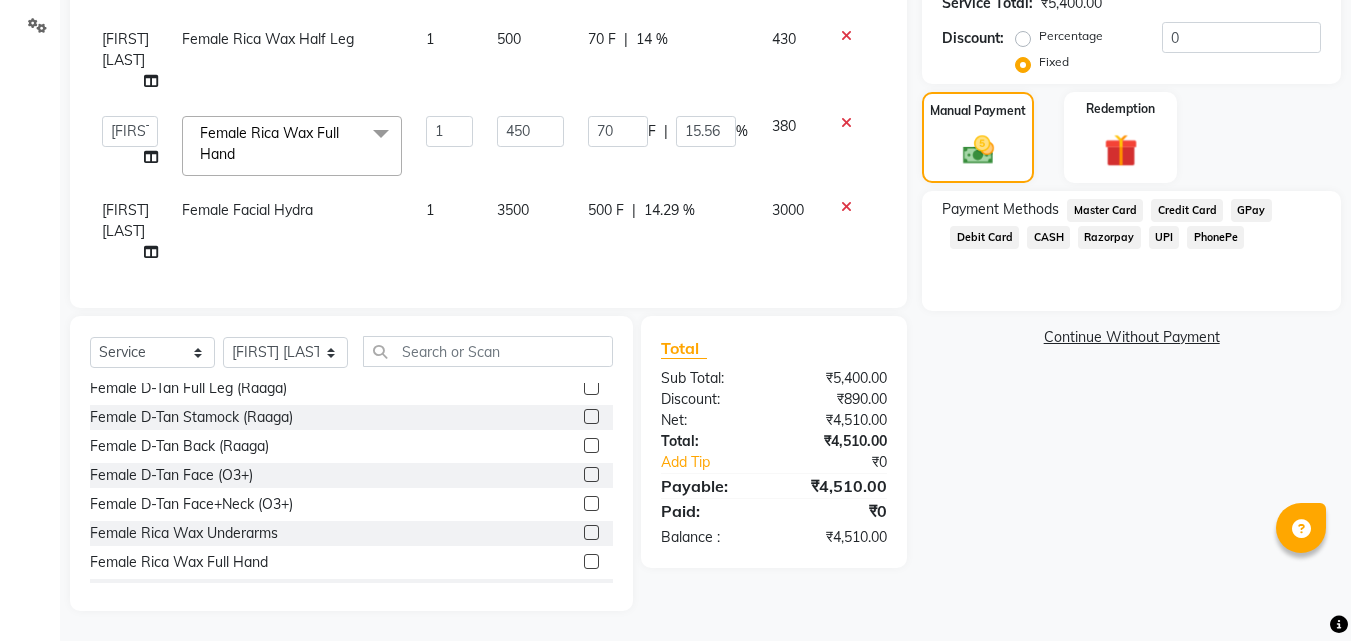 click on "PhonePe" 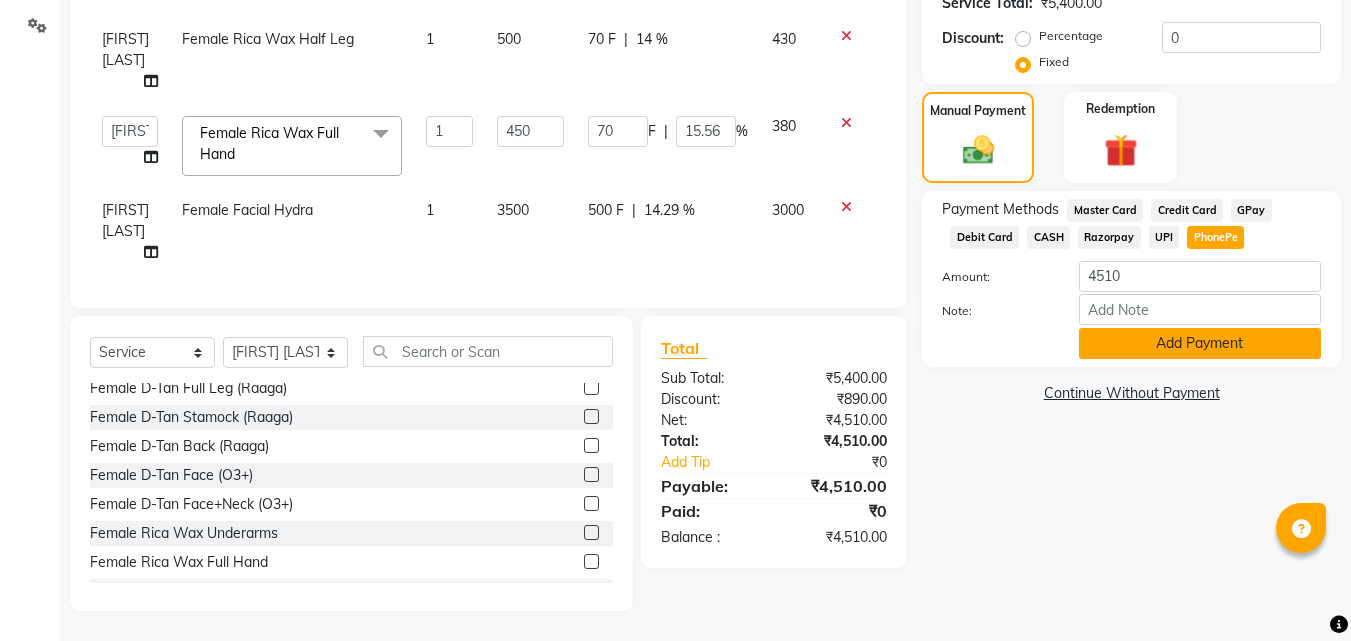 click on "Add Payment" 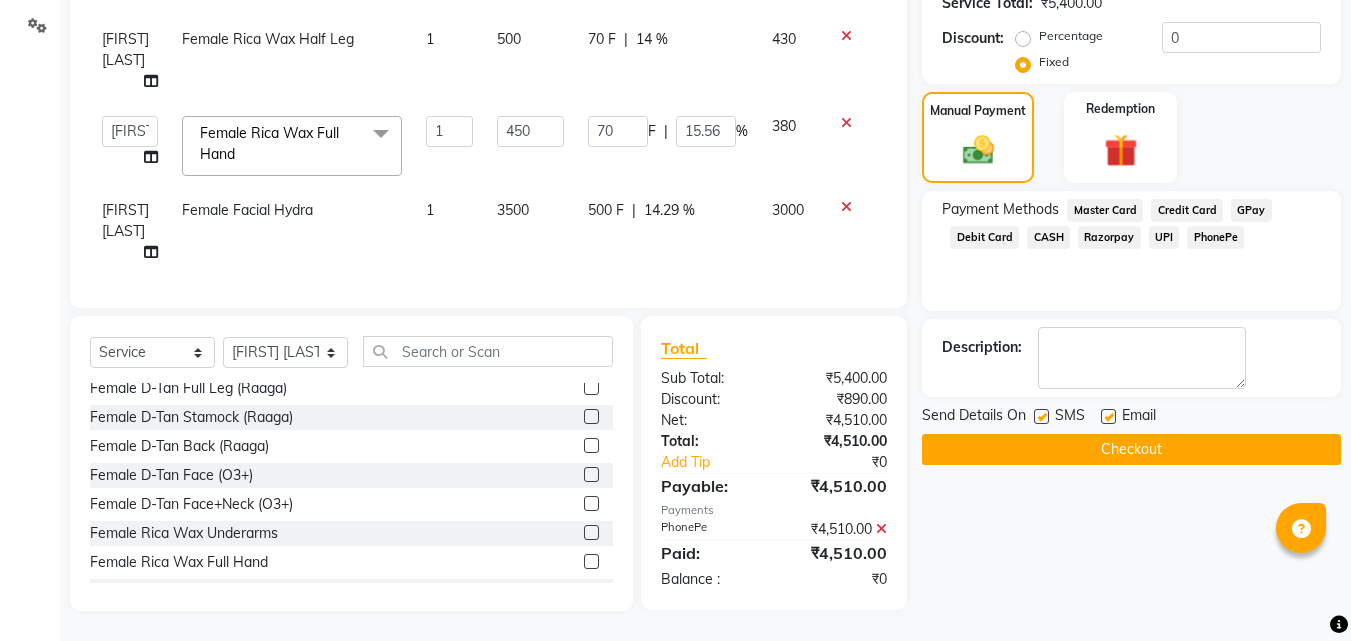click on "Checkout" 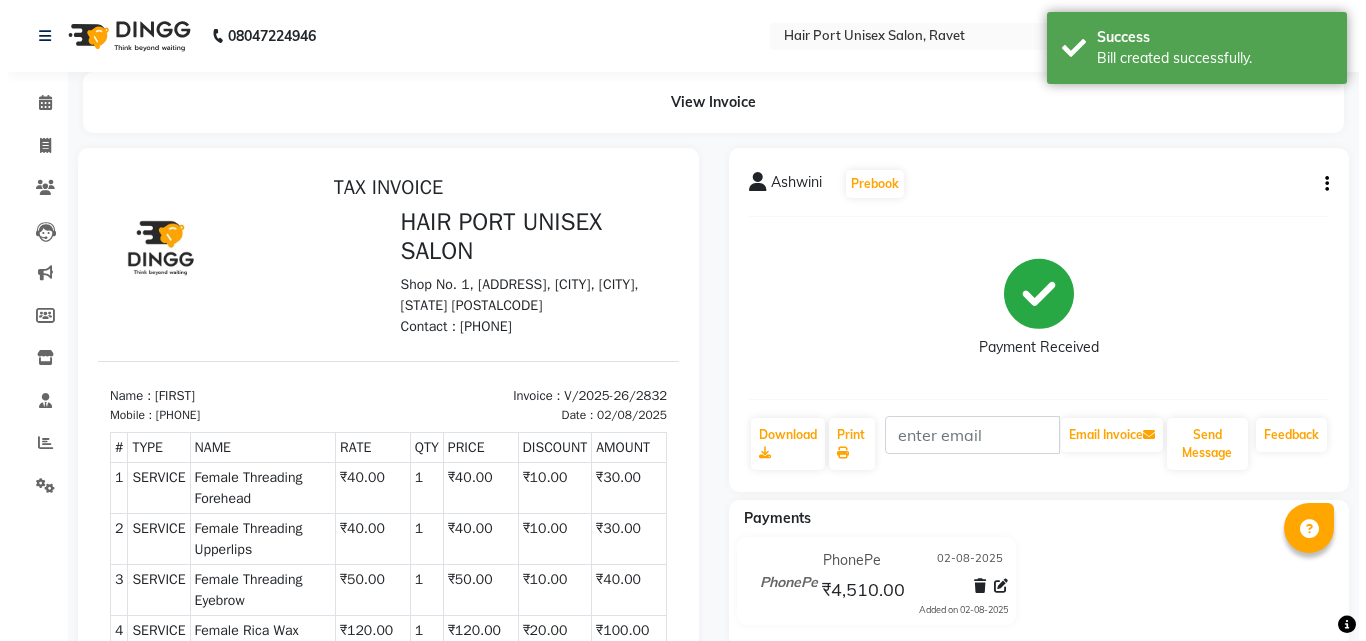 scroll, scrollTop: 0, scrollLeft: 0, axis: both 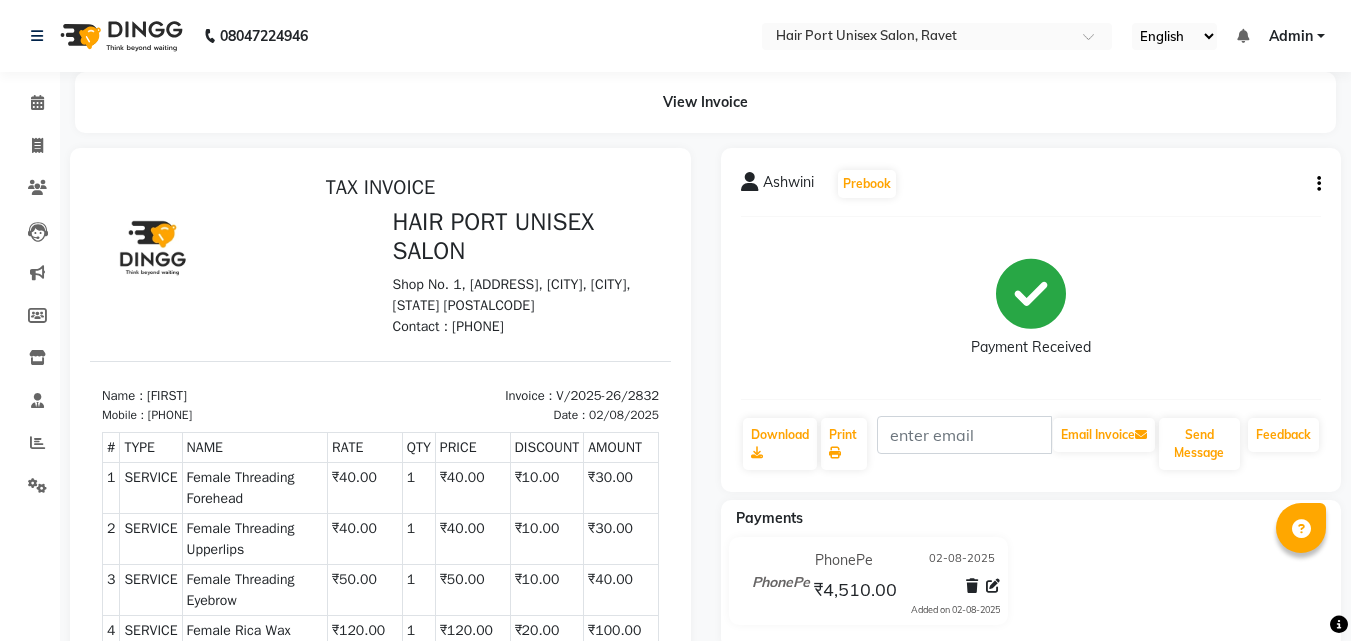 select on "service" 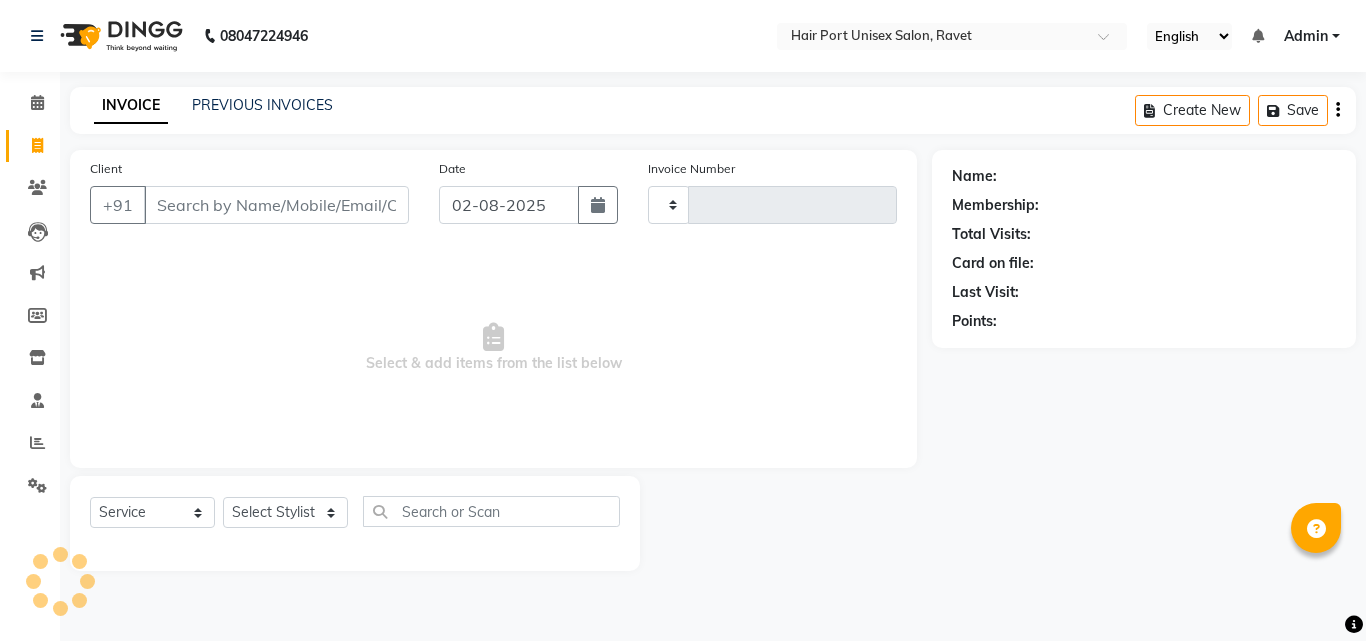 type on "2833" 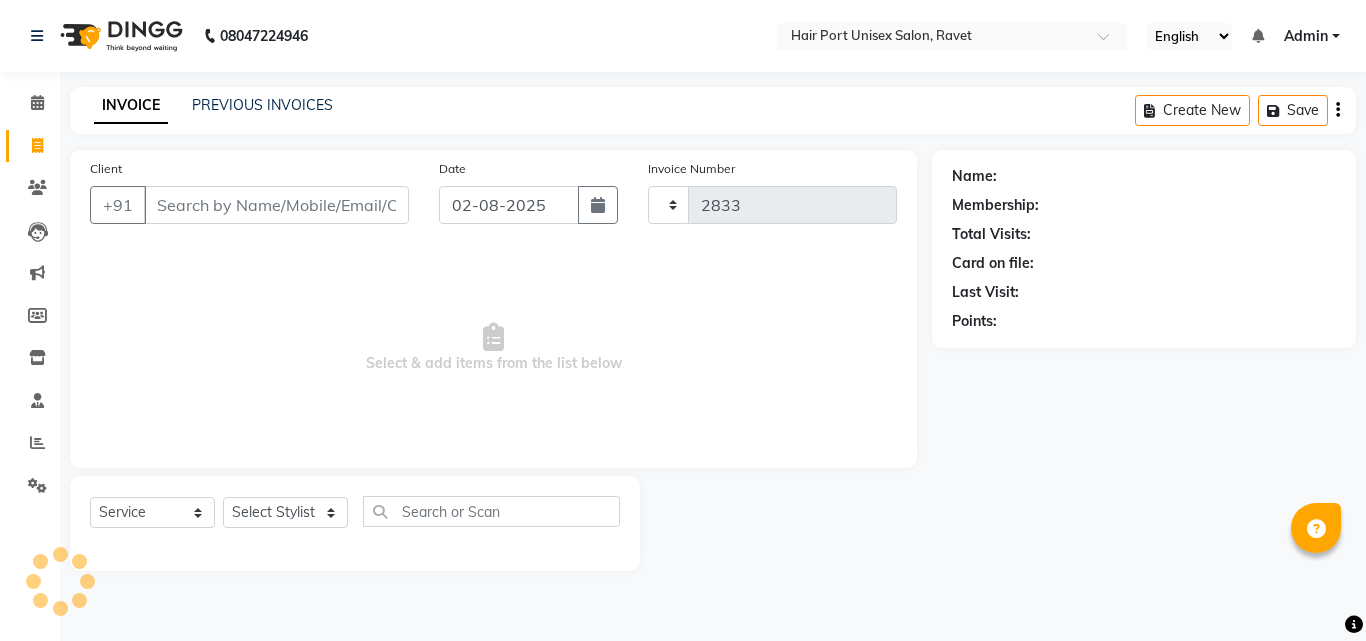select on "7015" 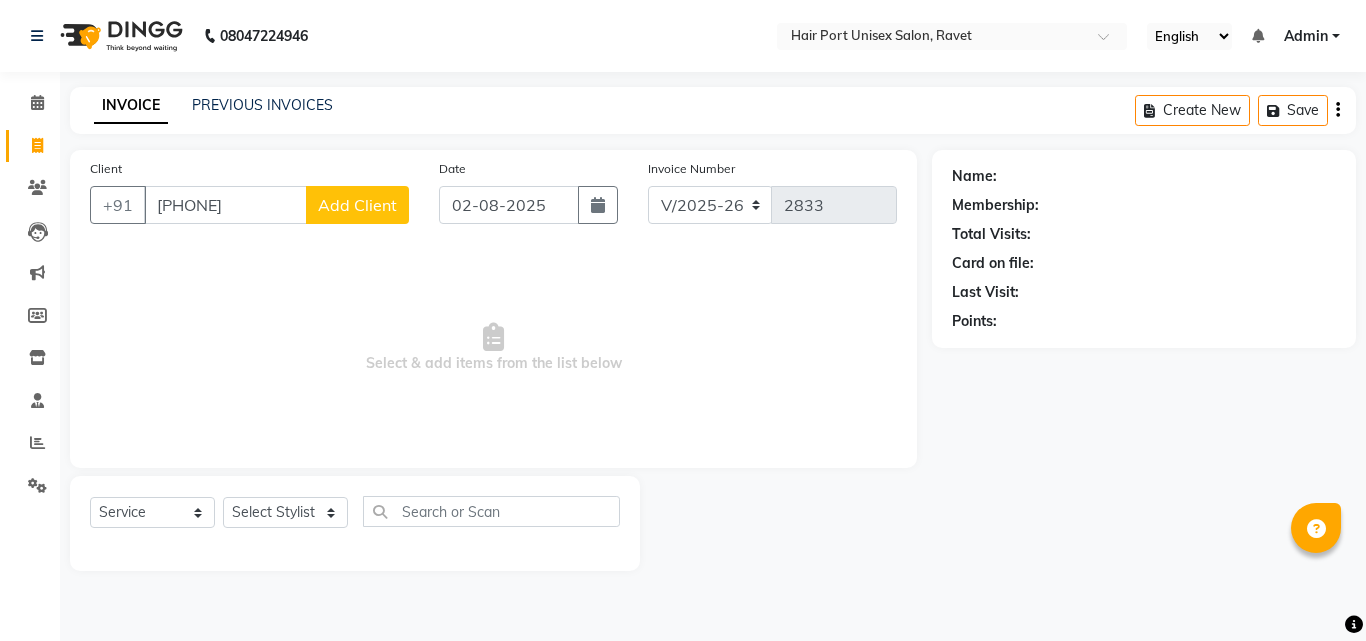 type on "[PHONE]" 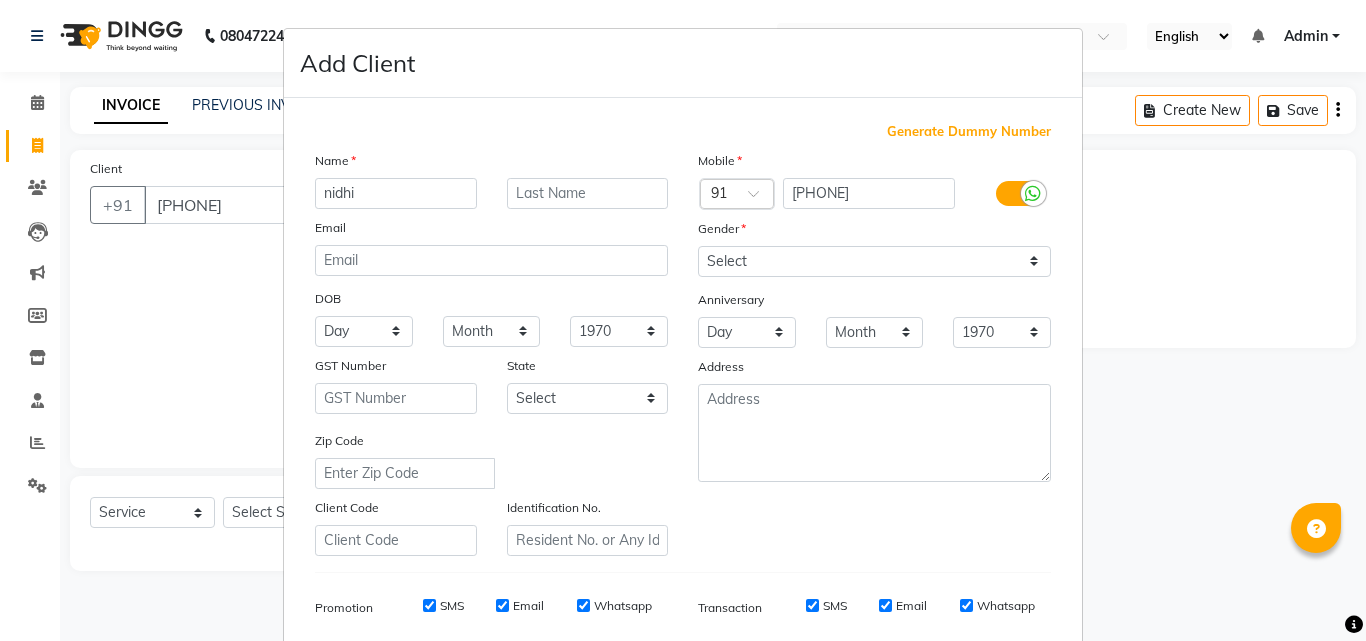 type on "nidhi" 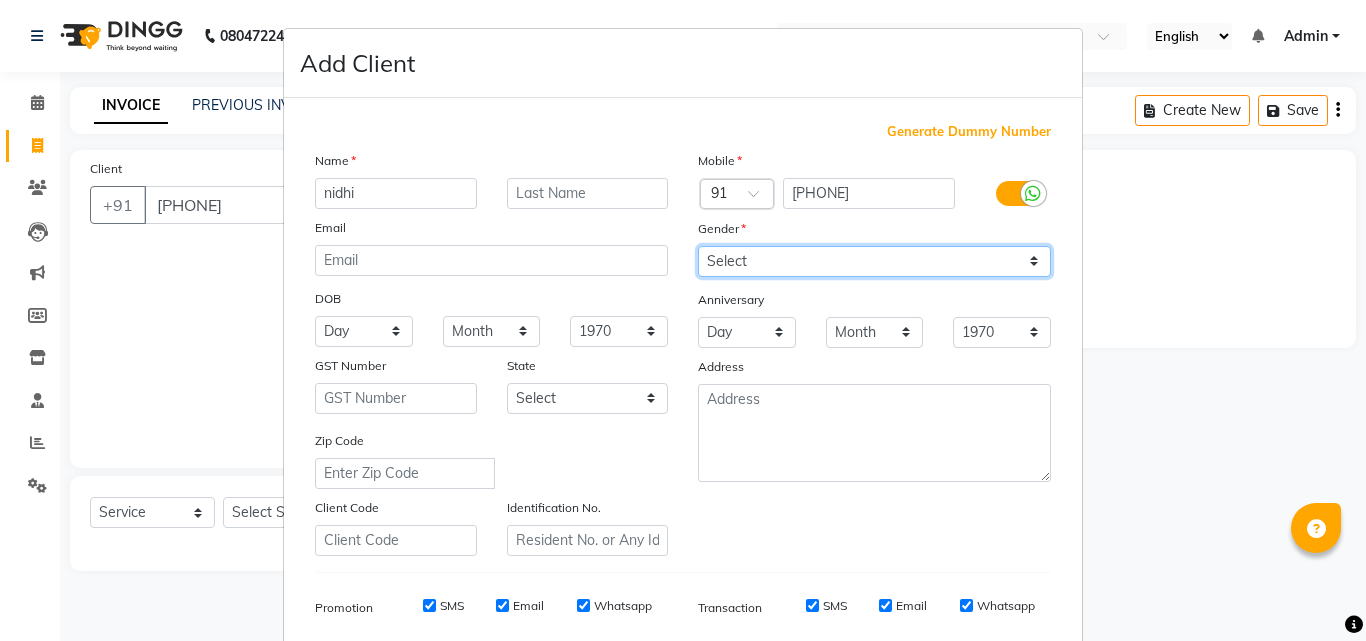 click on "Select Male Female Other Prefer Not To Say" at bounding box center [874, 261] 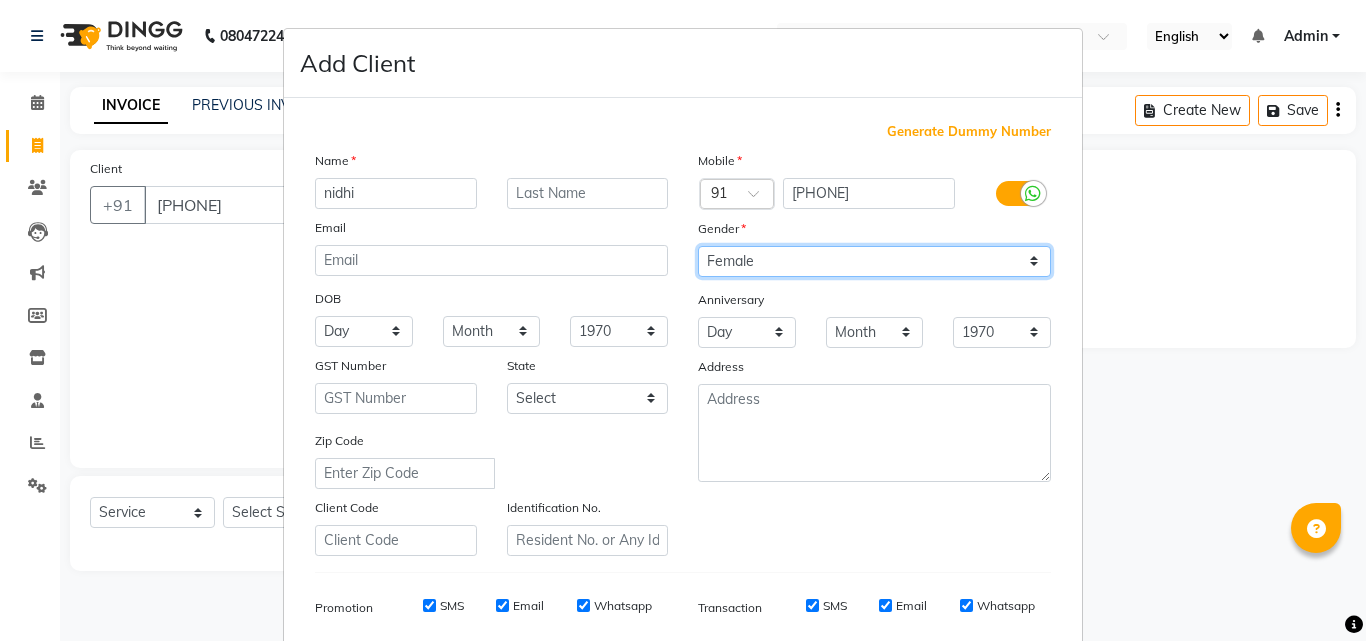 click on "Select Male Female Other Prefer Not To Say" at bounding box center (874, 261) 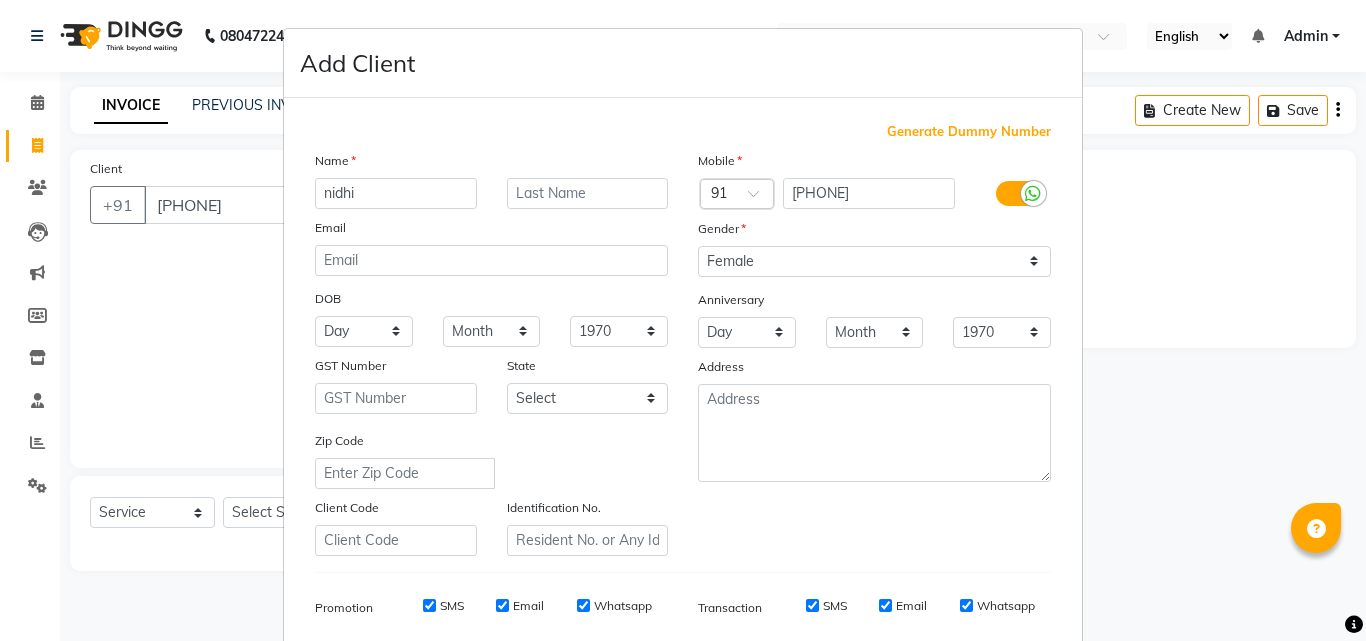click on "Add Client Generate Dummy Number Name [FIRST] Email DOB Day 01 02 03 04 05 06 07 08 09 10 11 12 13 14 15 16 17 18 19 20 21 22 23 24 25 26 27 28 29 30 31 Month January February March April May June July August September October November December 1940 1941 1942 1943 1944 1945 1946 1947 1948 1949 1950 1951 1952 1953 1954 1955 1956 1957 1958 1959 1960 1961 1962 1963 1964 1965 1966 1967 1968 1969 1970 1971 1972 1973 1974 1975 1976 1977 1978 1979 1980 1981 1982 1983 1984 1985 1986 1987 1988 1989 1990 1991 1992 1993 1994 1995 1996 1997 1998 1999 2000 2001 2002 2003 2004 2005 2006 2007 2008 2009 2010 2011 2012 2013 2014 2015 2016 2017 2018 2019 2020 2021 2022 2023 2024 GST Number State Select Andaman and Nicobar Islands Andhra Pradesh Arunachal Pradesh Assam Bihar Chandigarh Chhattisgarh Dadra and Nagar Haveli Daman and Diu Delhi Goa Gujarat Haryana Himachal Pradesh Jammu and Kashmir Jharkhand Karnataka Kerala Lakshadweep Madhya Pradesh Maharashtra Manipur Meghalaya Mizoram Nagaland Odisha Pondicherry Punjab Rajasthan" at bounding box center [683, 320] 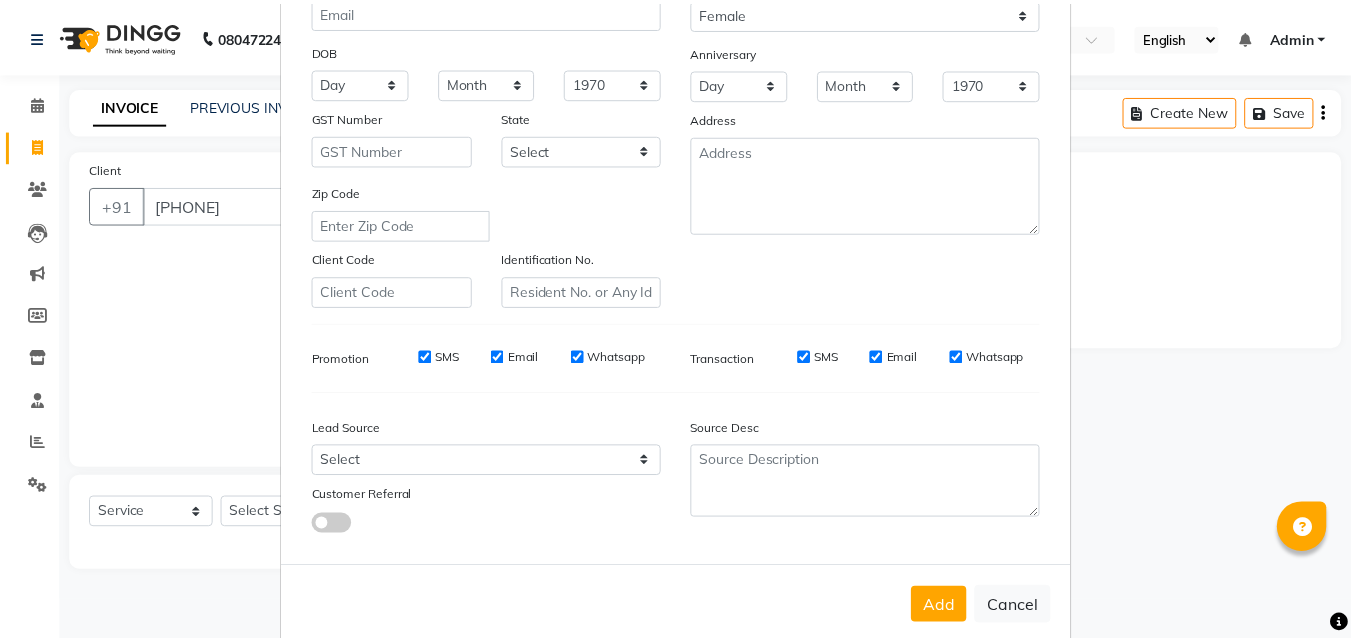 scroll, scrollTop: 282, scrollLeft: 0, axis: vertical 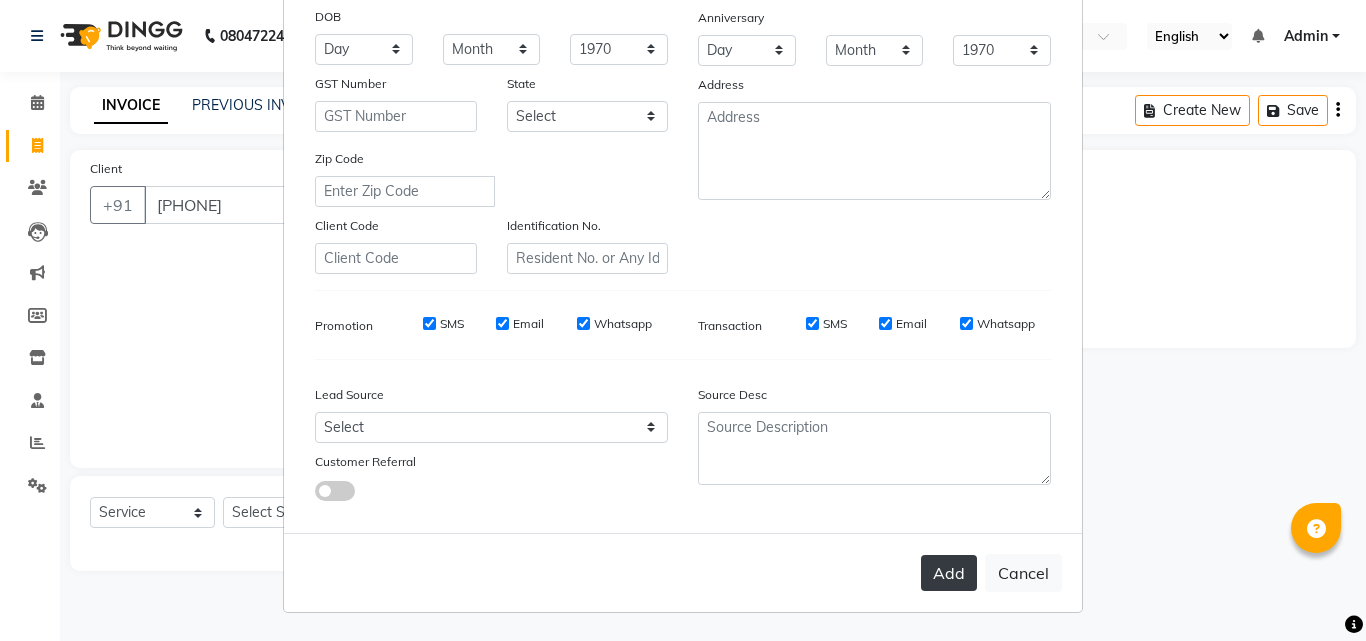 click on "Add" at bounding box center [949, 573] 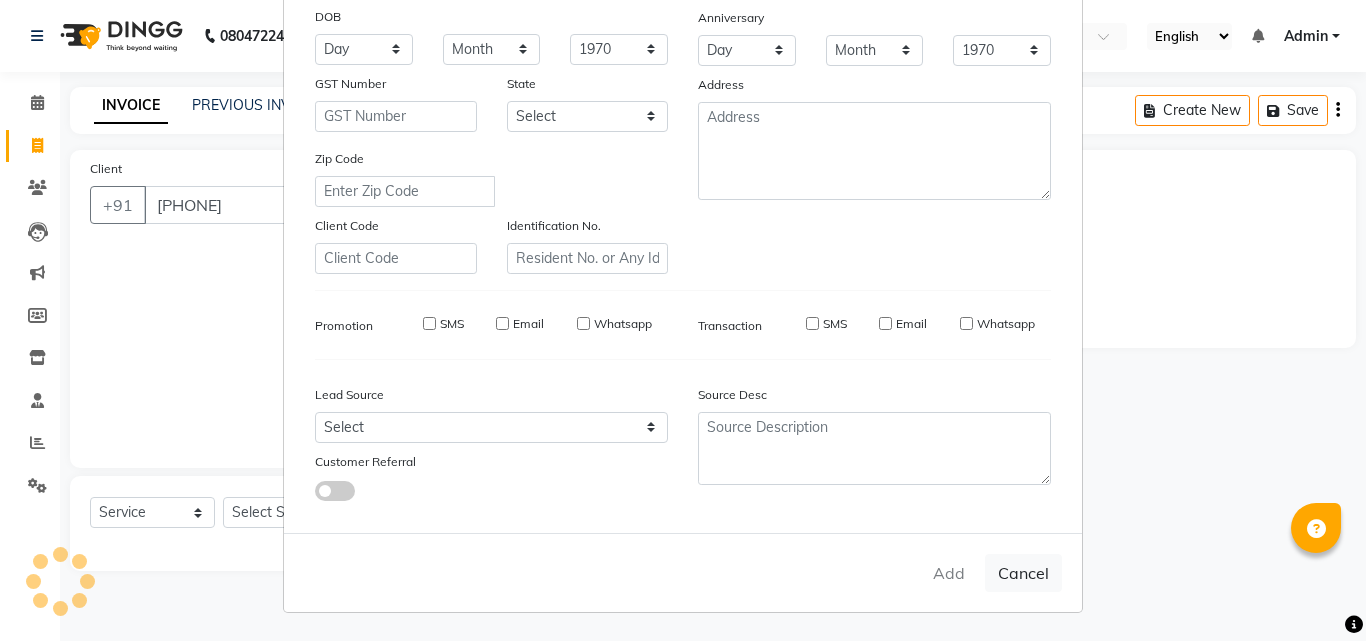 type 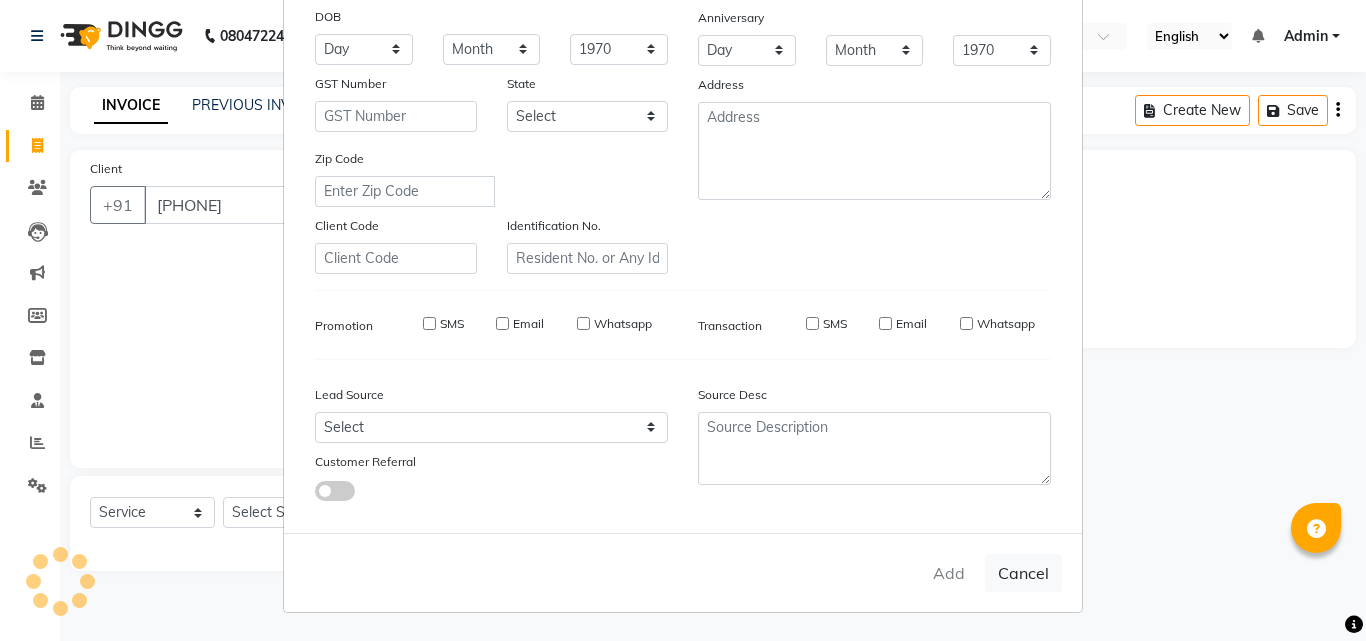 select 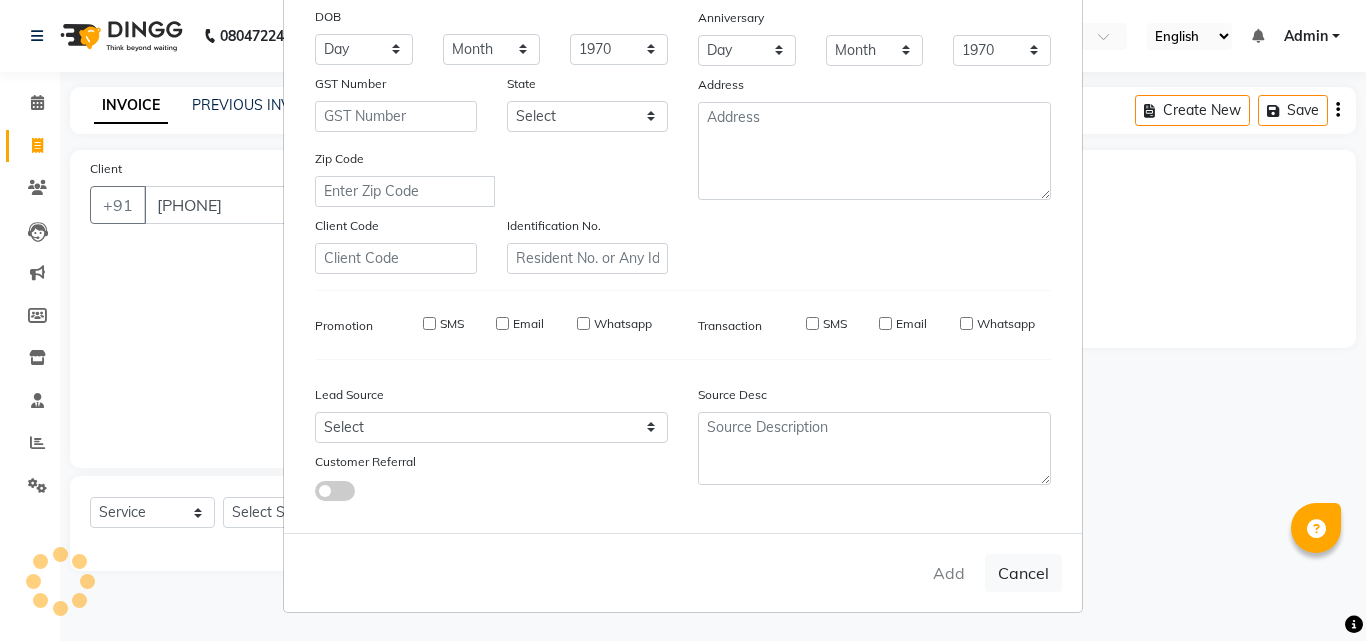type 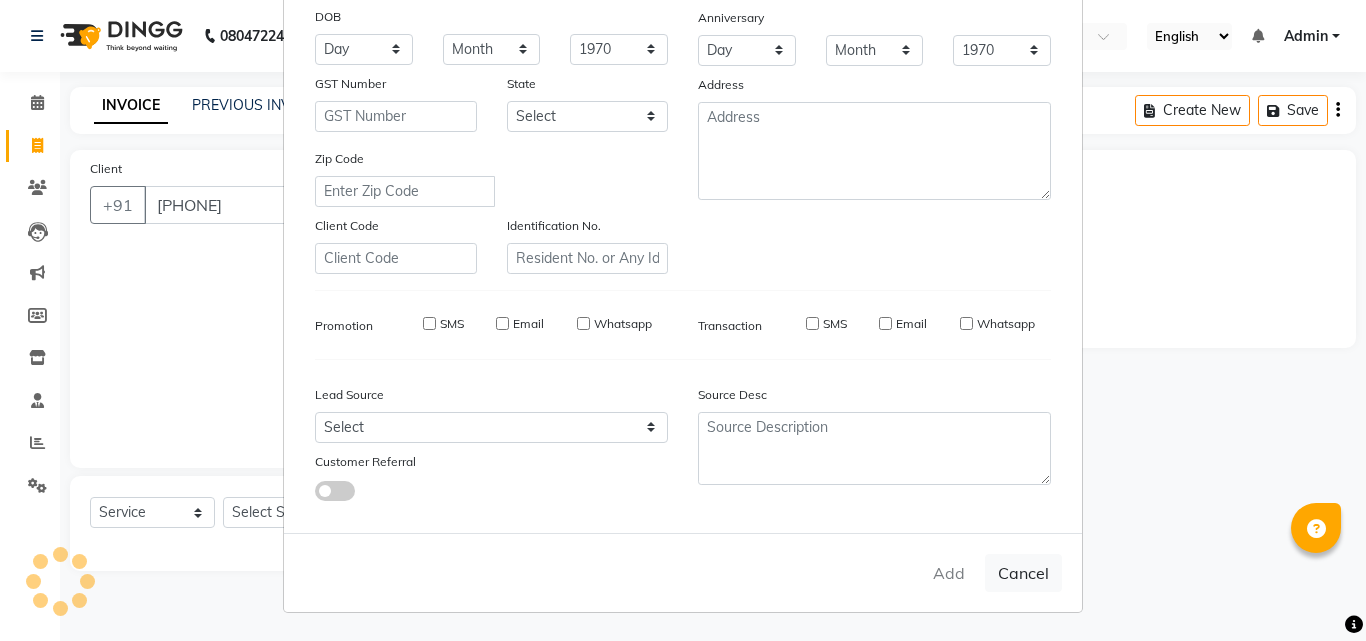 select 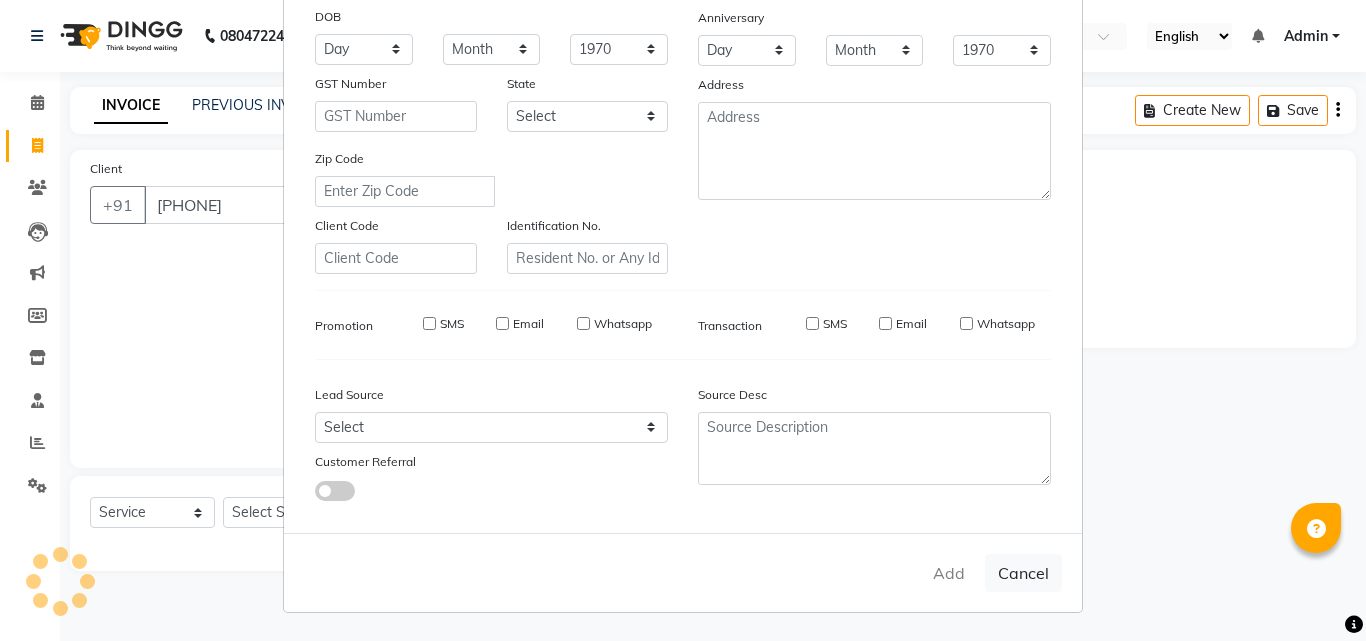 checkbox on "false" 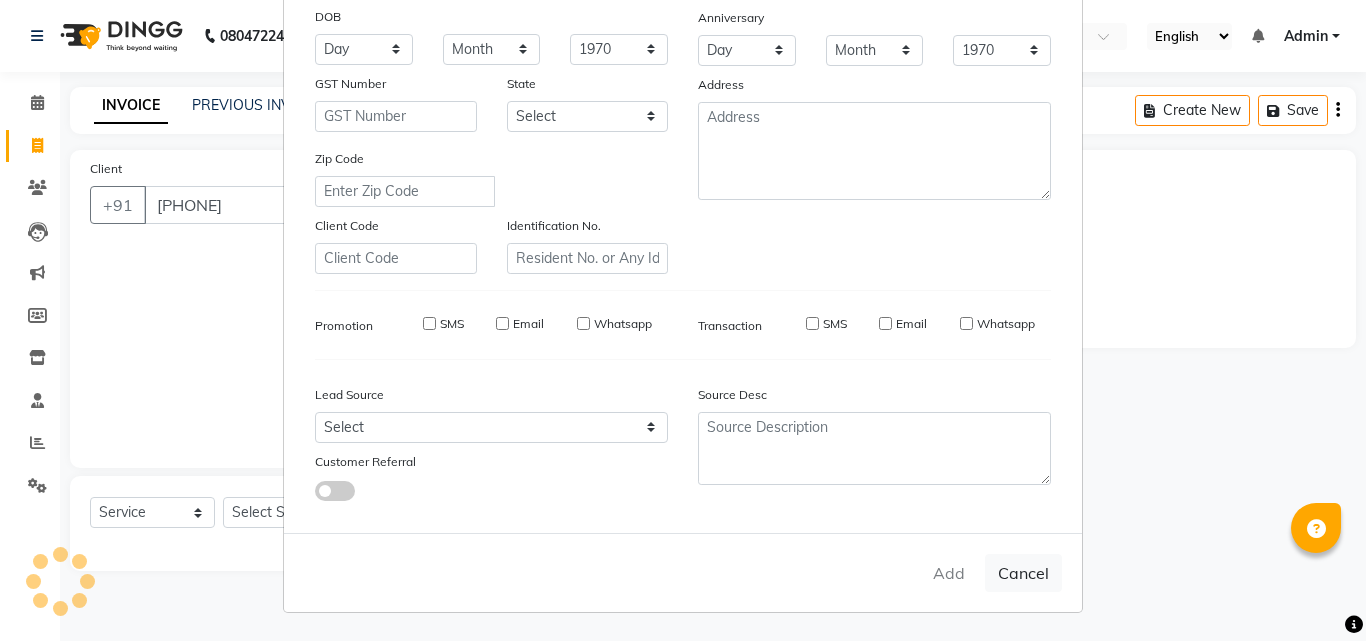 checkbox on "false" 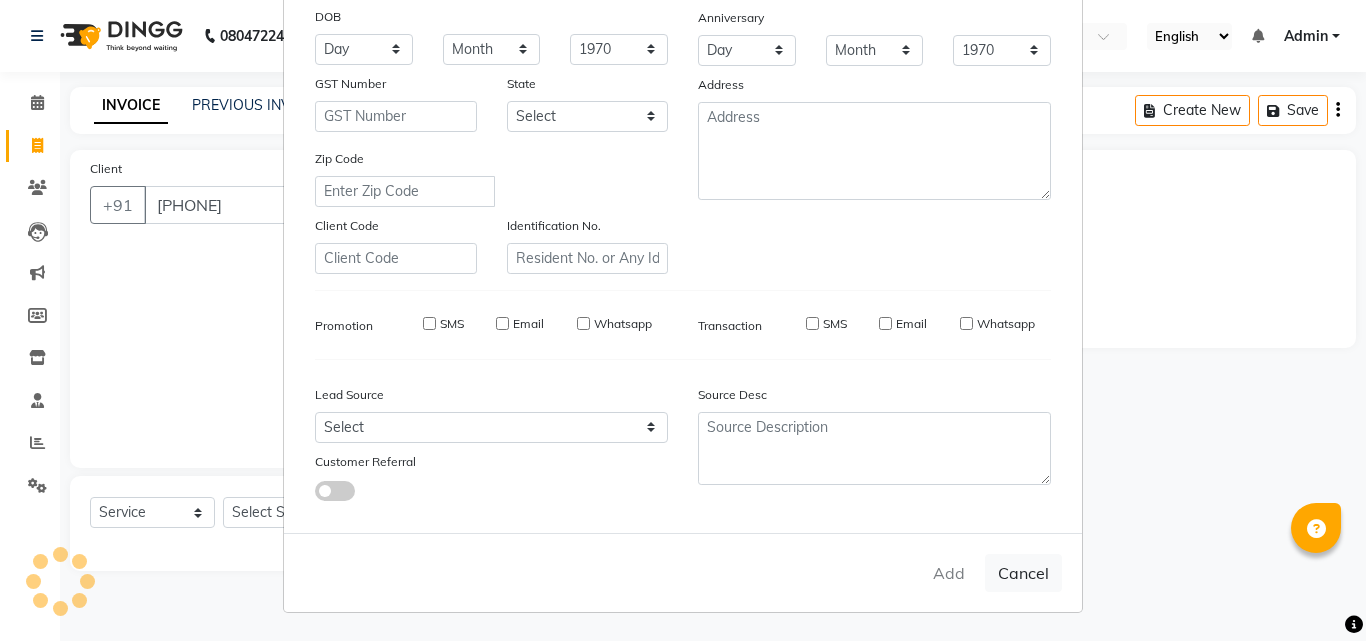 checkbox on "false" 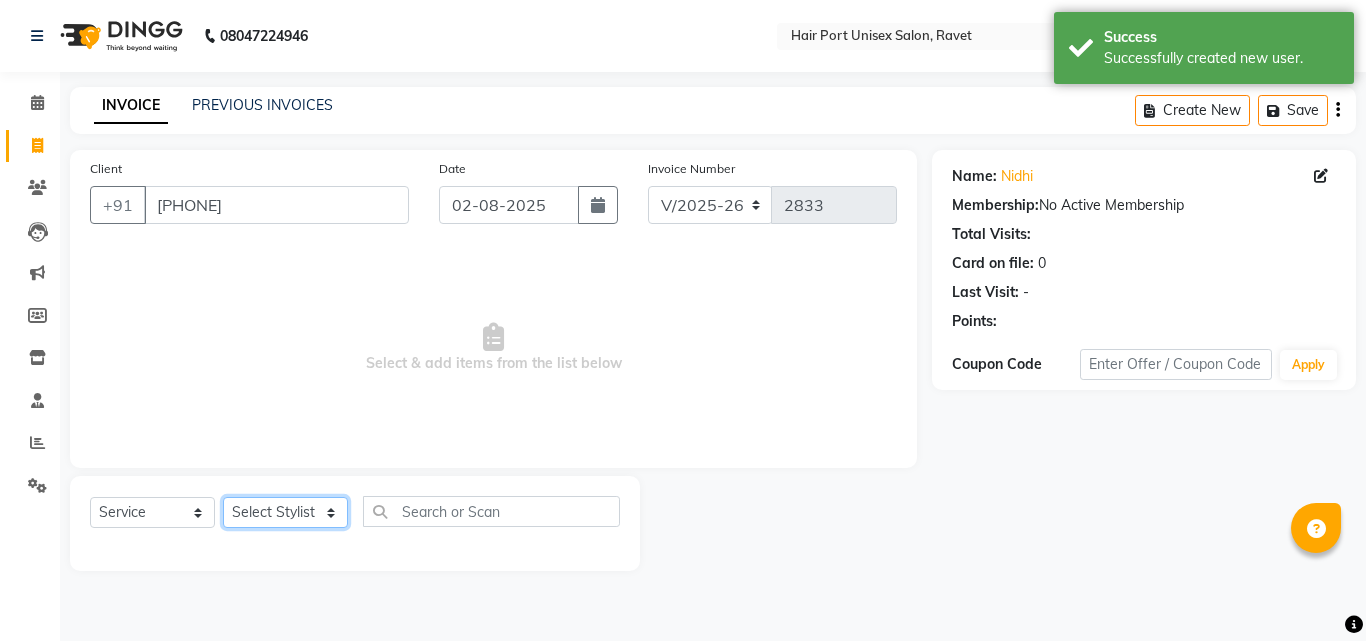 click on "Select Stylist [FIRST] [LAST]  Esmail Gufran Jyoti Disale Netaji Vishwanath Suryavanshi Rupali  Tanaji Vishwanath Suryavanshi Vinod Mane" 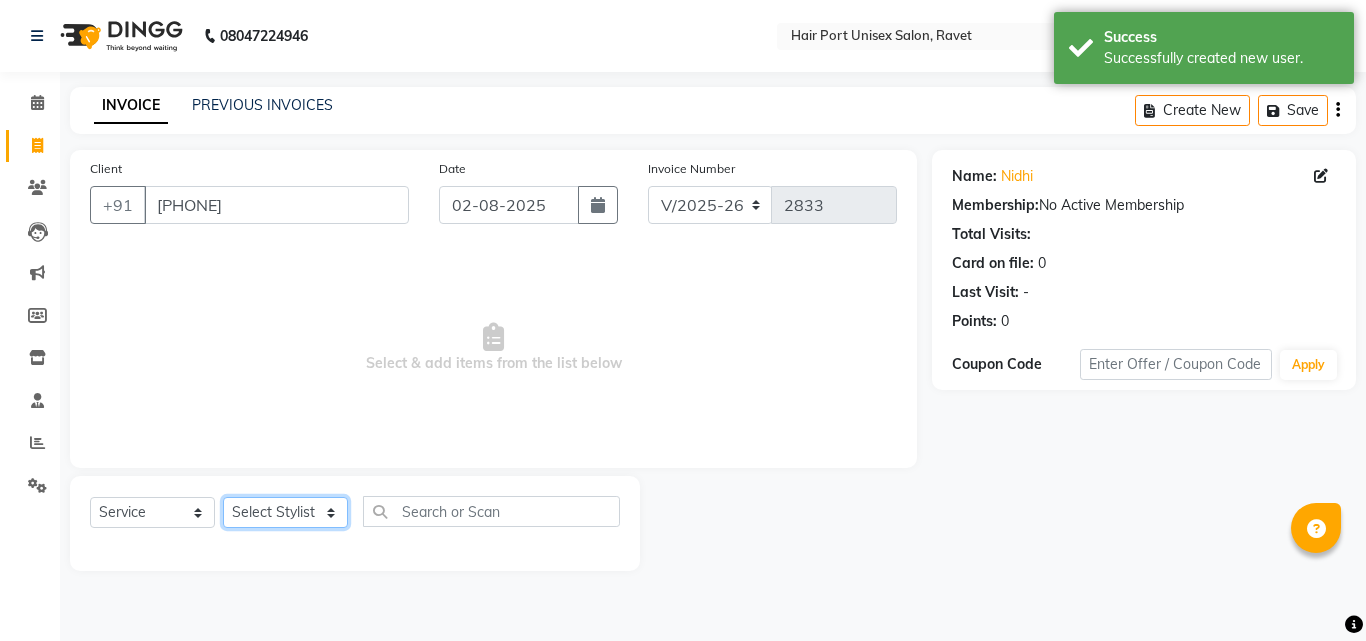 select on "65581" 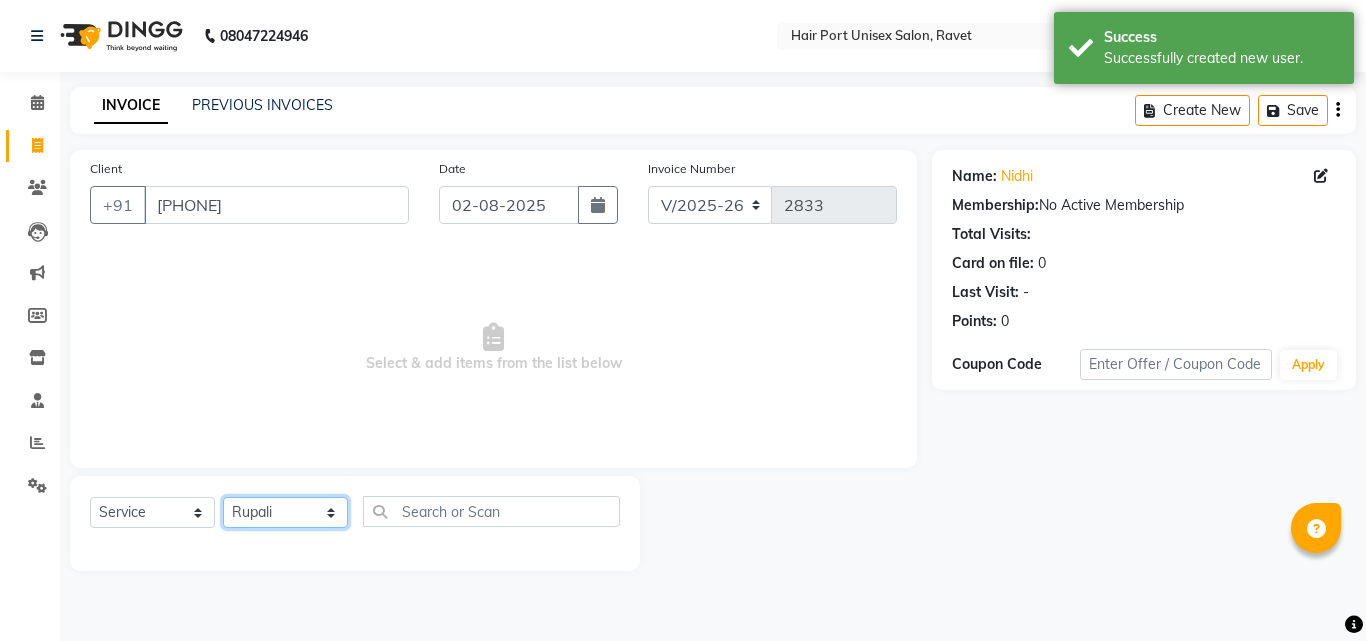 click on "Select Stylist [FIRST] [LAST]  Esmail Gufran Jyoti Disale Netaji Vishwanath Suryavanshi Rupali  Tanaji Vishwanath Suryavanshi Vinod Mane" 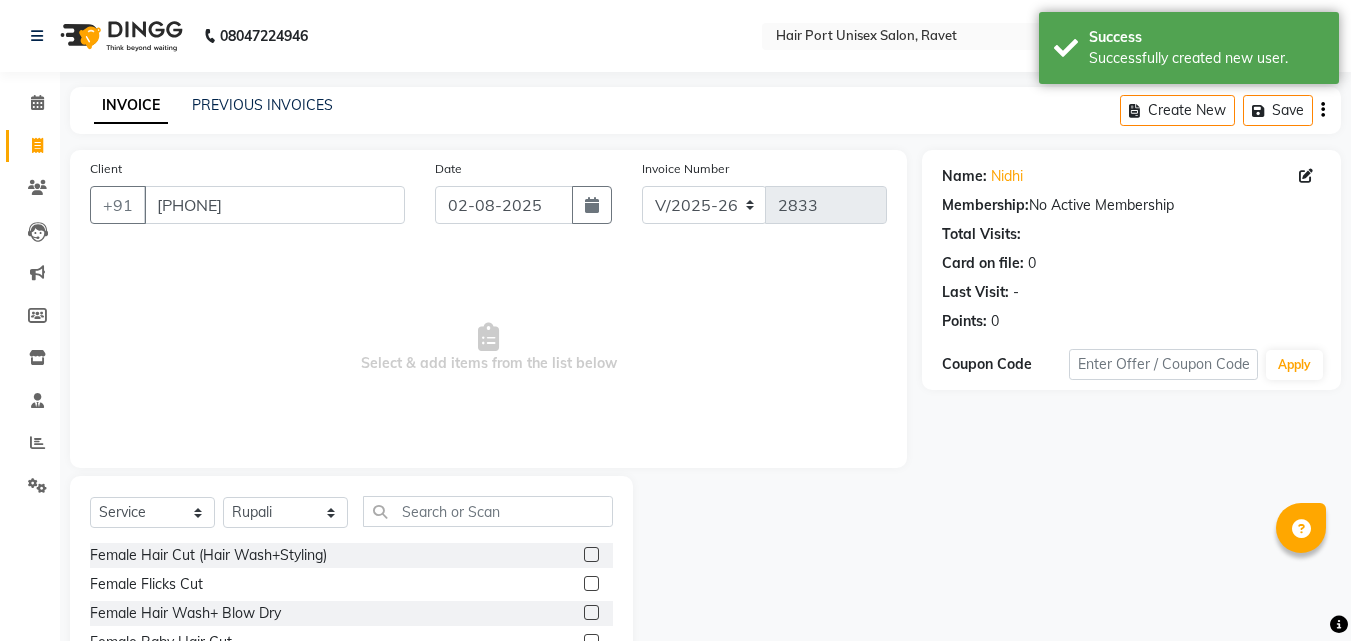 click 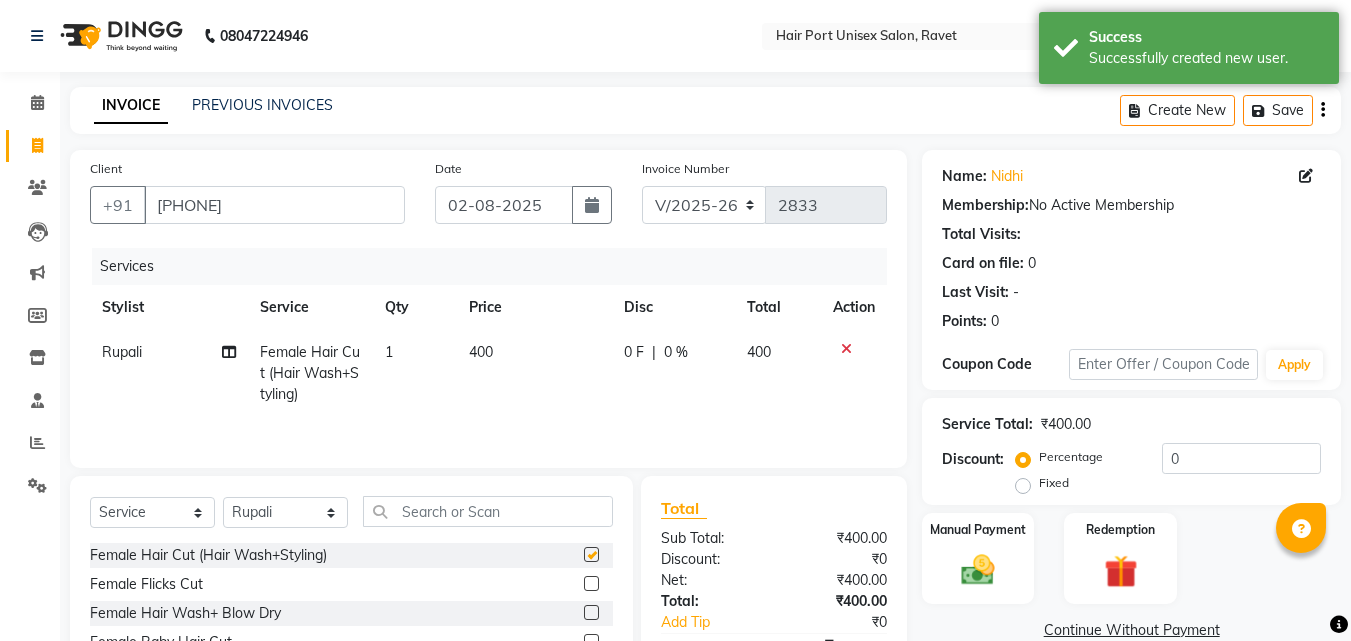 checkbox on "false" 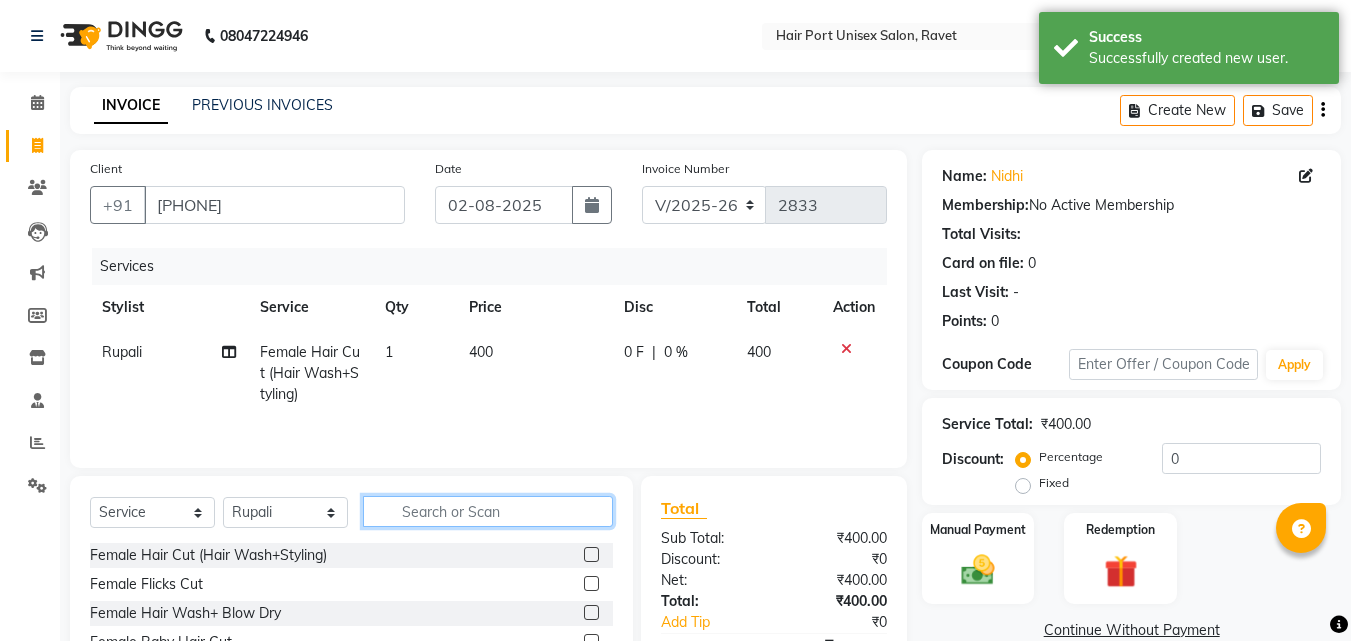 click 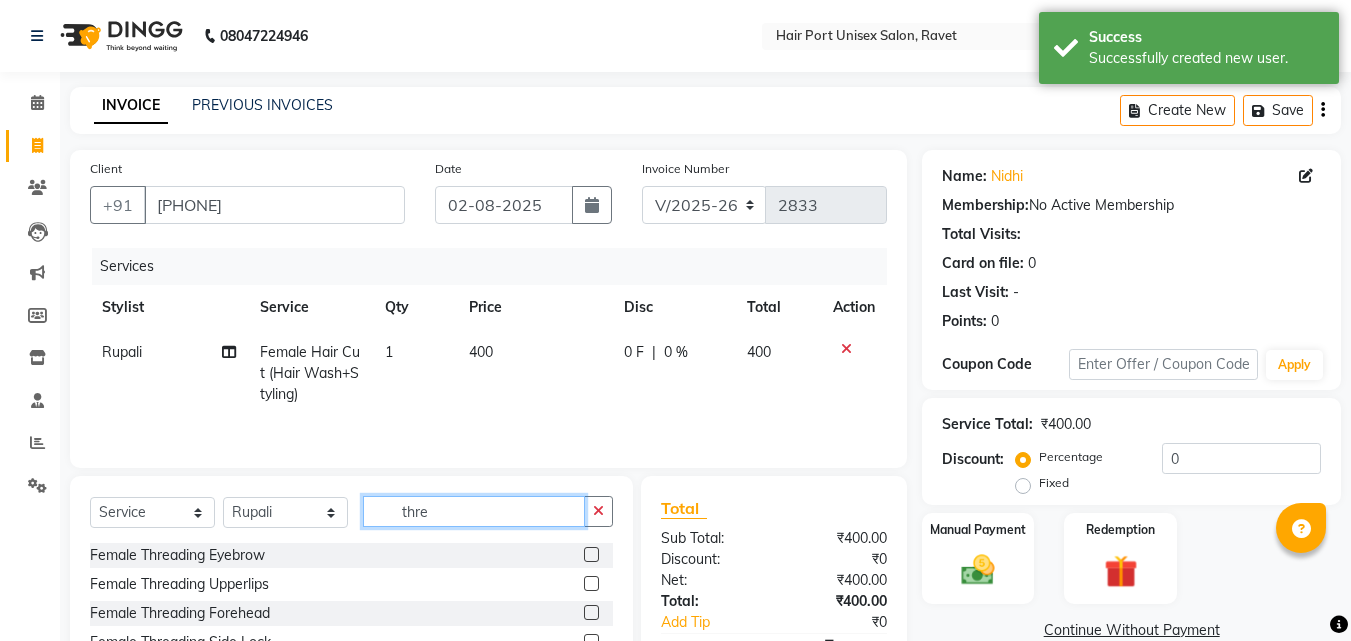 type on "thre" 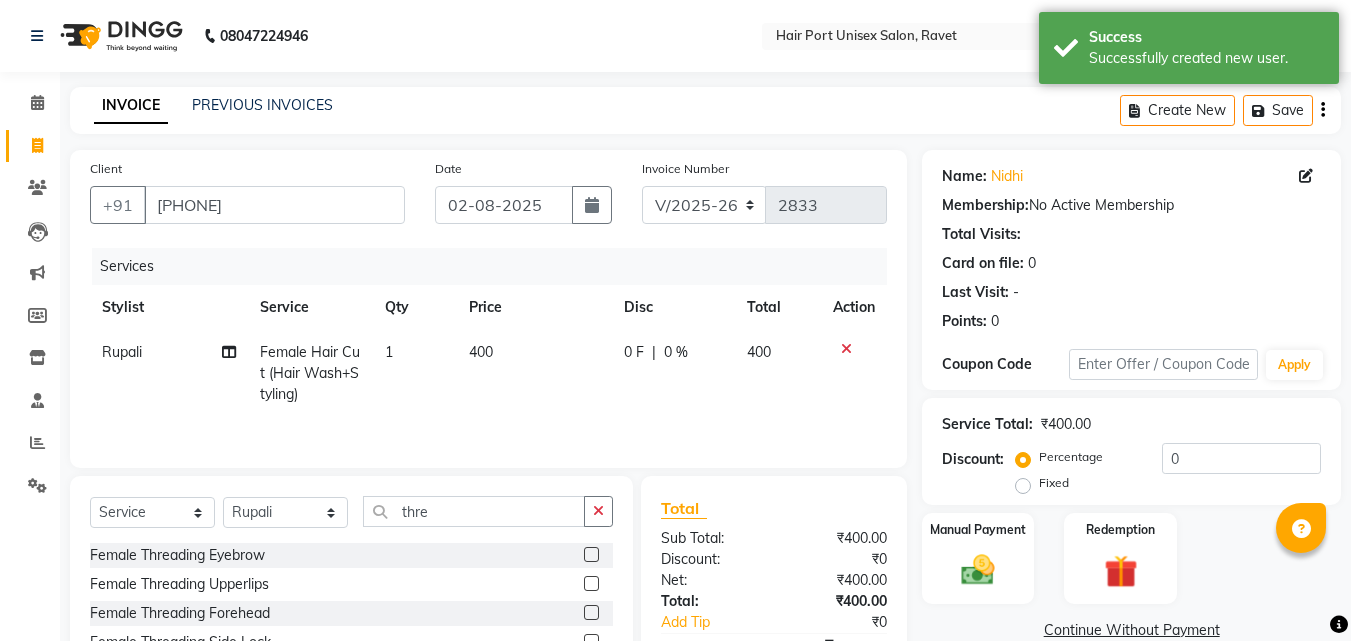 click on "Select  Service  Product  Membership  Package Voucher Prepaid Gift Card  Select Stylist [FIRST] [LAST]  Esmail Gufran Jyoti Disale Netaji Vishwanath Suryavanshi Rupali  Tanaji Vishwanath Suryavanshi Vinod Mane thre Female Threading Eyebrow  Female Threading Upperlips  Female Threading Forehead  Female Threading Side  Lock  Female Threading Lower Lip  Female Threading Chin  Female Threading Jawline  Female Threading Full Face" 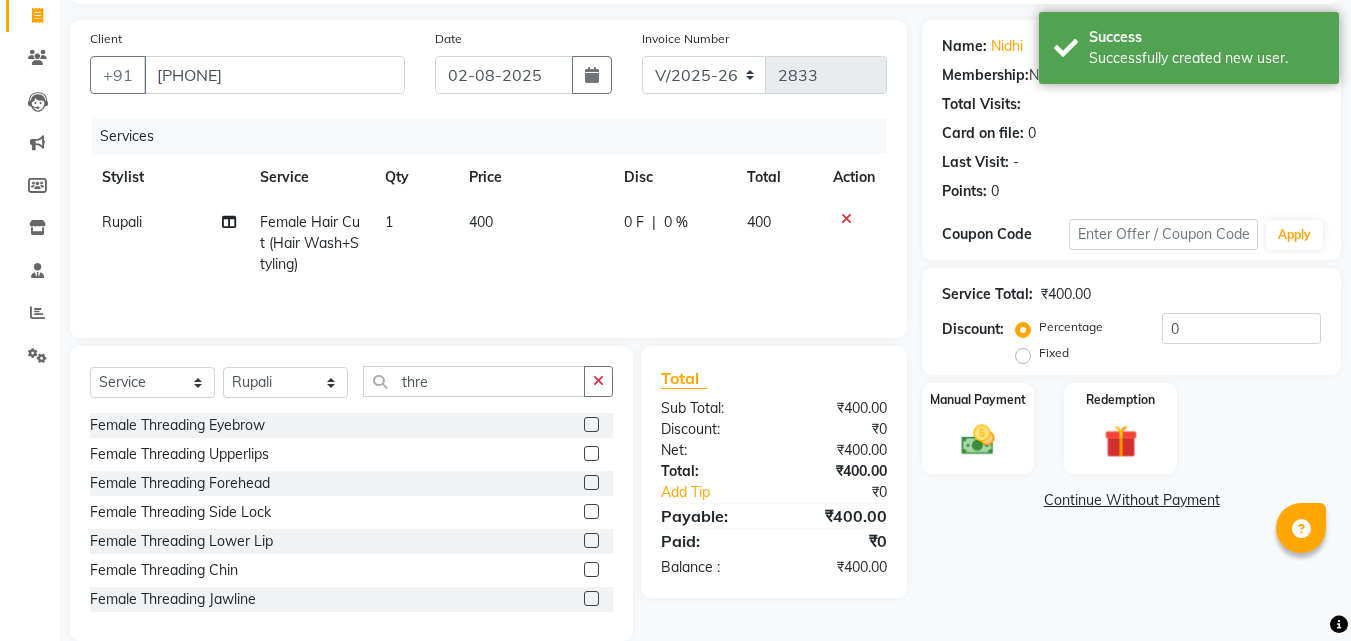 scroll, scrollTop: 160, scrollLeft: 0, axis: vertical 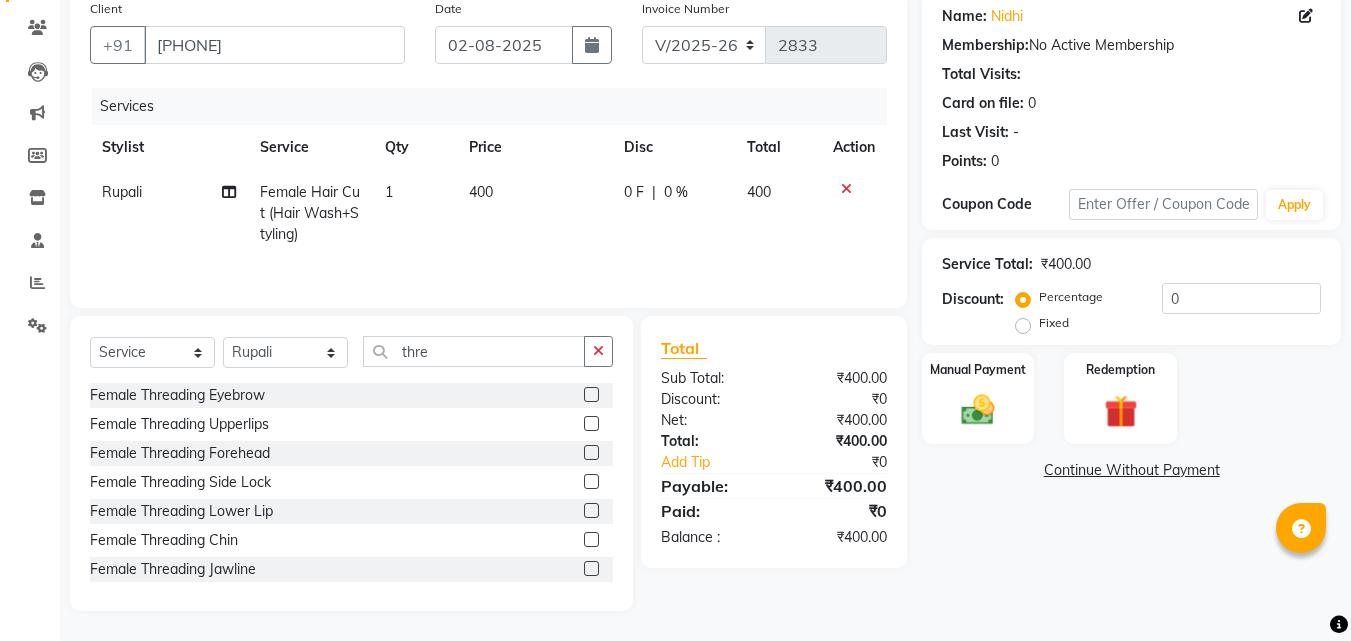 click 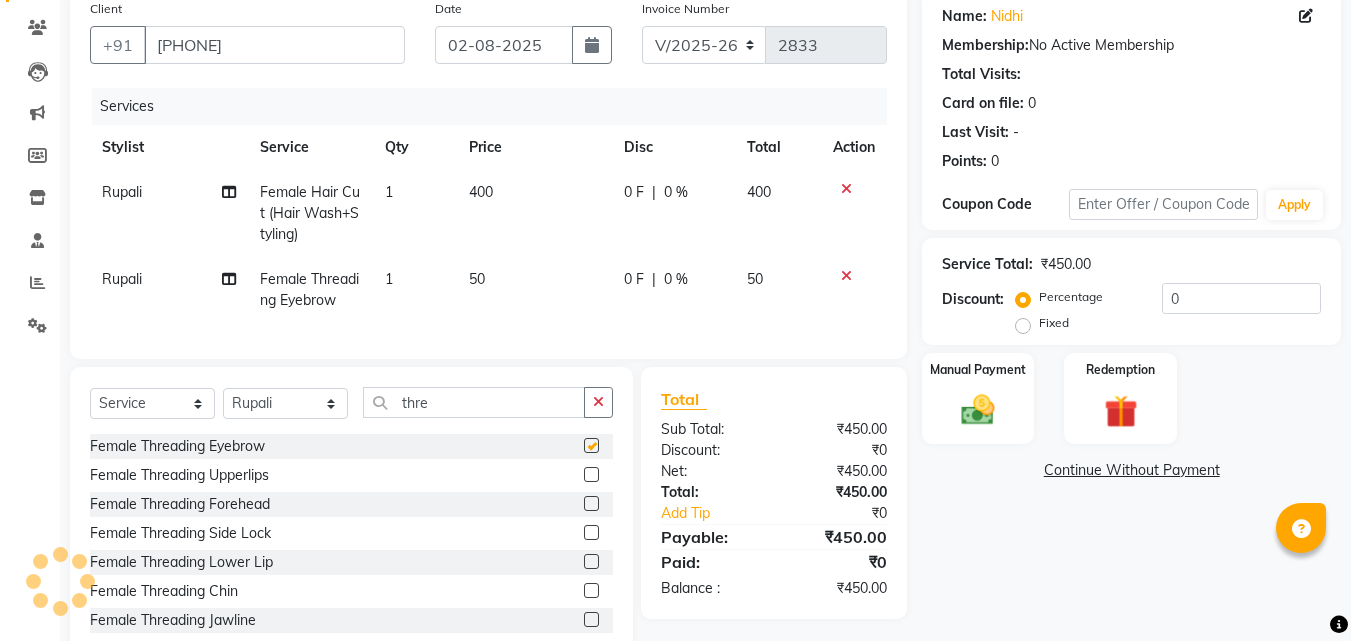 checkbox on "false" 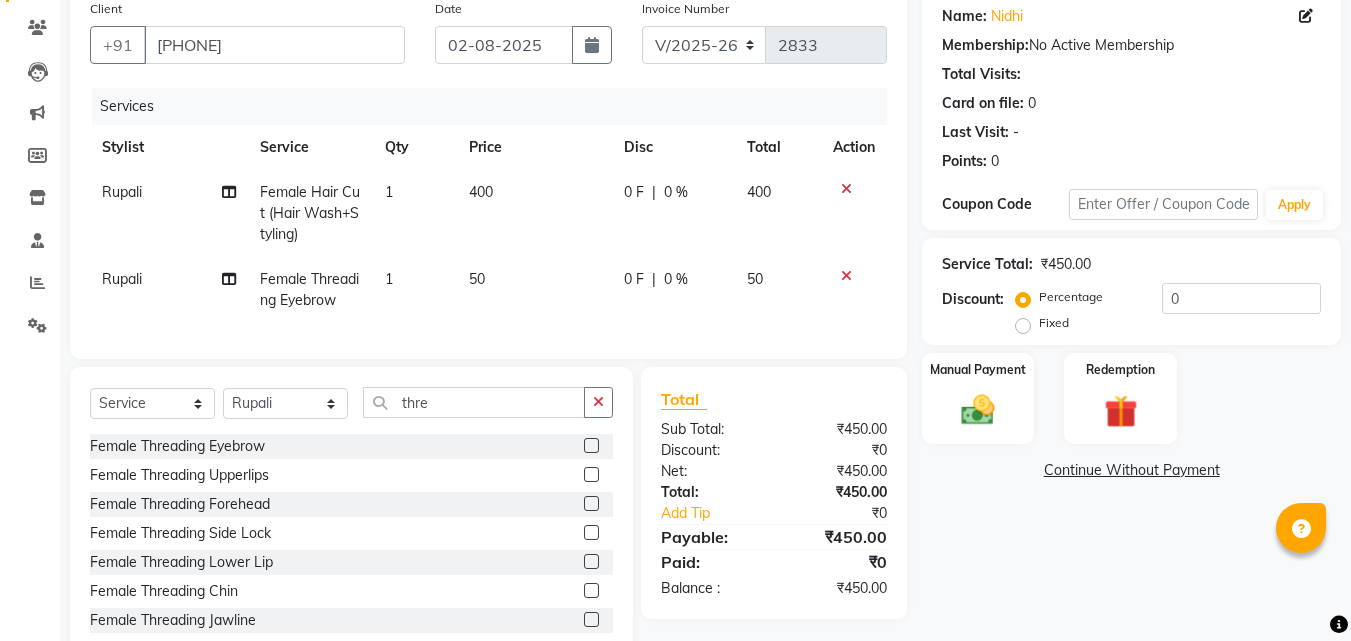 click 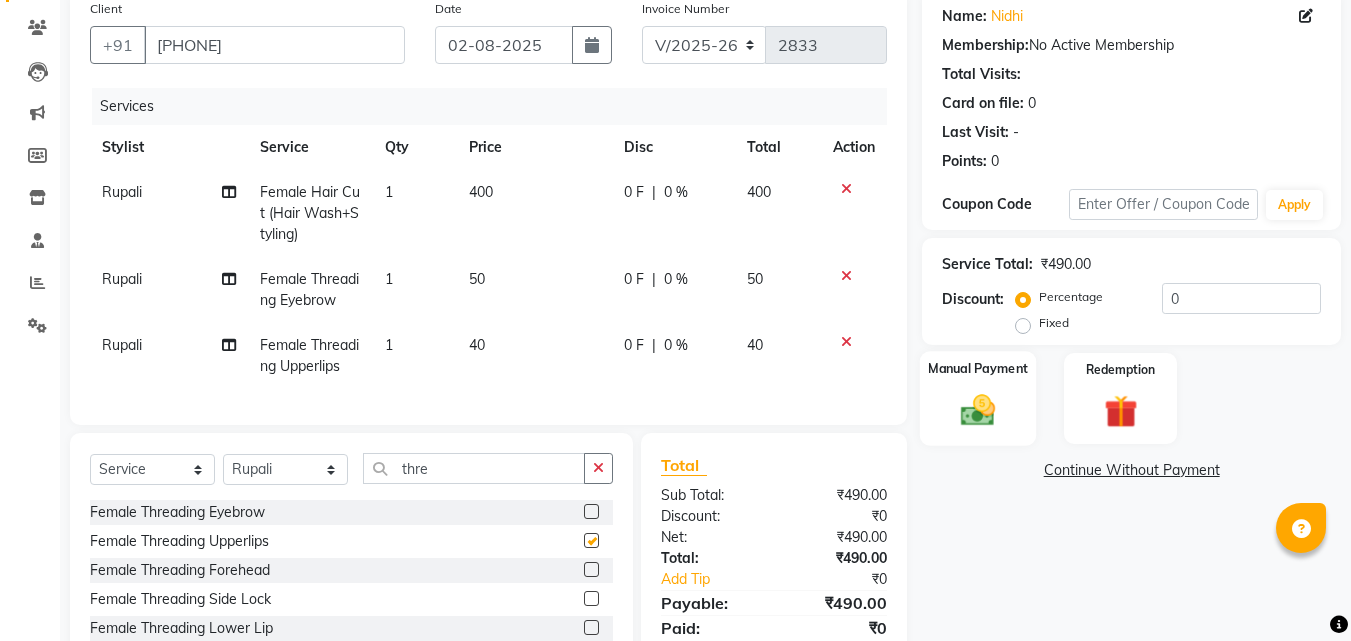 checkbox on "false" 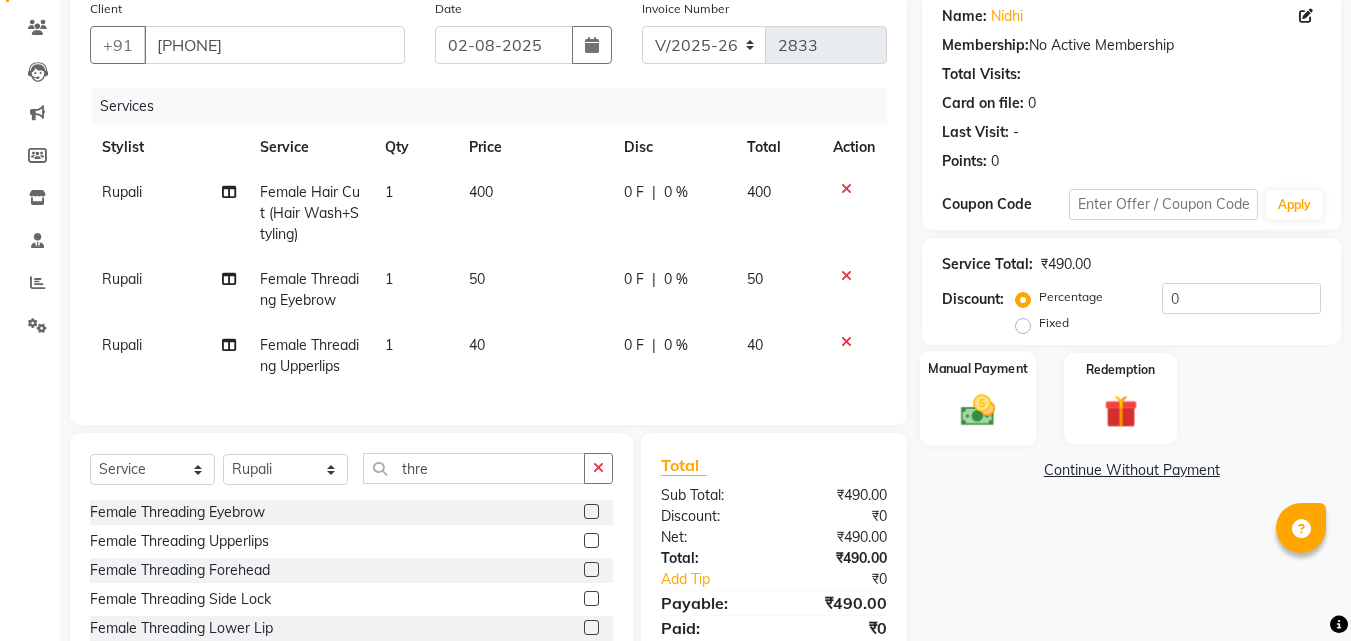 click on "Manual Payment" 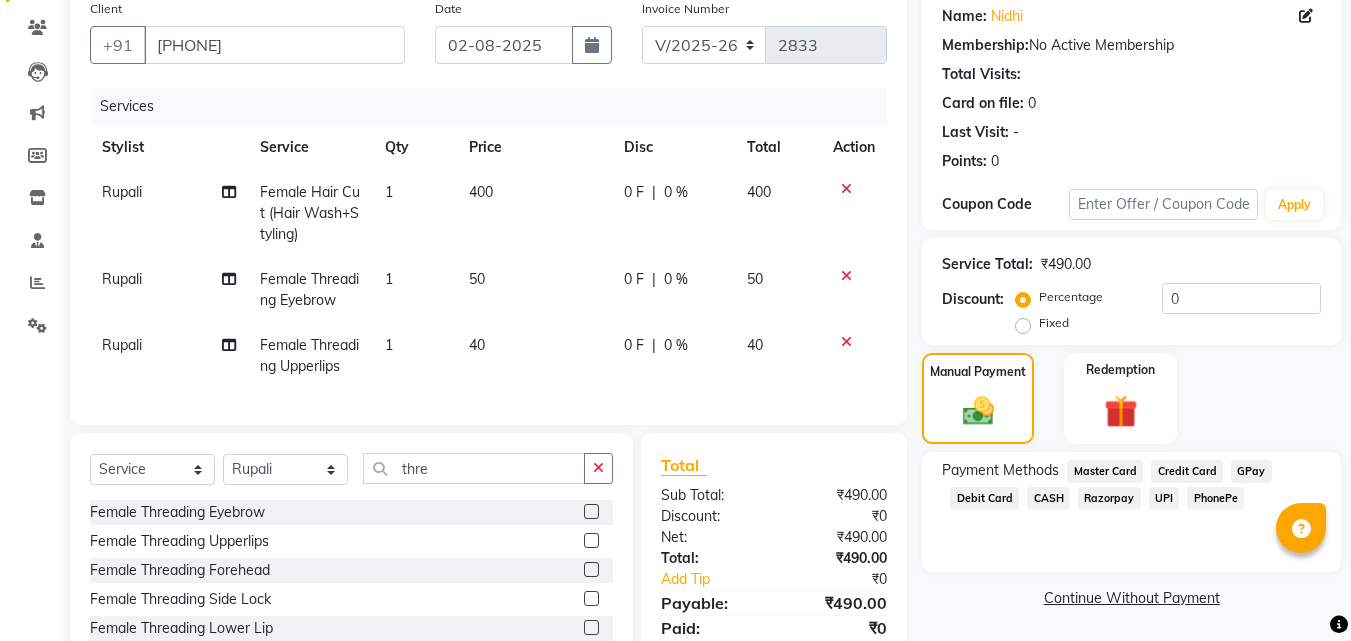 click on "PhonePe" 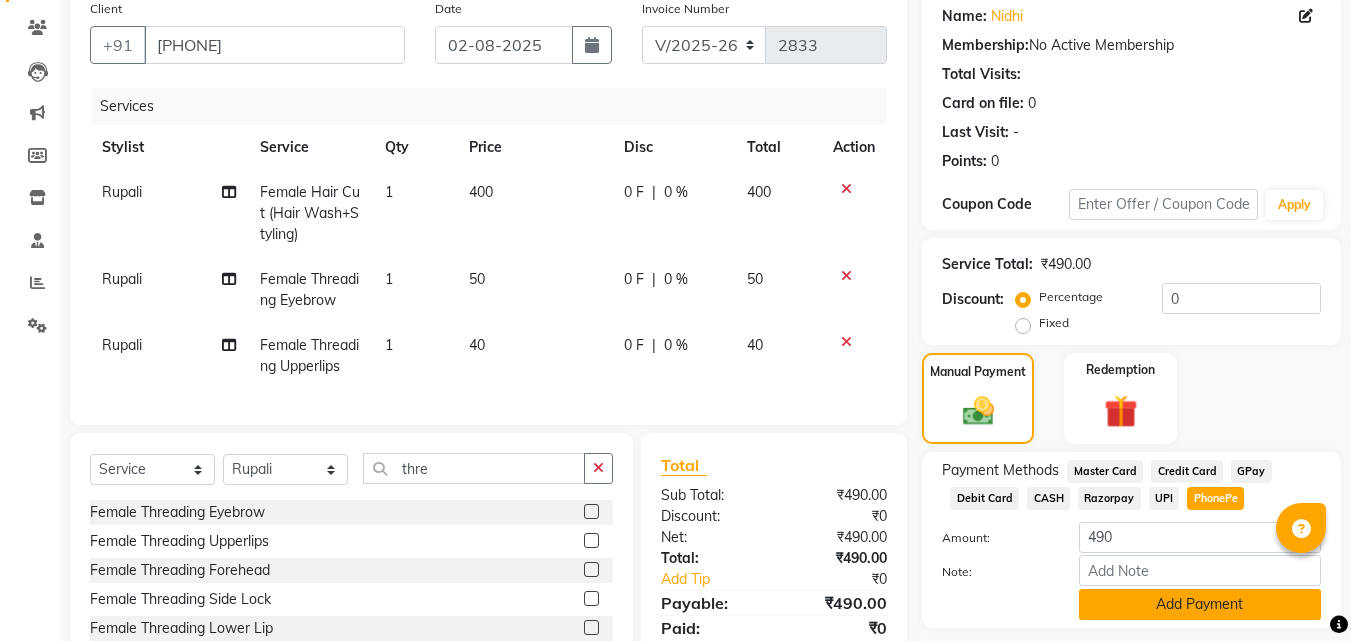 click on "Add Payment" 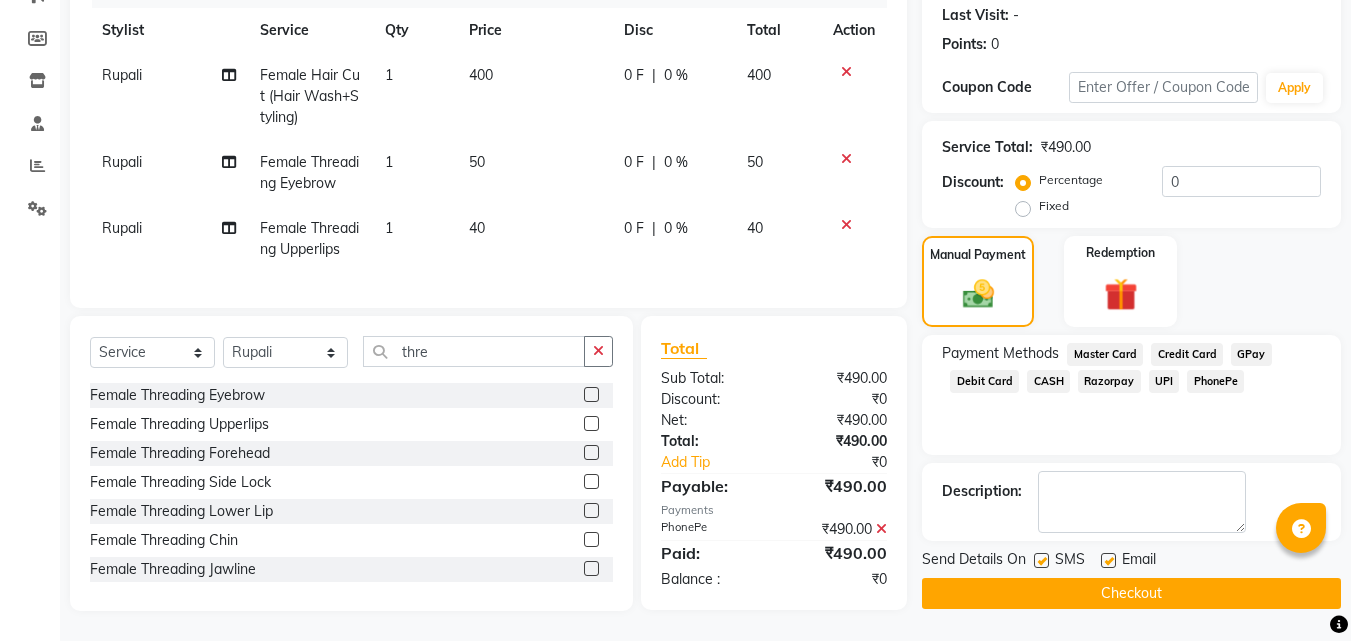 scroll, scrollTop: 292, scrollLeft: 0, axis: vertical 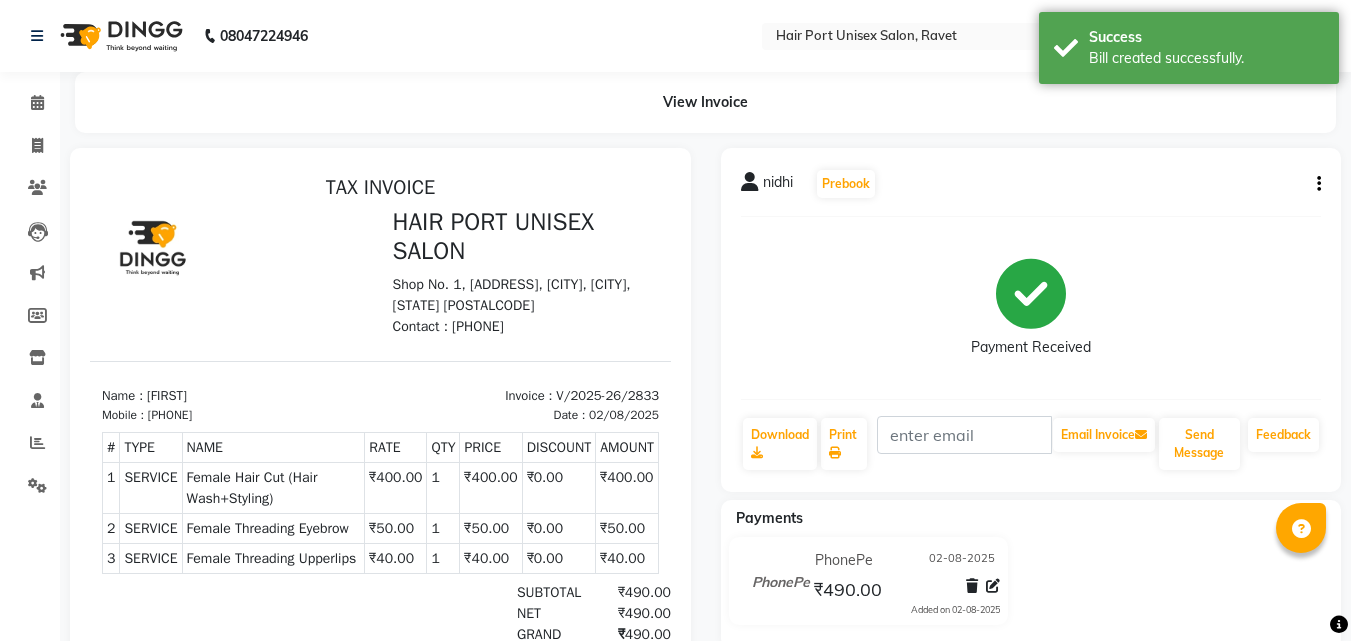 select on "service" 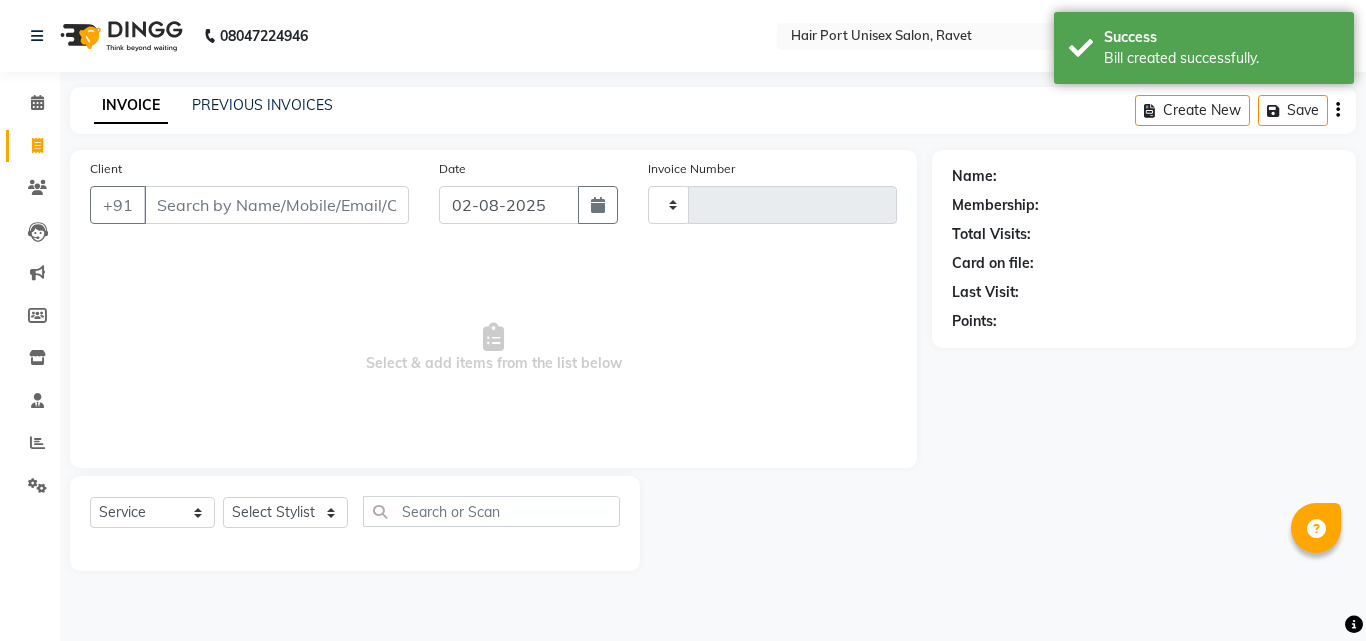 type on "2834" 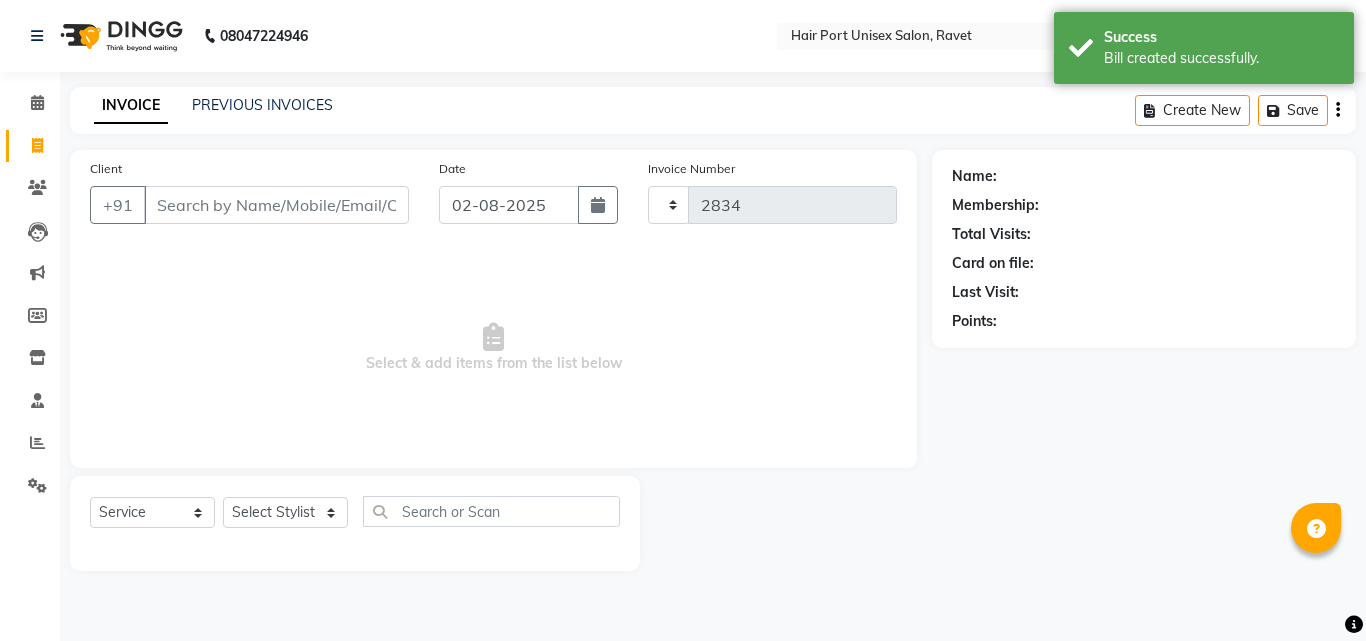 select on "7015" 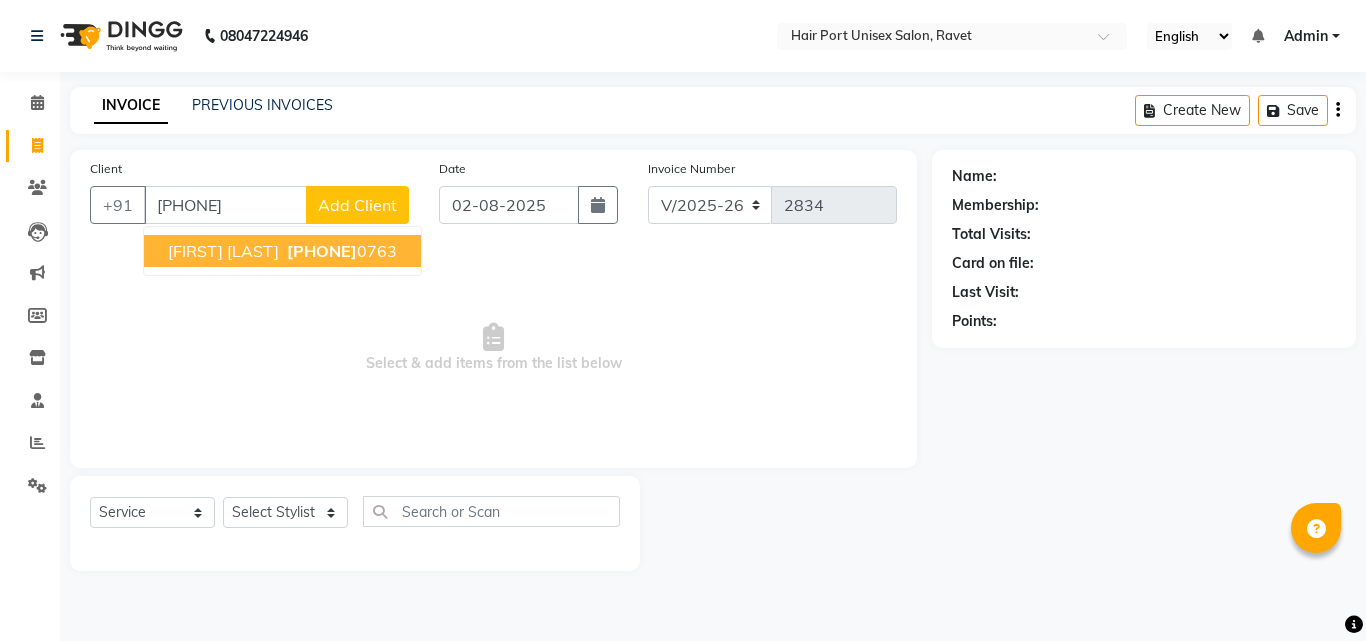 click on "[PHONE]" at bounding box center [322, 251] 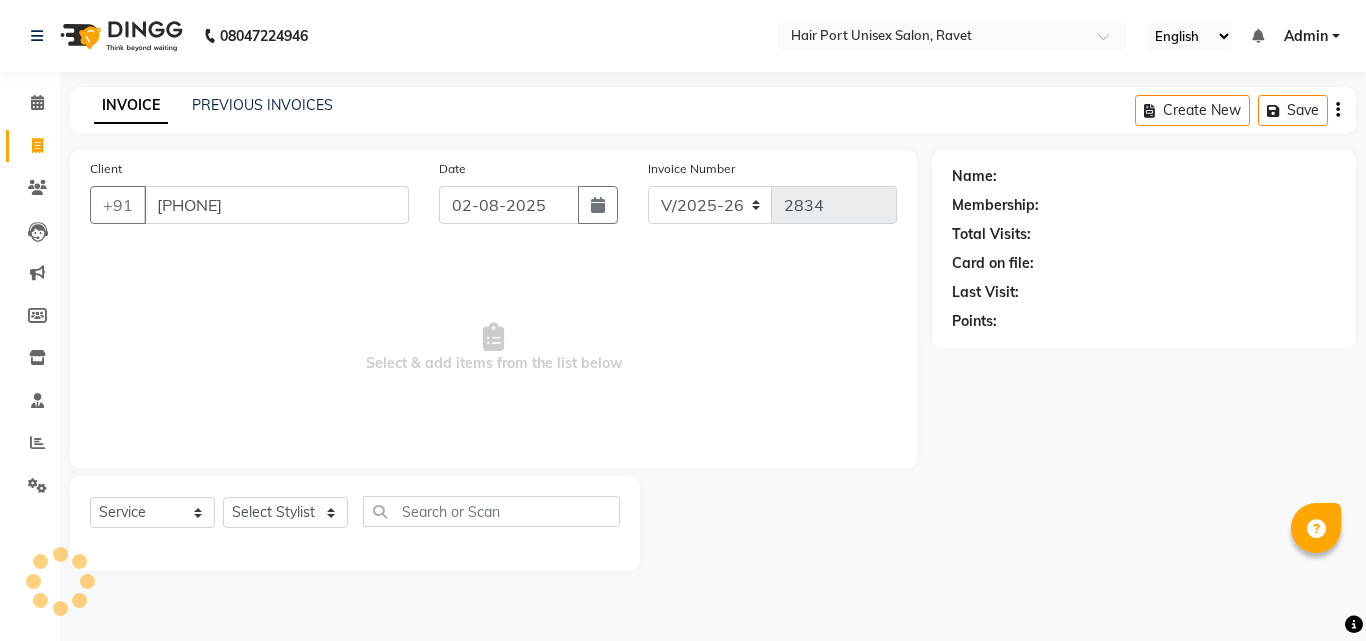 type on "[PHONE]" 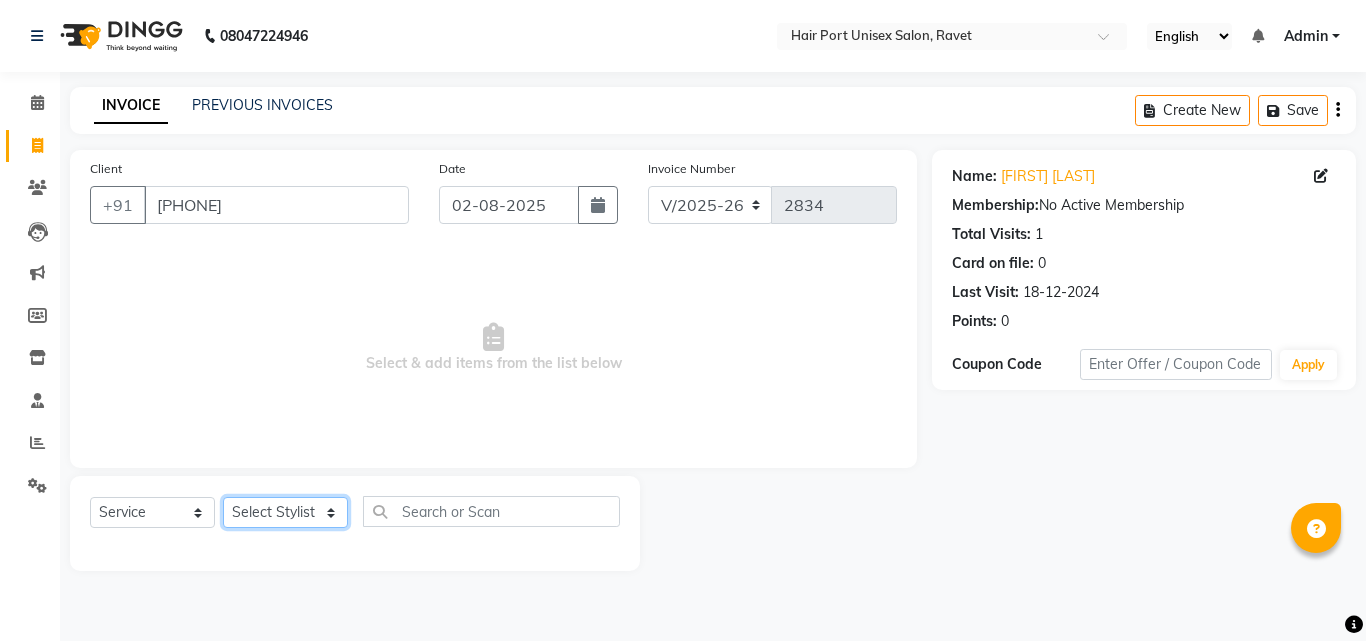 click on "Select Stylist [FIRST] [LAST]  Esmail Gufran Jyoti Disale Netaji Vishwanath Suryavanshi Rupali  Tanaji Vishwanath Suryavanshi Vinod Mane" 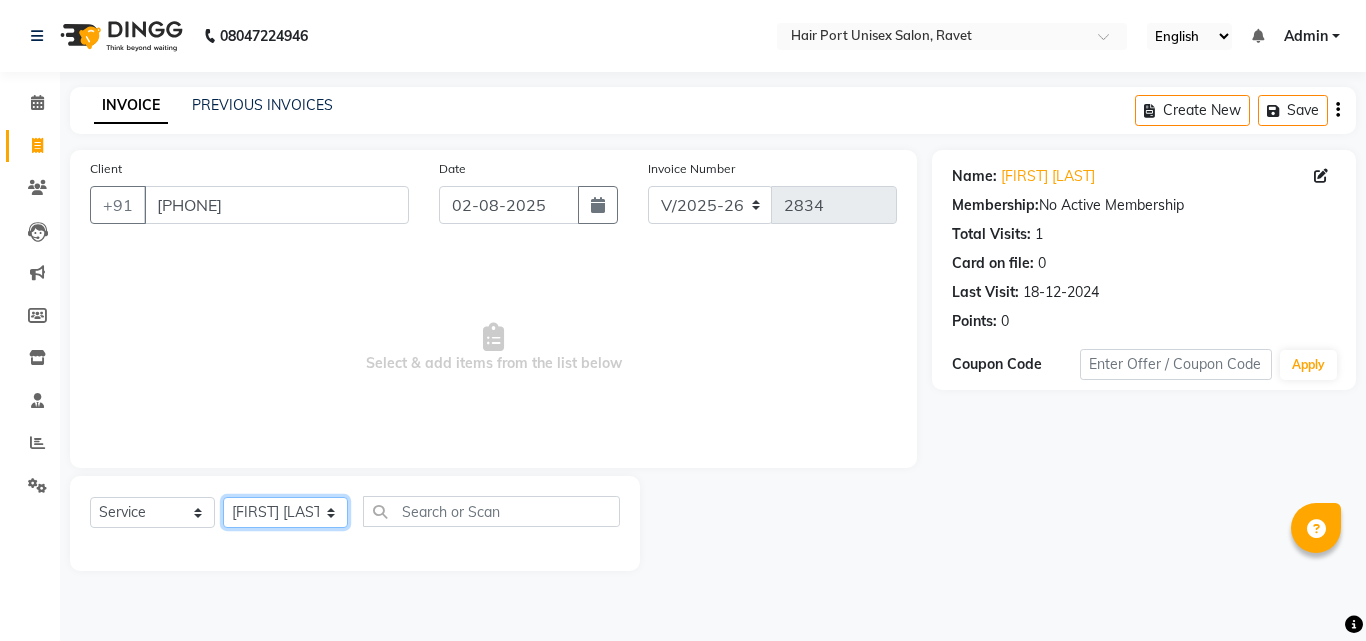 click on "Select Stylist [FIRST] [LAST]  Esmail Gufran Jyoti Disale Netaji Vishwanath Suryavanshi Rupali  Tanaji Vishwanath Suryavanshi Vinod Mane" 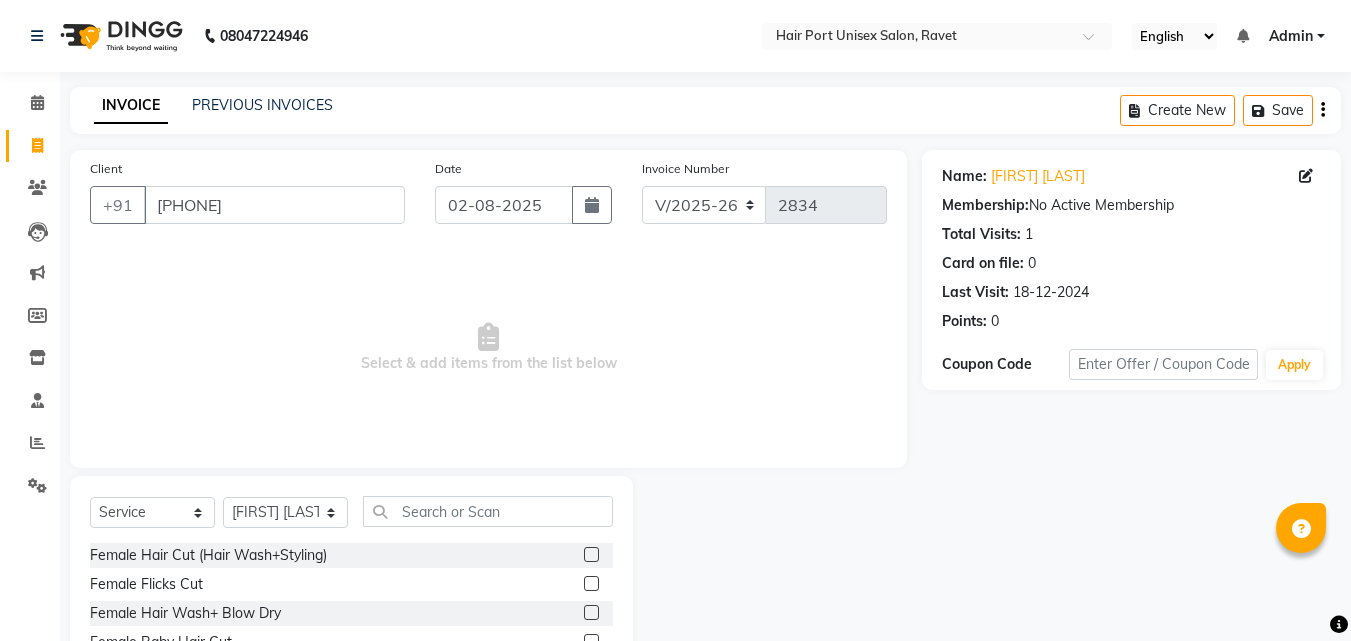 click on "Client +[COUNTRYCODE] [PHONE] Date [DATE] Invoice Number V/2025 V/2025-26 2834  Select & add items from the list below  Select  Service  Product  Membership  Package Voucher Prepaid Gift Card  Select Stylist [FIRST] [LAST]  Esmail Gufran Jyoti Disale Netaji Vishwanath Suryavanshi Rupali  Tanaji Vishwanath Suryavanshi Vinod Mane Female Hair Cut (Hair Wash+Styling)  Female Flicks Cut  Female Hair Wash+ Blow Dry  Female Baby Hair Cut  Female Treated Hair Wash+ Blow Dry  Female Styling Short Hair  Female Styling Medium Hair  Female Styling Long Hair   Female Styling Iron/Tong Short Hair  Female Styling Iron/Tong Medium Hair  Female Styling Iron/Tong Long Hair  Female Straightening Short Hair  Female Straightening Medium Hair  Female Staightening Long Hair  Female Smoothing Short Hair  Female Smoothing Medium Hair  Female Smoothing Long Hair  Female Nanoplastla Short Hair  Female Nanoplastla Medium Hair  Female Nanoplastla Long Hair   Female Keratin Short Hair  Female Keratin Medium Hair   Female Keratin Long Hair" 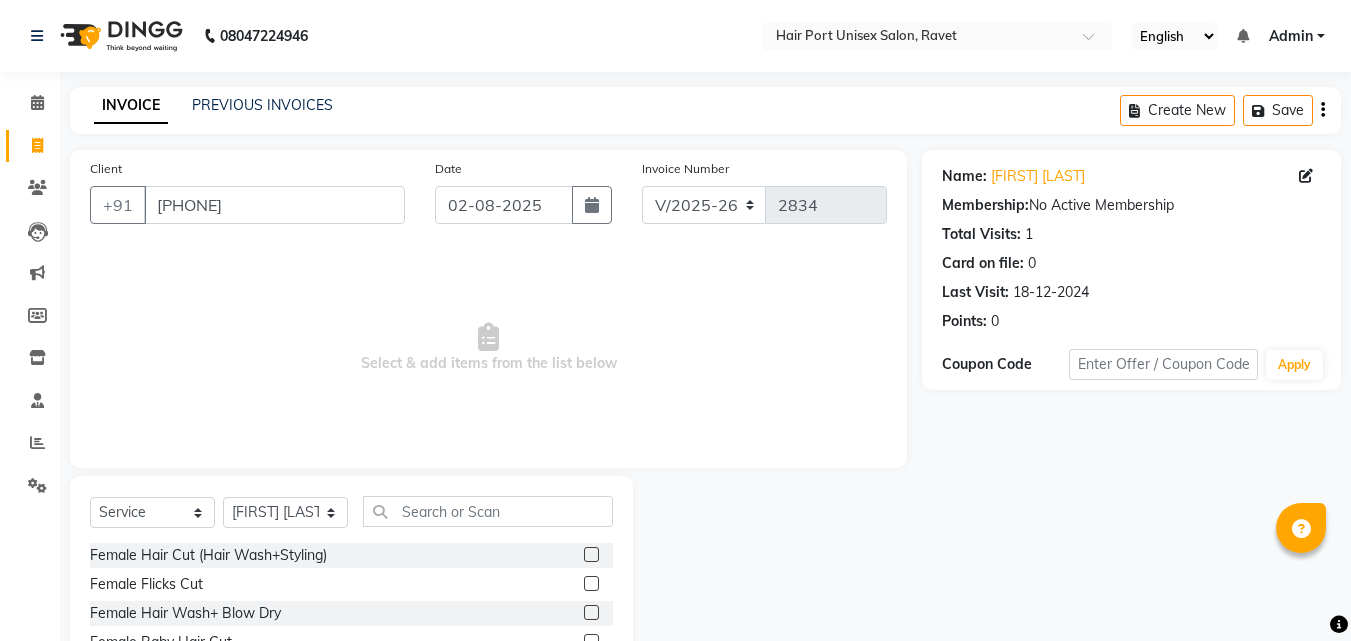click 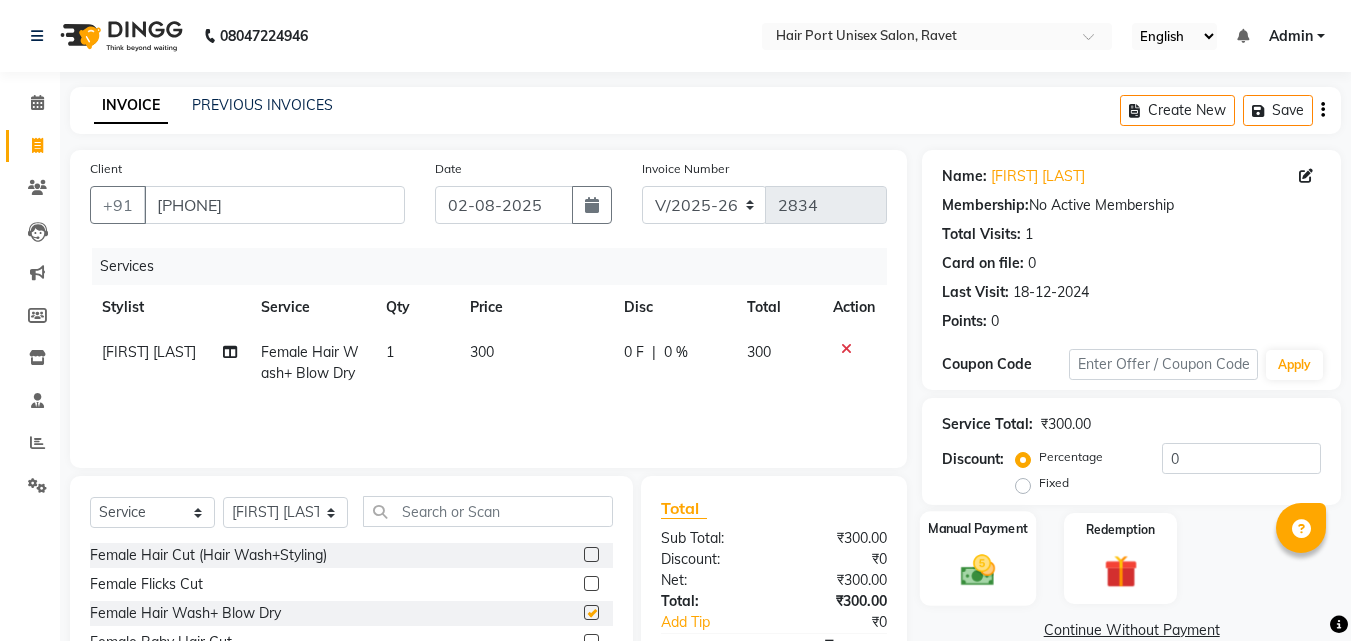 checkbox on "false" 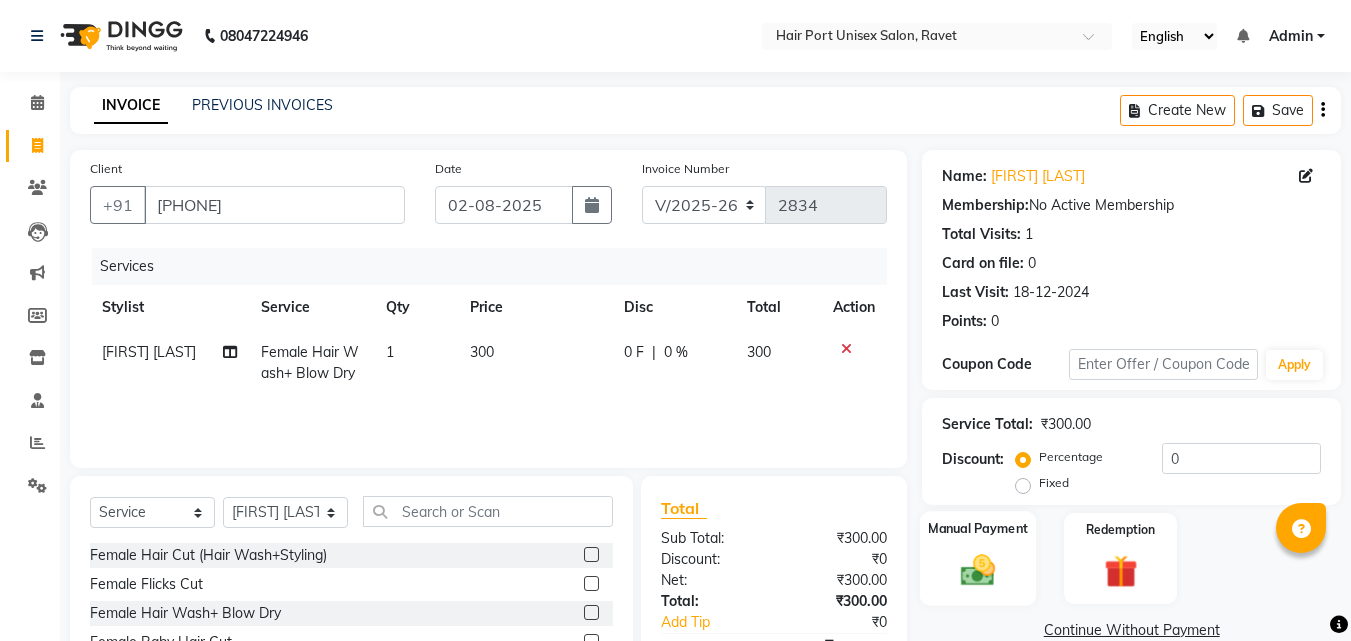 click 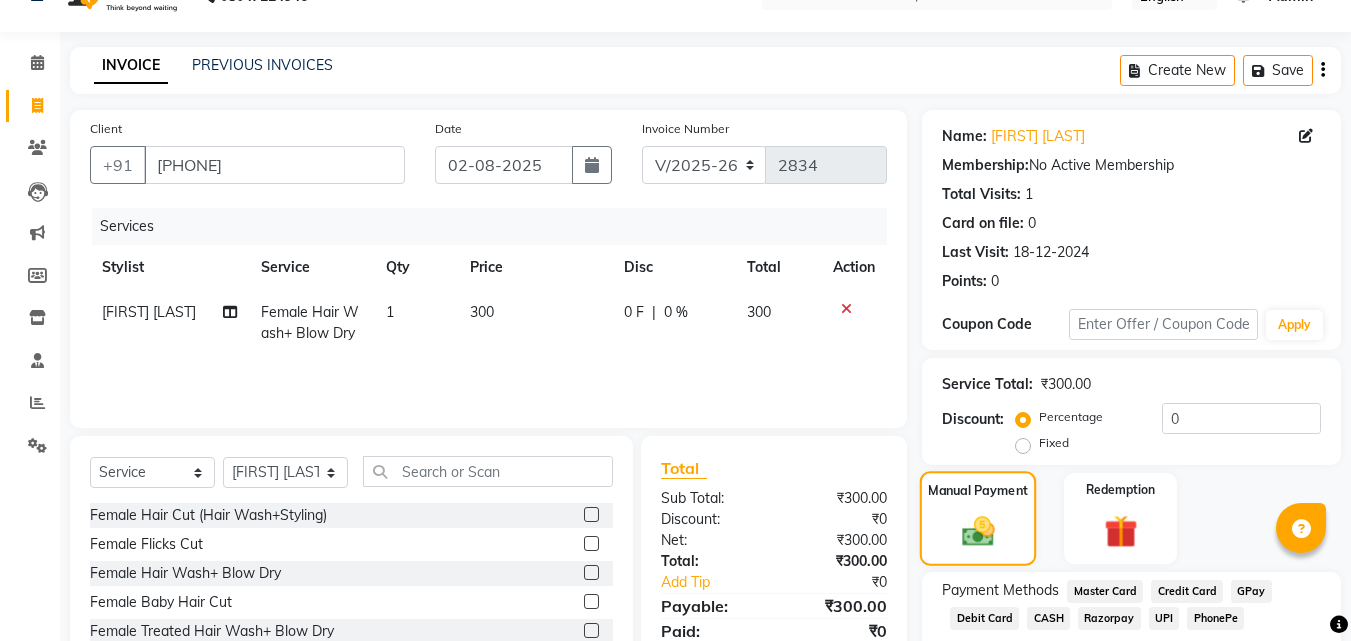 scroll, scrollTop: 162, scrollLeft: 0, axis: vertical 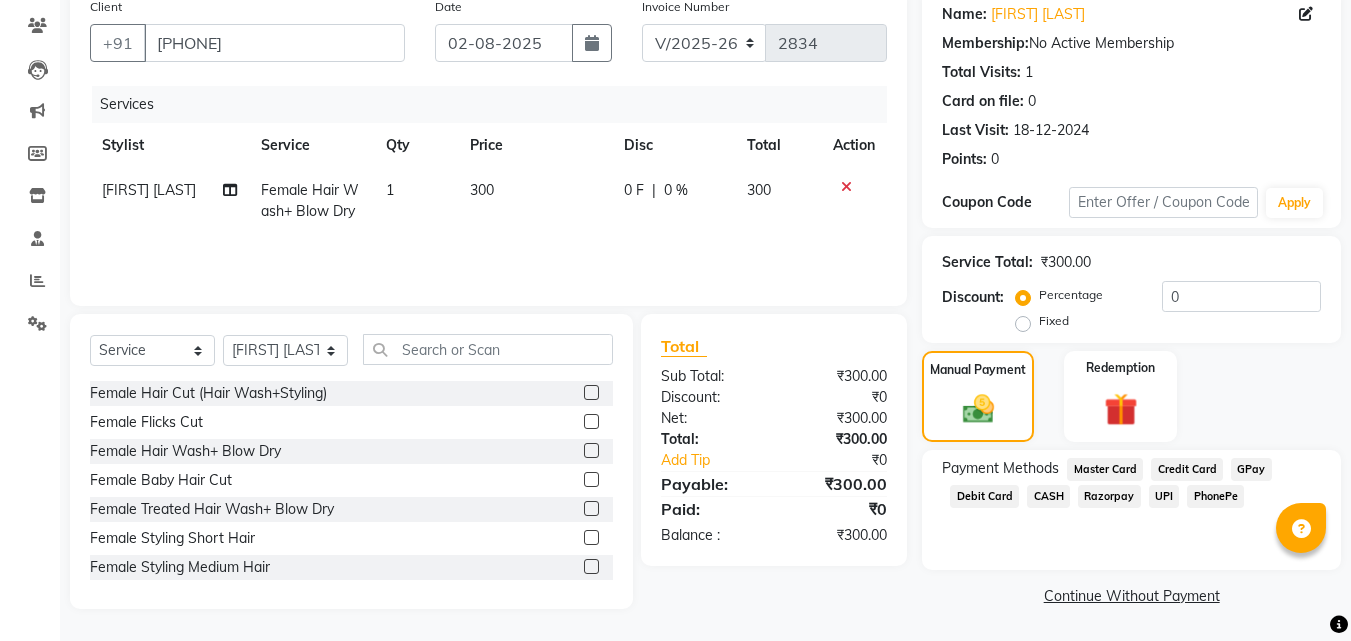 click on "PhonePe" 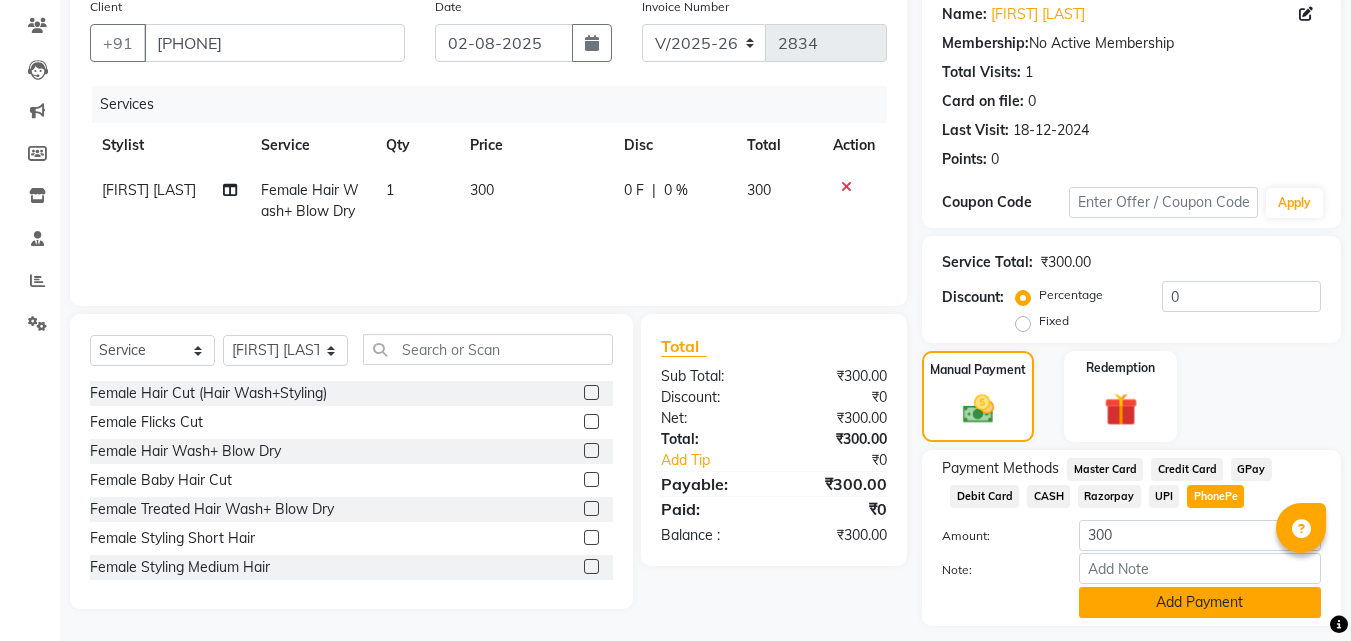 click on "Add Payment" 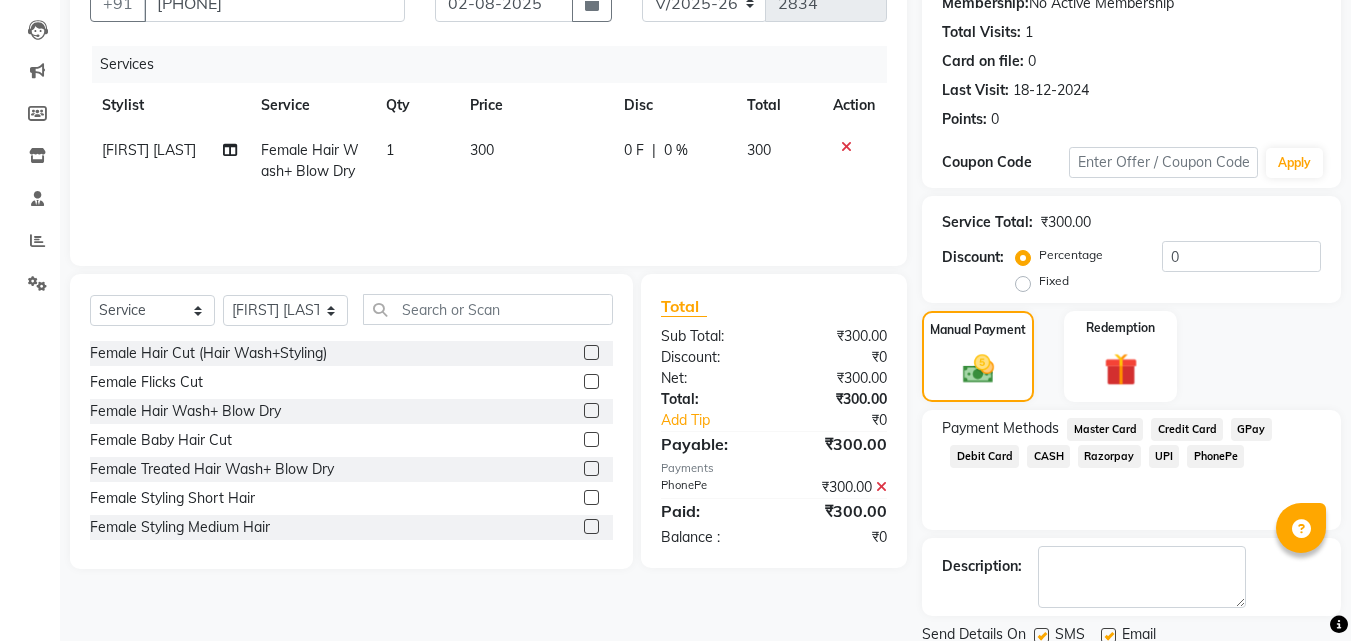 scroll, scrollTop: 275, scrollLeft: 0, axis: vertical 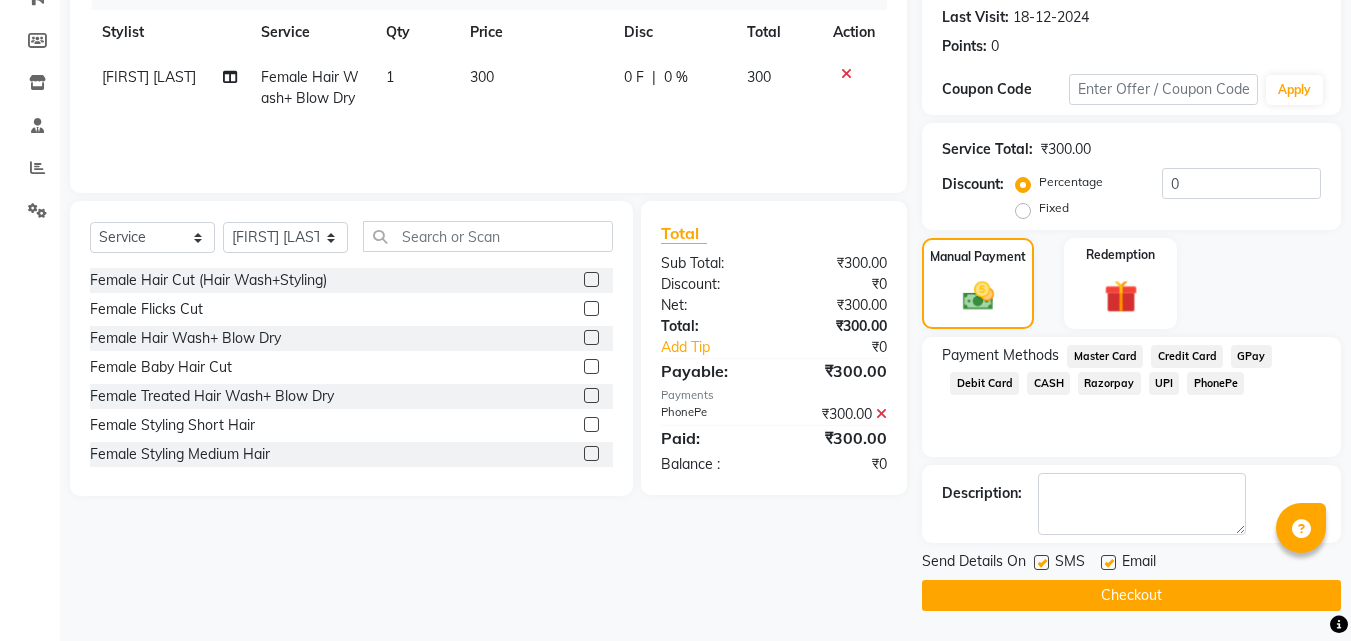 click on "Checkout" 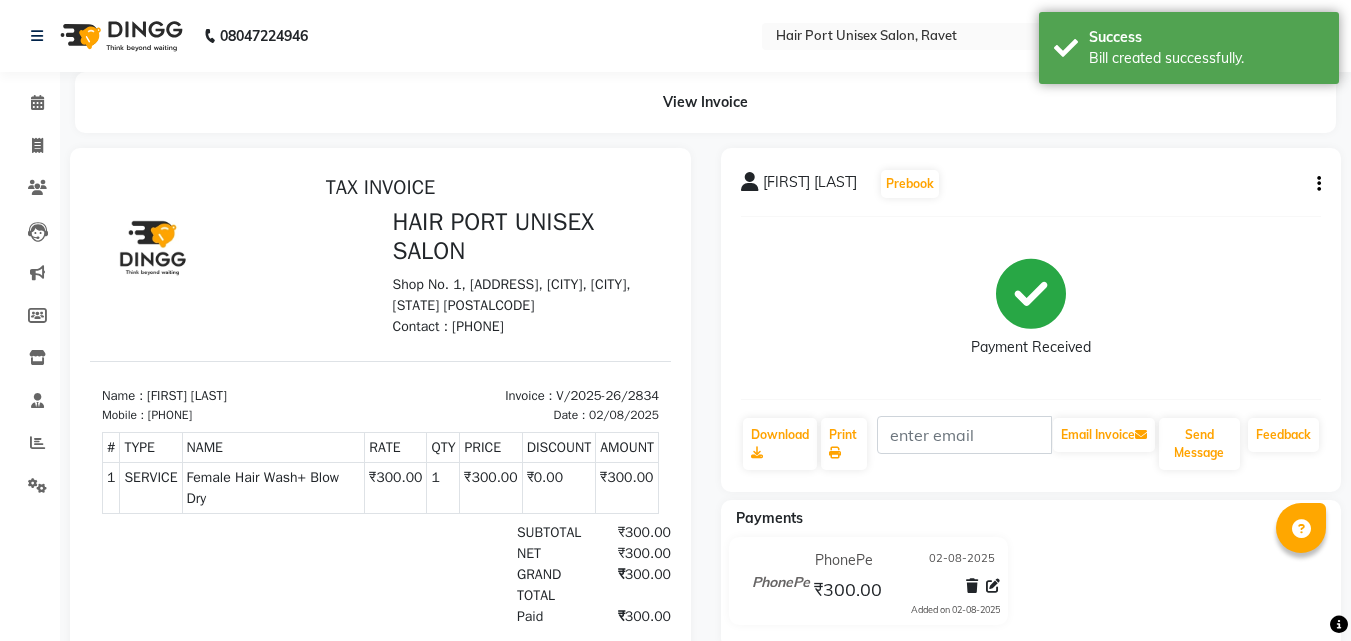 scroll, scrollTop: 0, scrollLeft: 0, axis: both 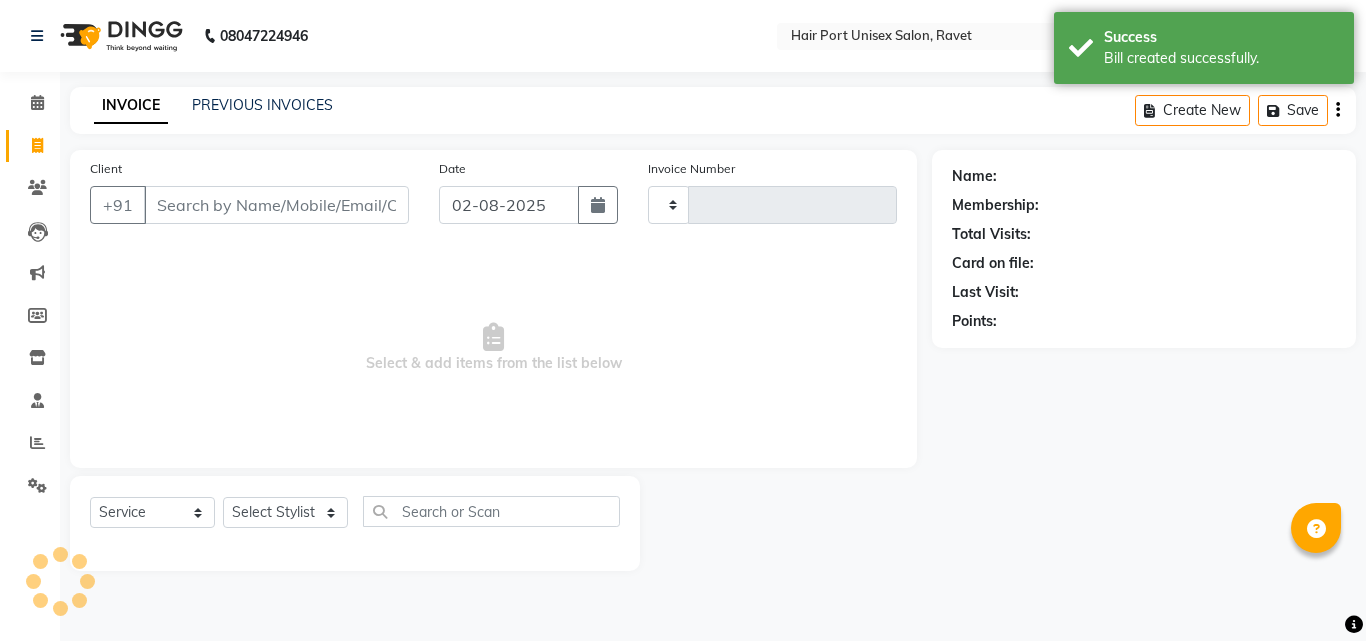 type on "2835" 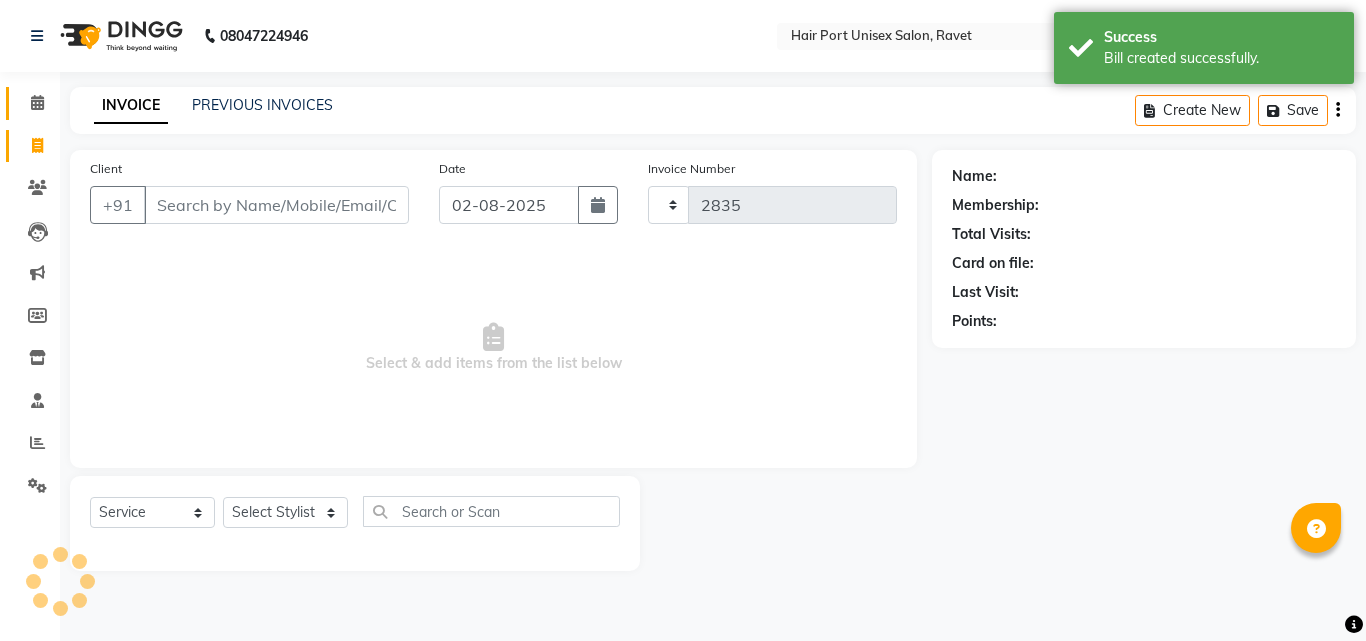 select on "7015" 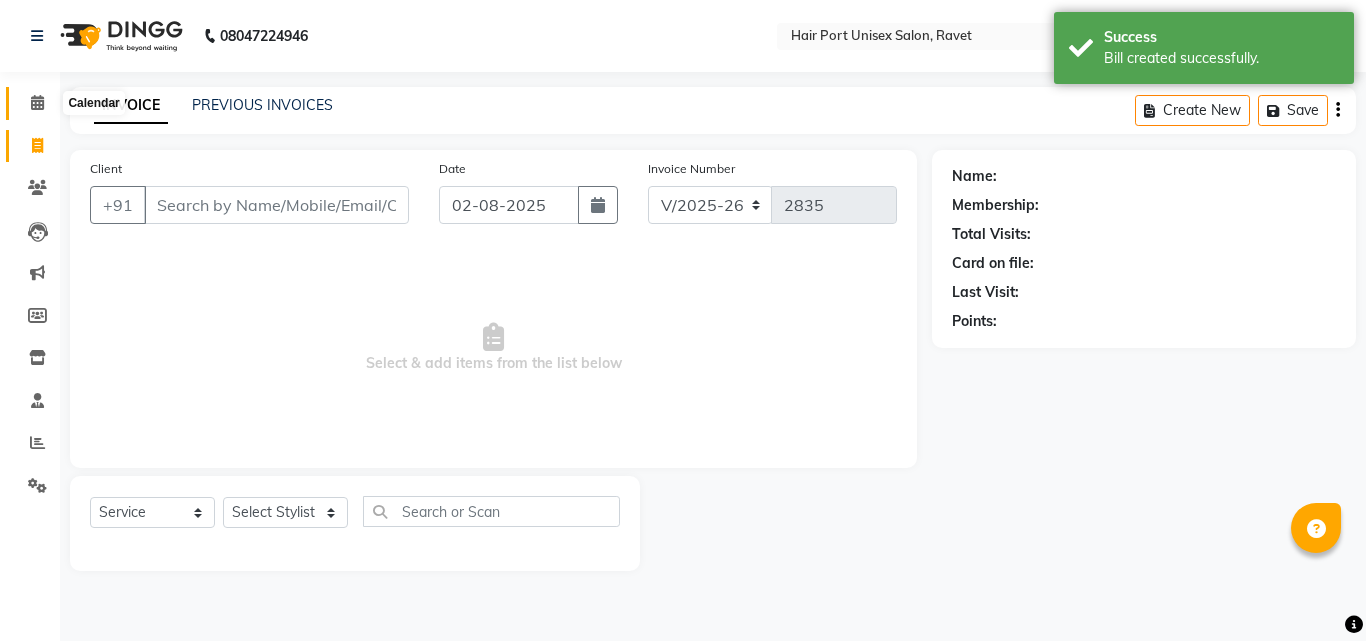 click 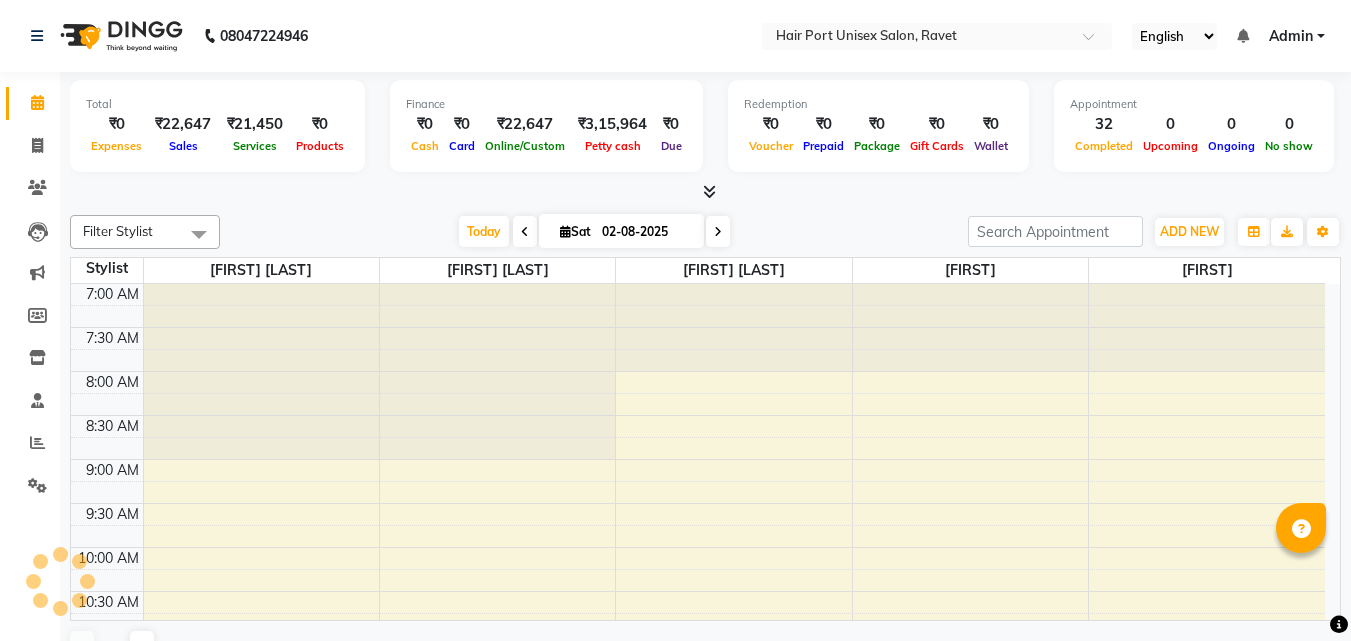 scroll, scrollTop: 0, scrollLeft: 0, axis: both 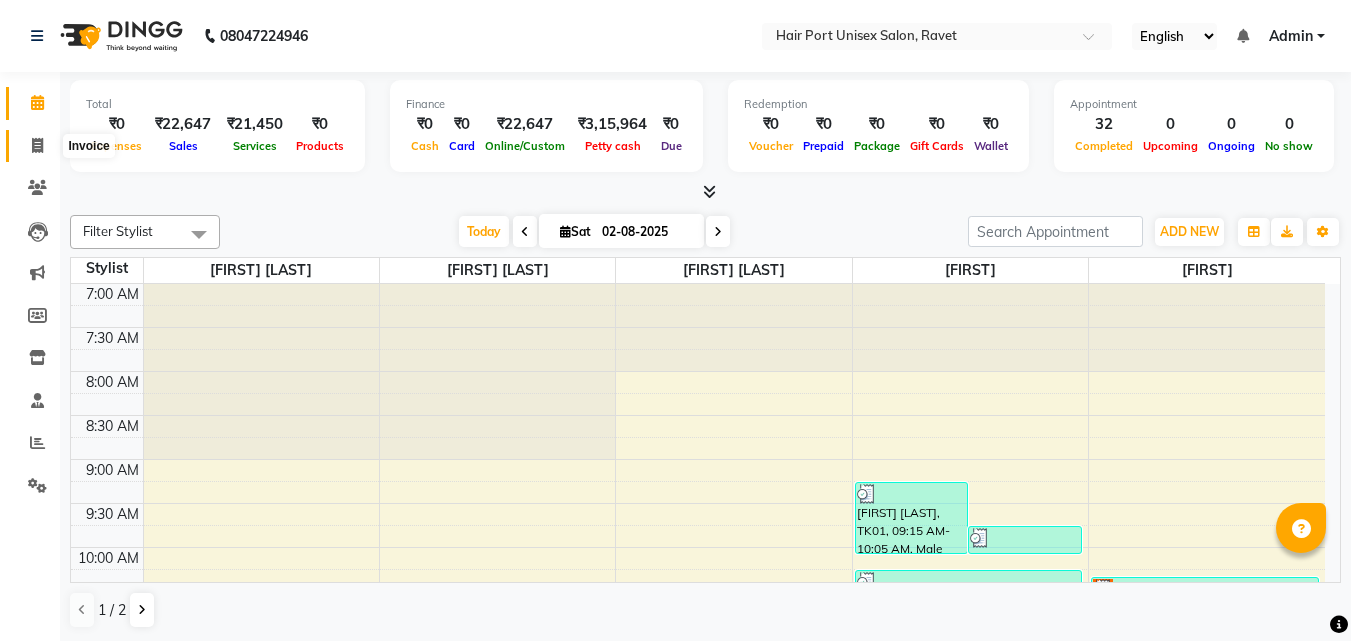 click 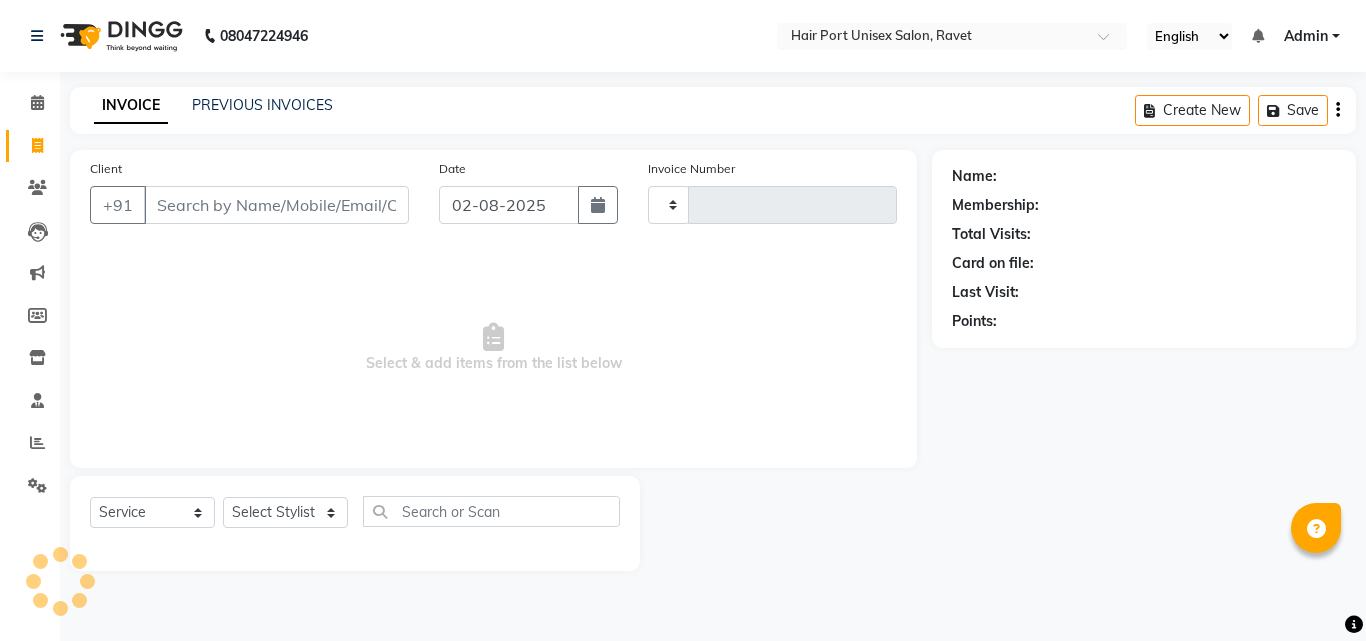 type on "2835" 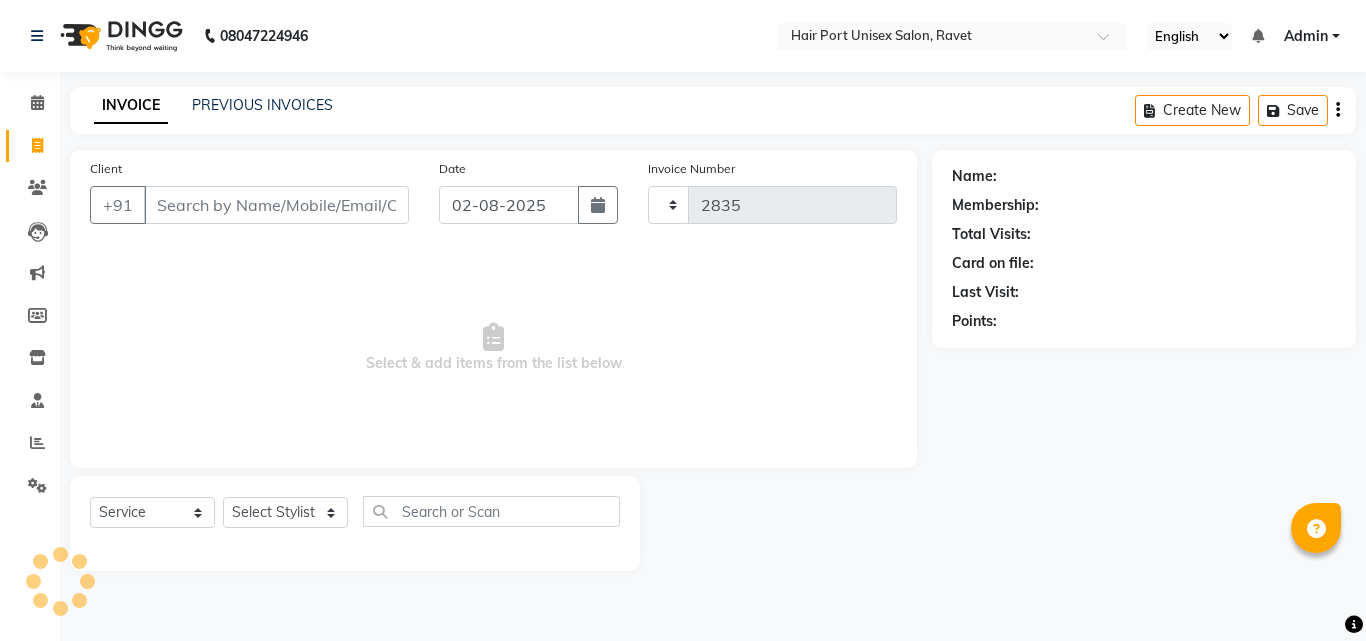 select on "7015" 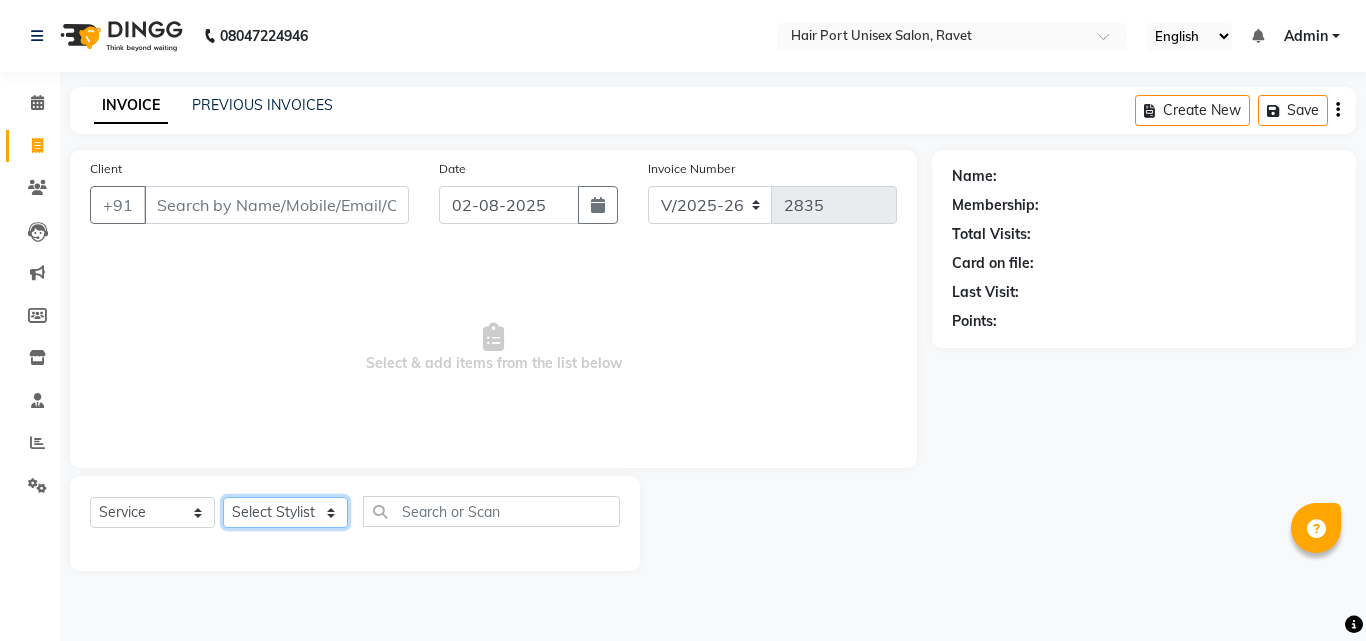 click on "Select Stylist [FIRST] [LAST]  Esmail Gufran Jyoti Disale Netaji Vishwanath Suryavanshi Rupali  Tanaji Vishwanath Suryavanshi Vinod Mane" 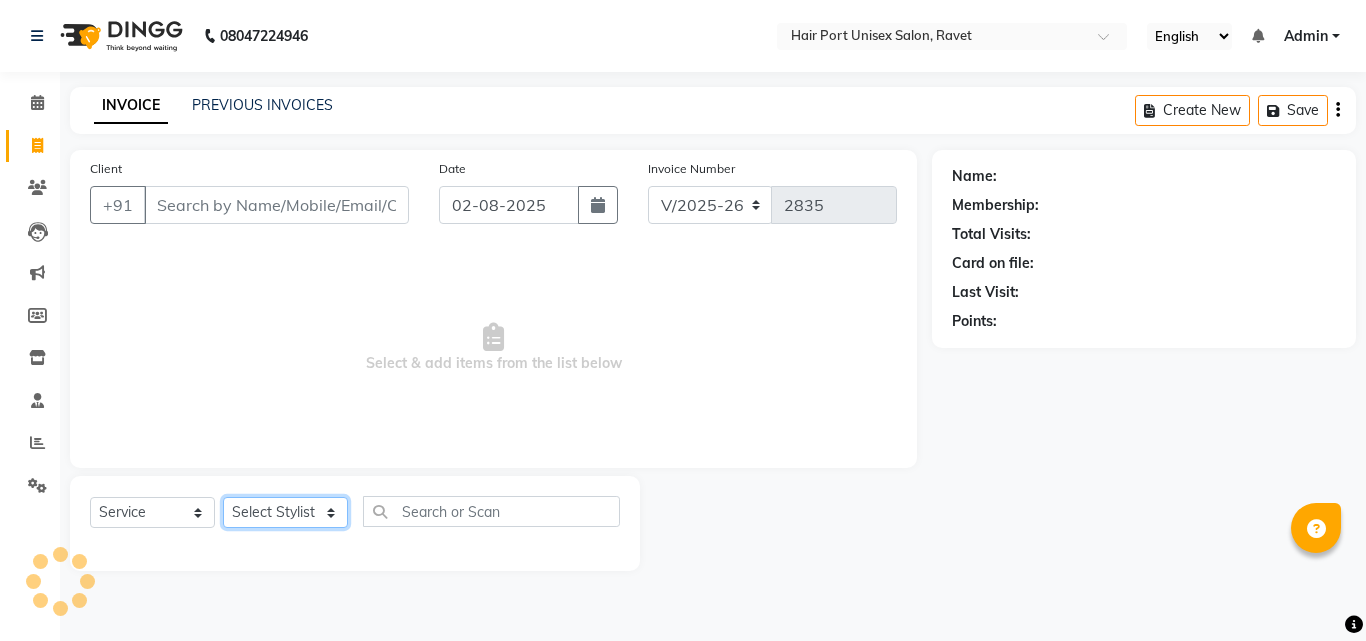 select on "58688" 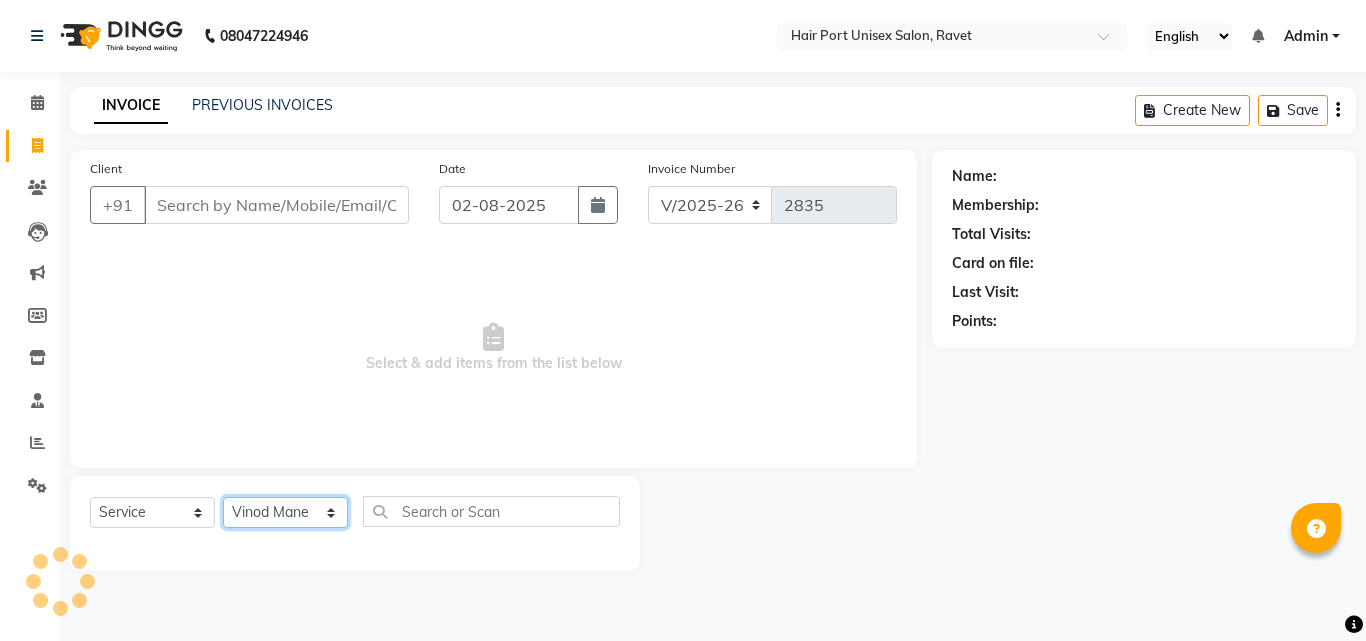 click on "Select Stylist [FIRST] [LAST]  Esmail Gufran Jyoti Disale Netaji Vishwanath Suryavanshi Rupali  Tanaji Vishwanath Suryavanshi Vinod Mane" 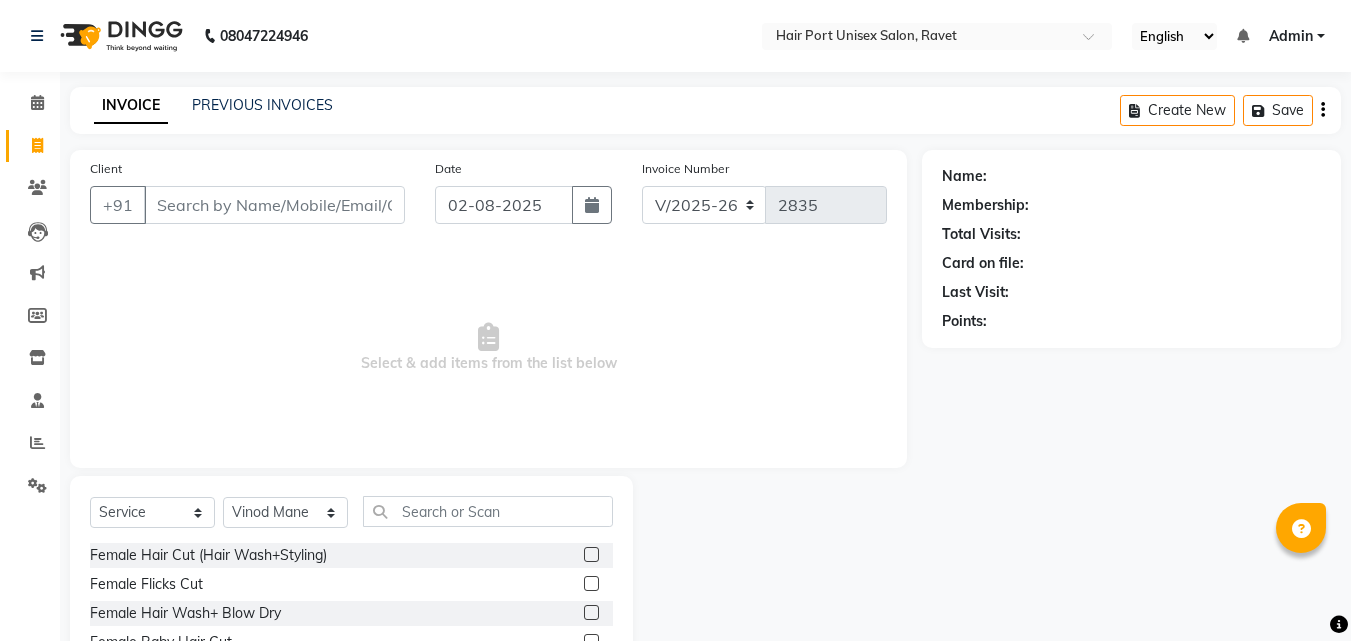 click 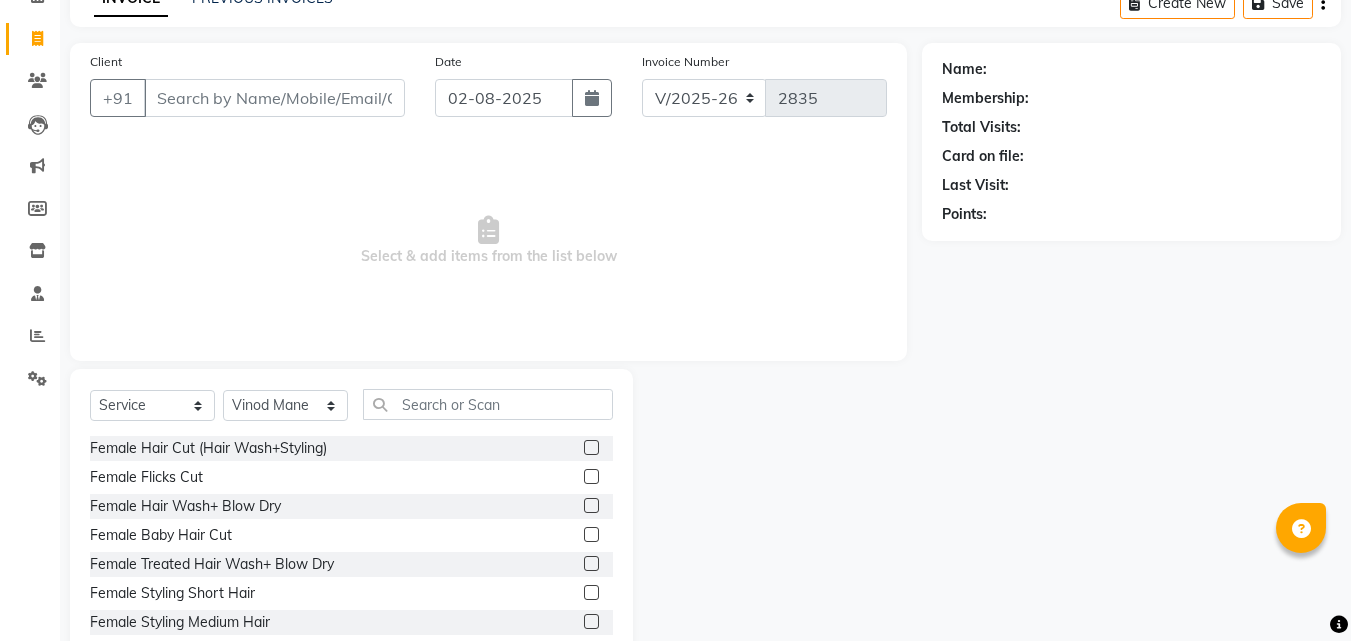 scroll, scrollTop: 160, scrollLeft: 0, axis: vertical 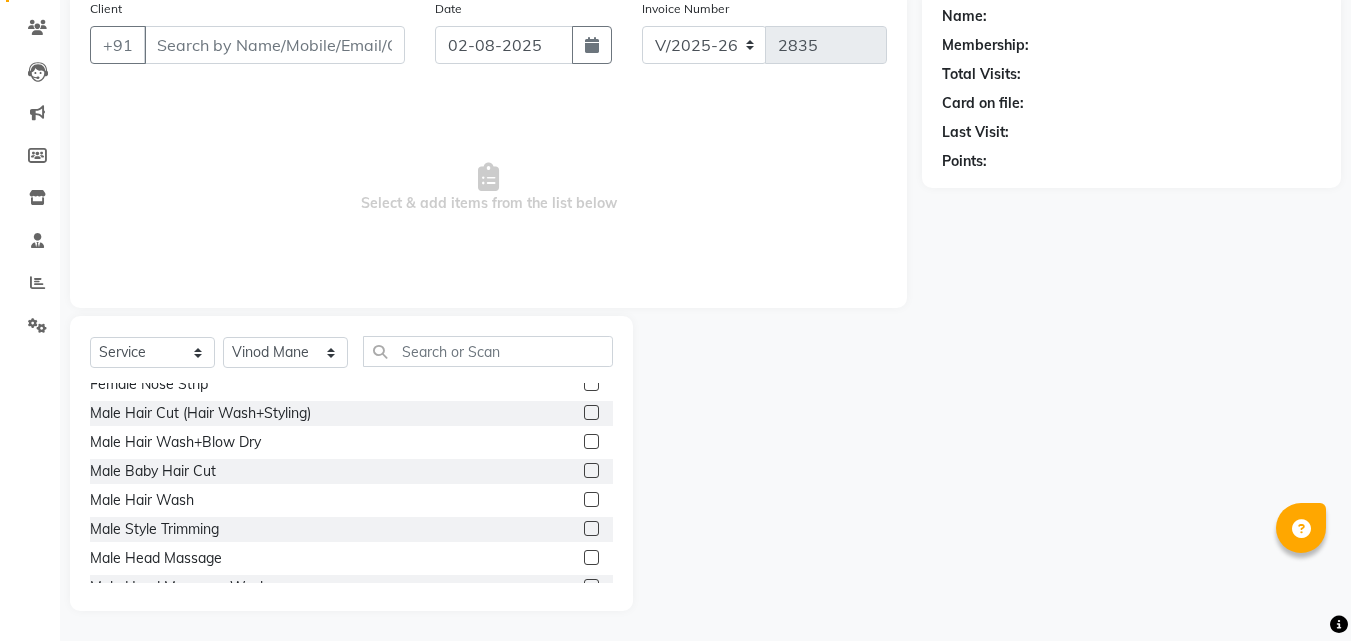 click 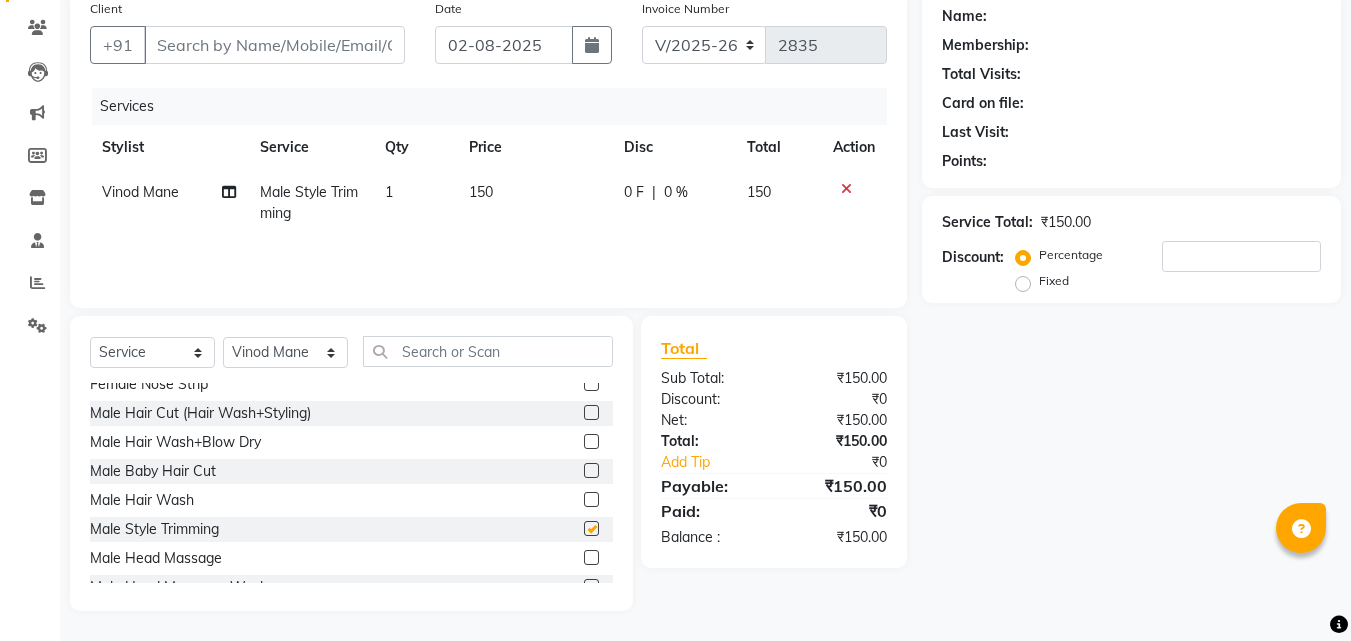 checkbox on "false" 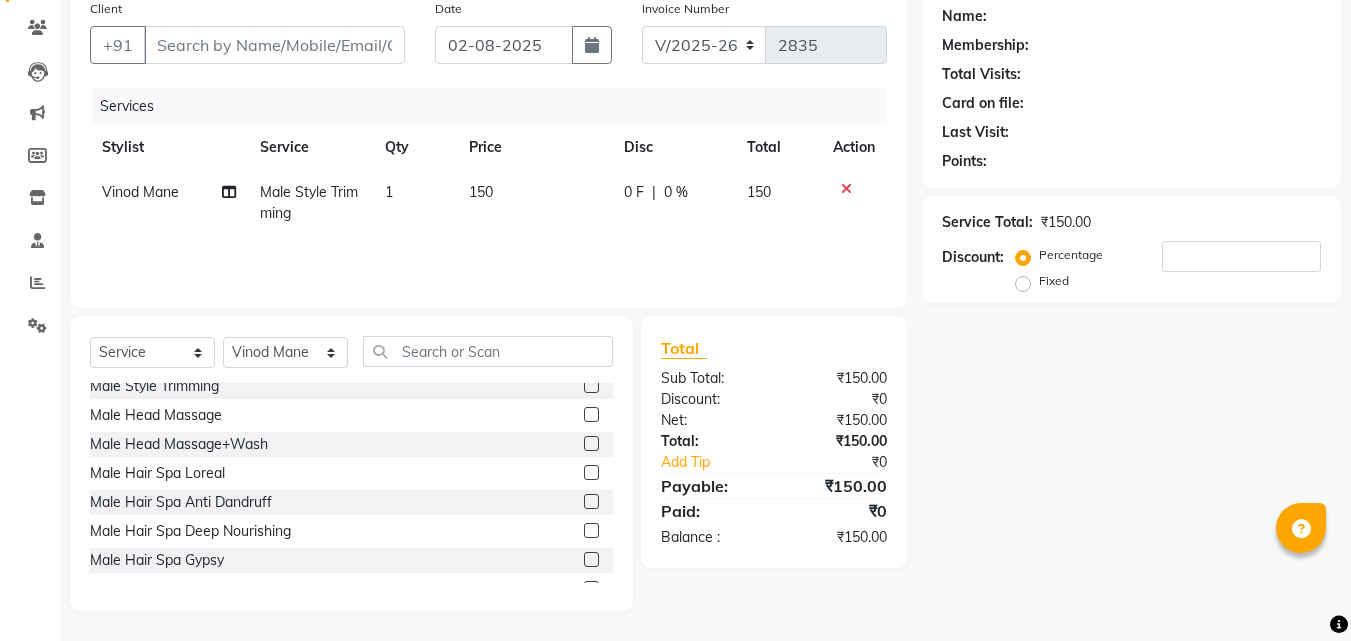 scroll, scrollTop: 3680, scrollLeft: 0, axis: vertical 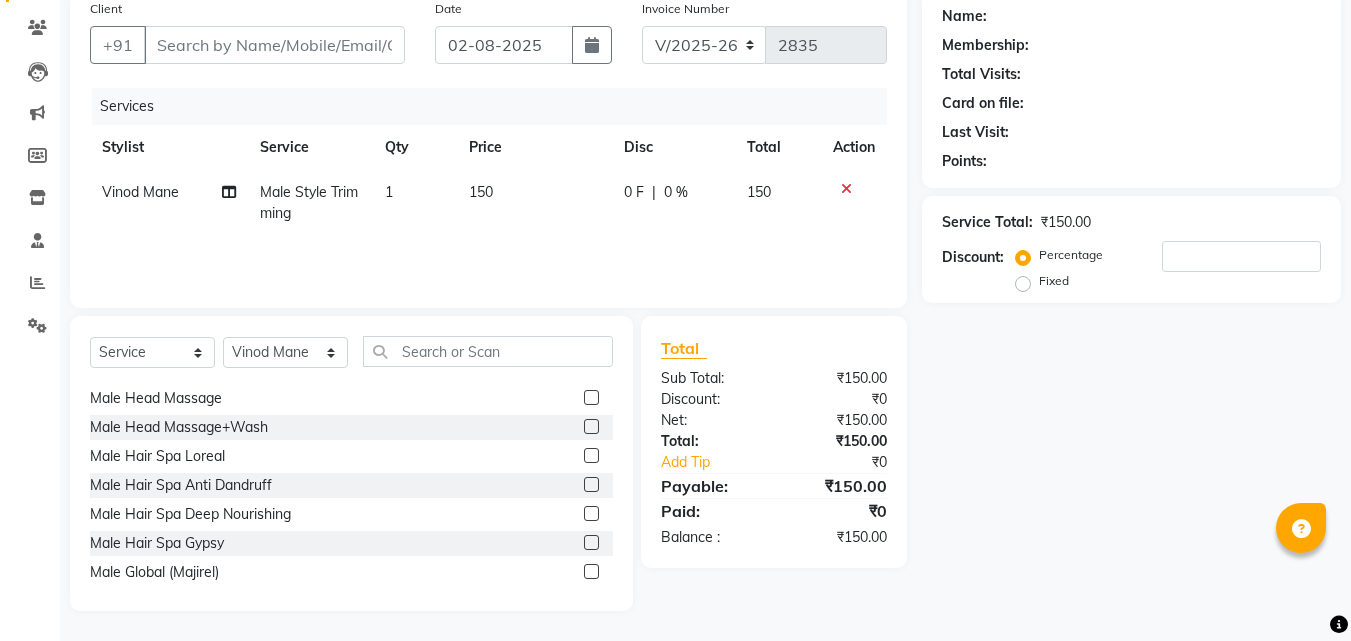 click 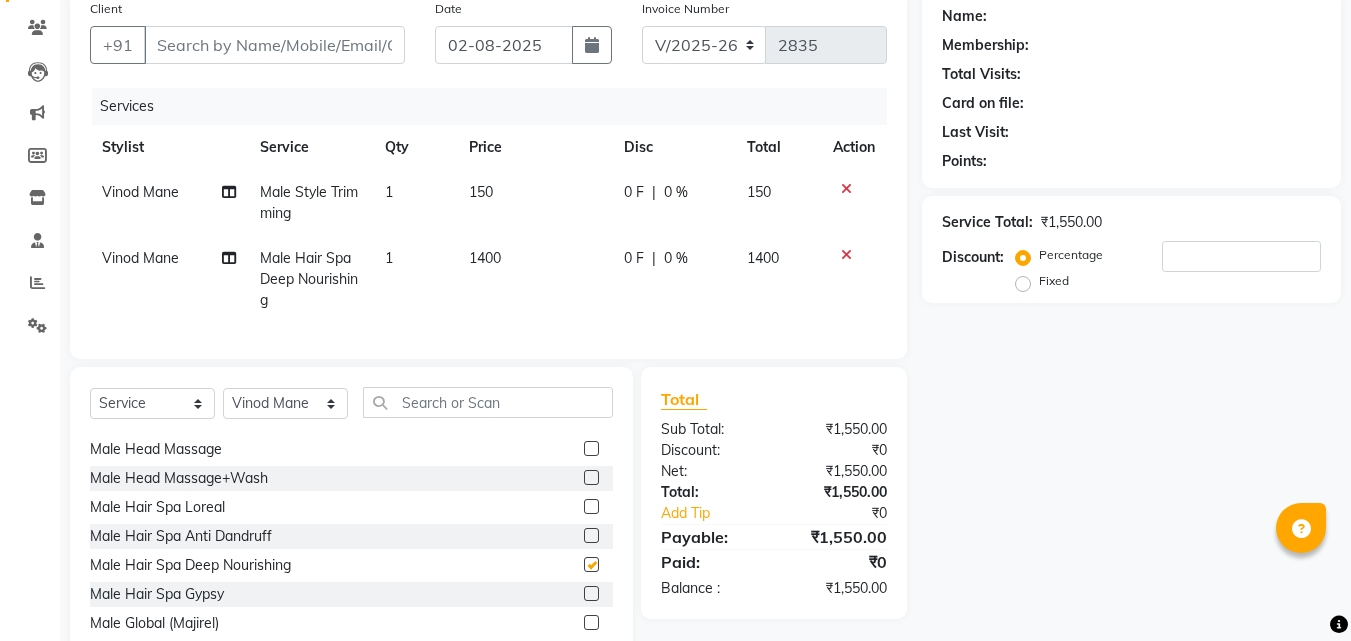 checkbox on "false" 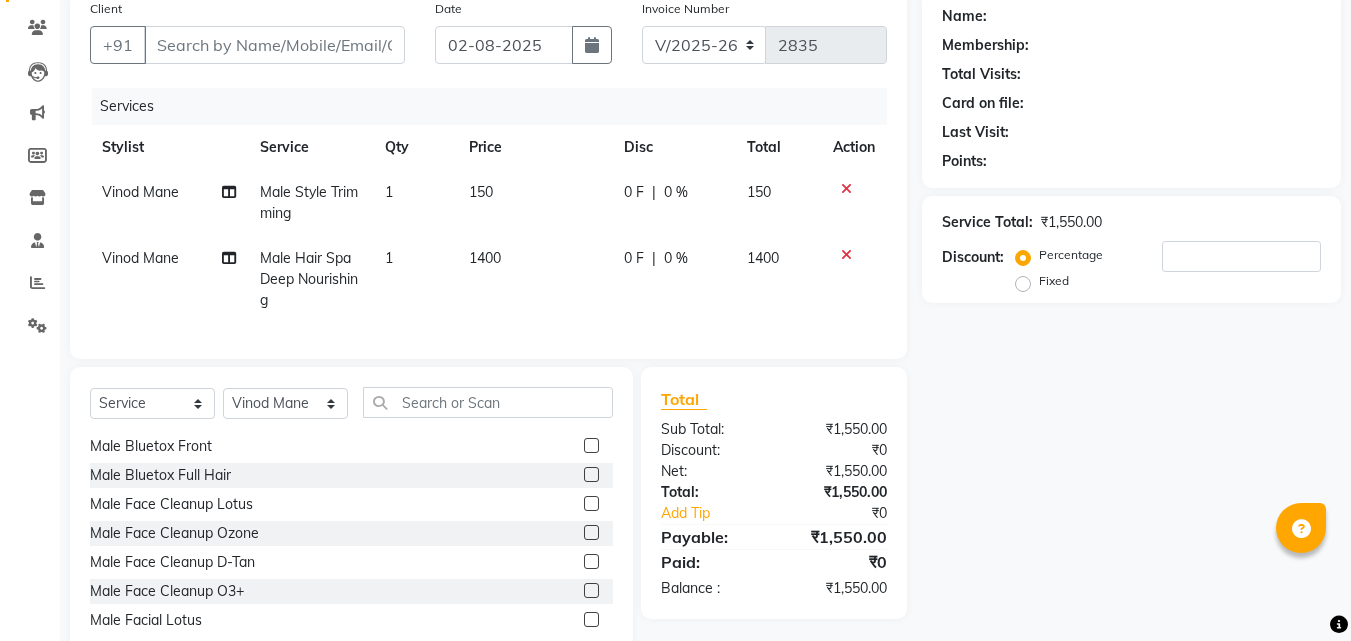 scroll, scrollTop: 4280, scrollLeft: 0, axis: vertical 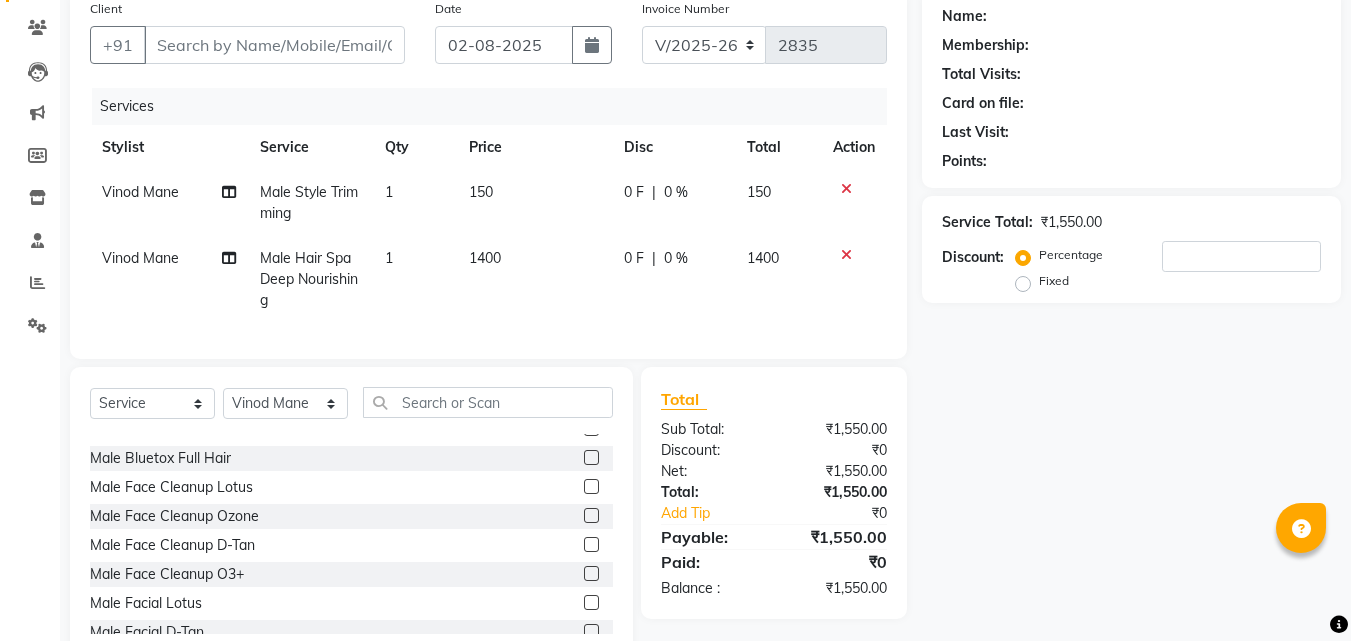 click 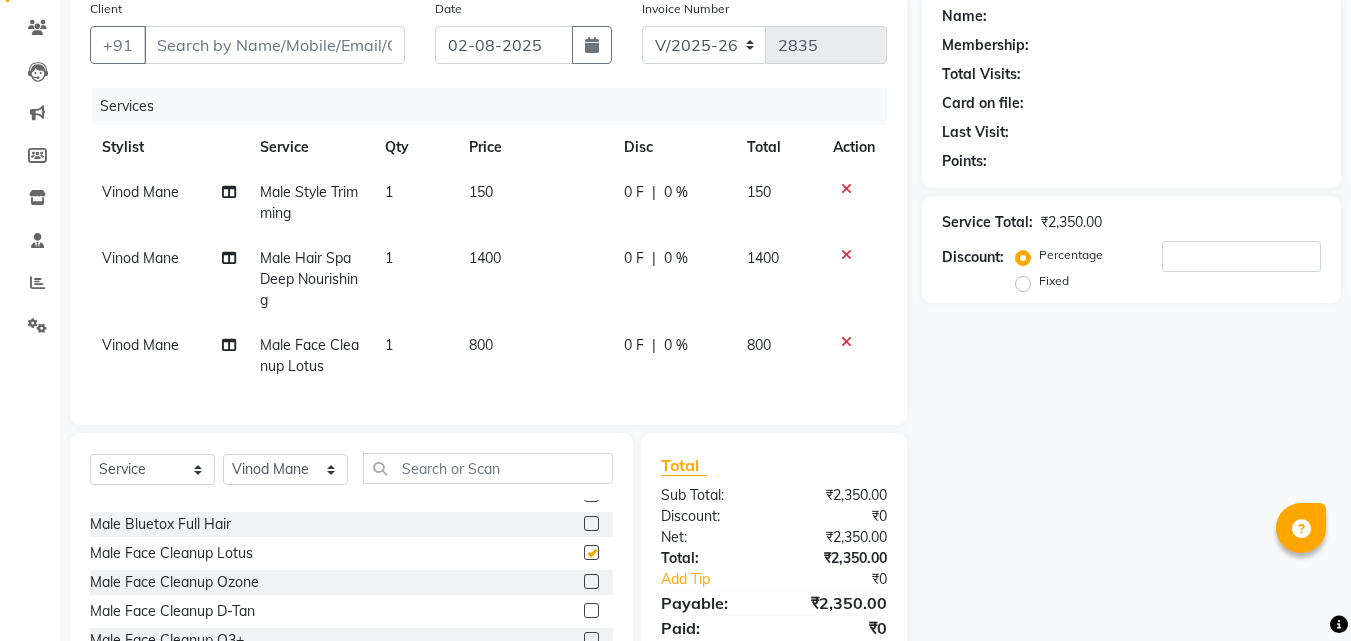 checkbox on "false" 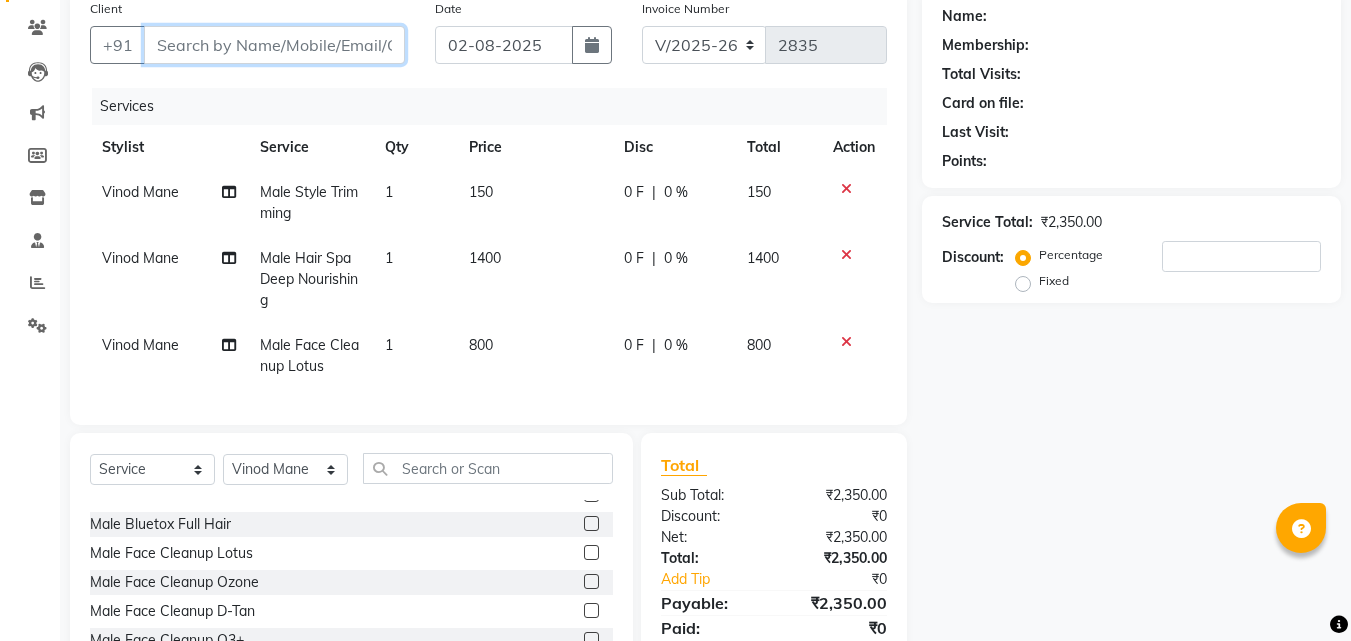 click on "Client" at bounding box center (274, 45) 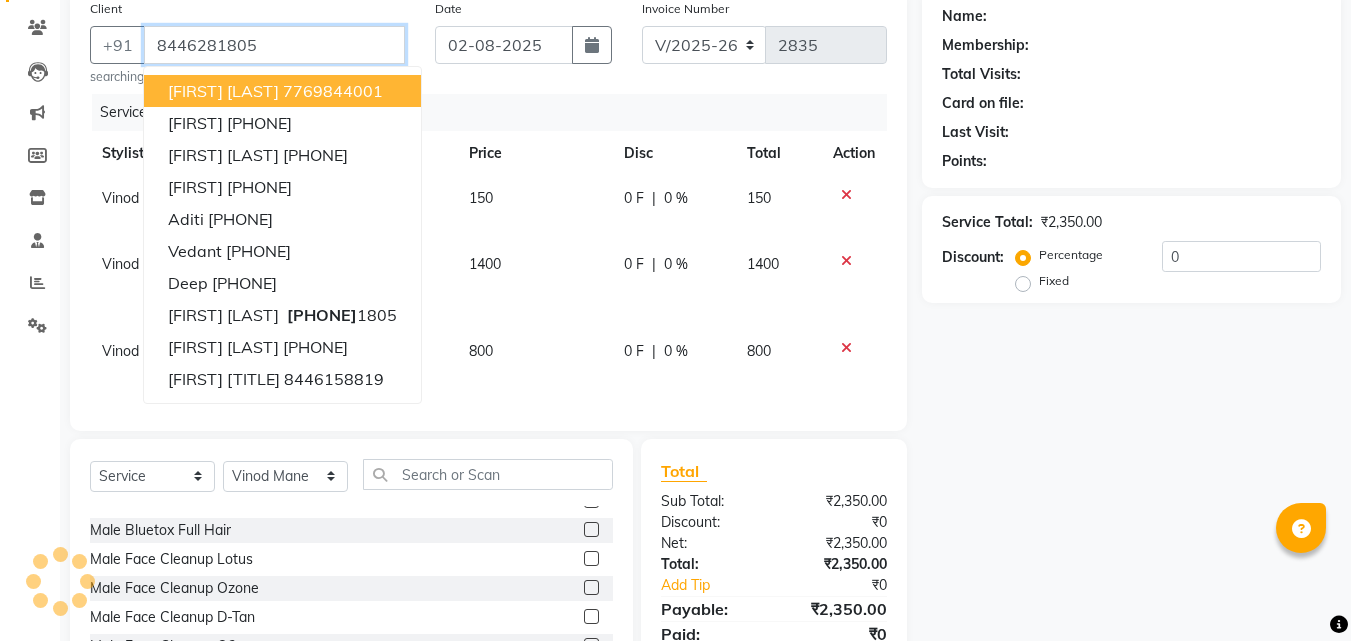 type on "8446281805" 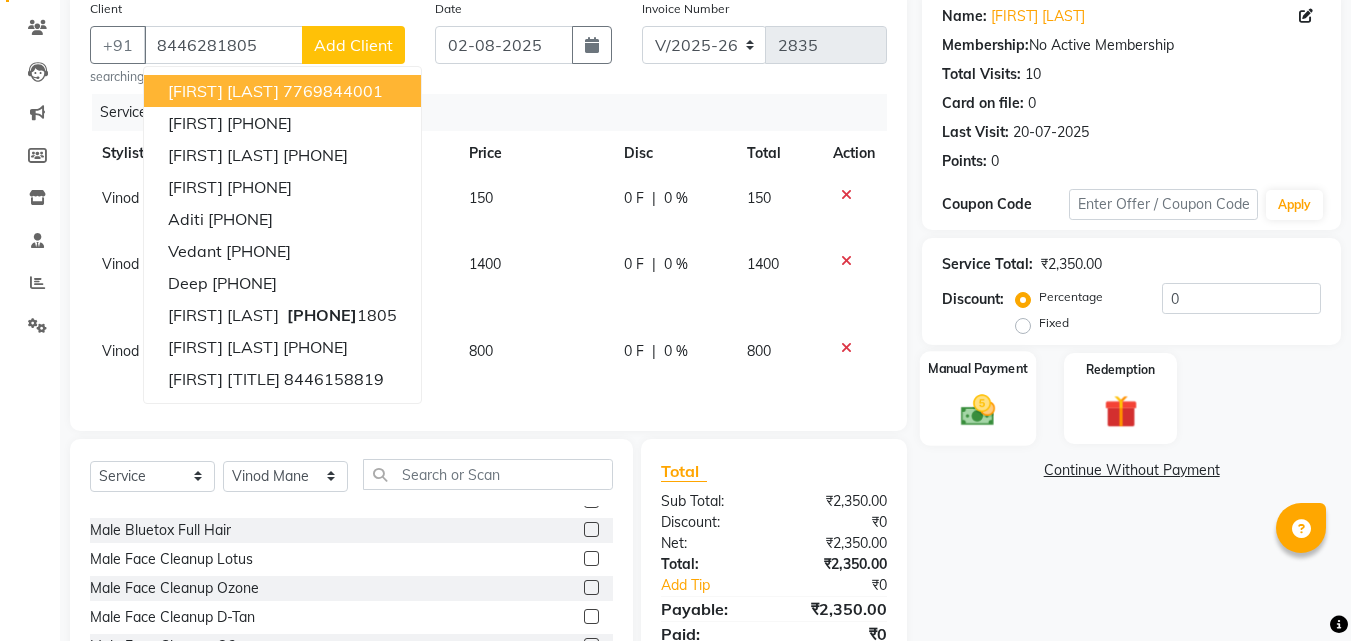 click 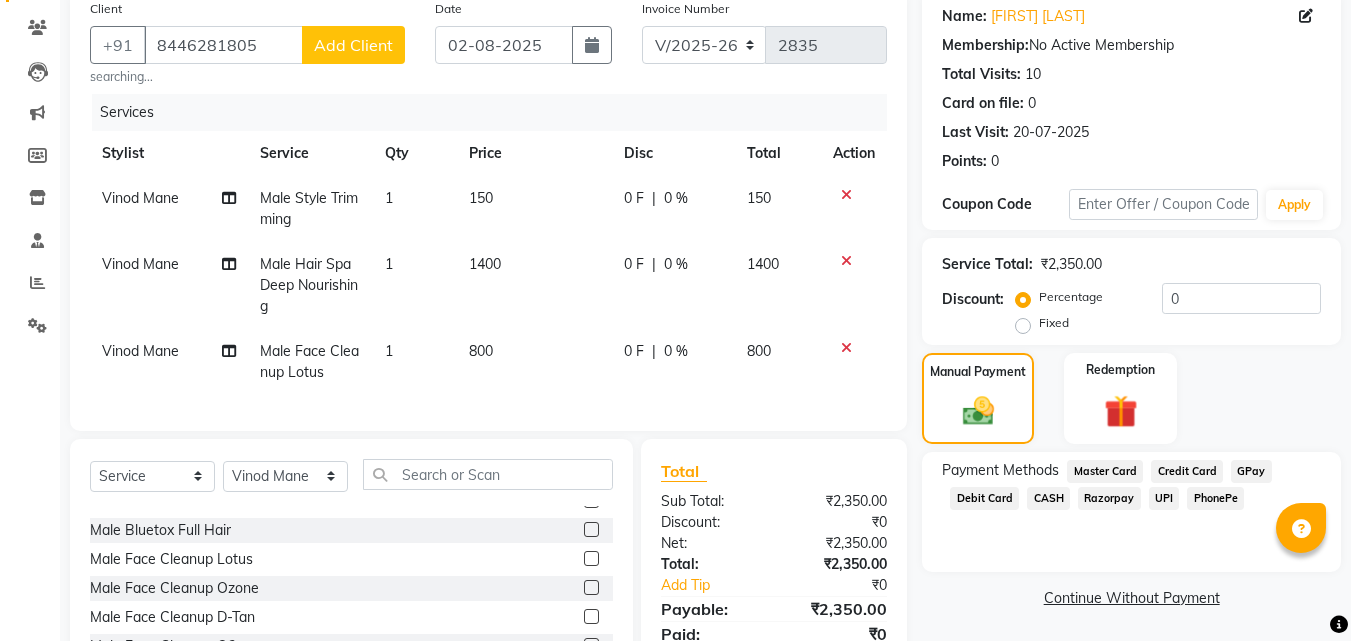 click on "PhonePe" 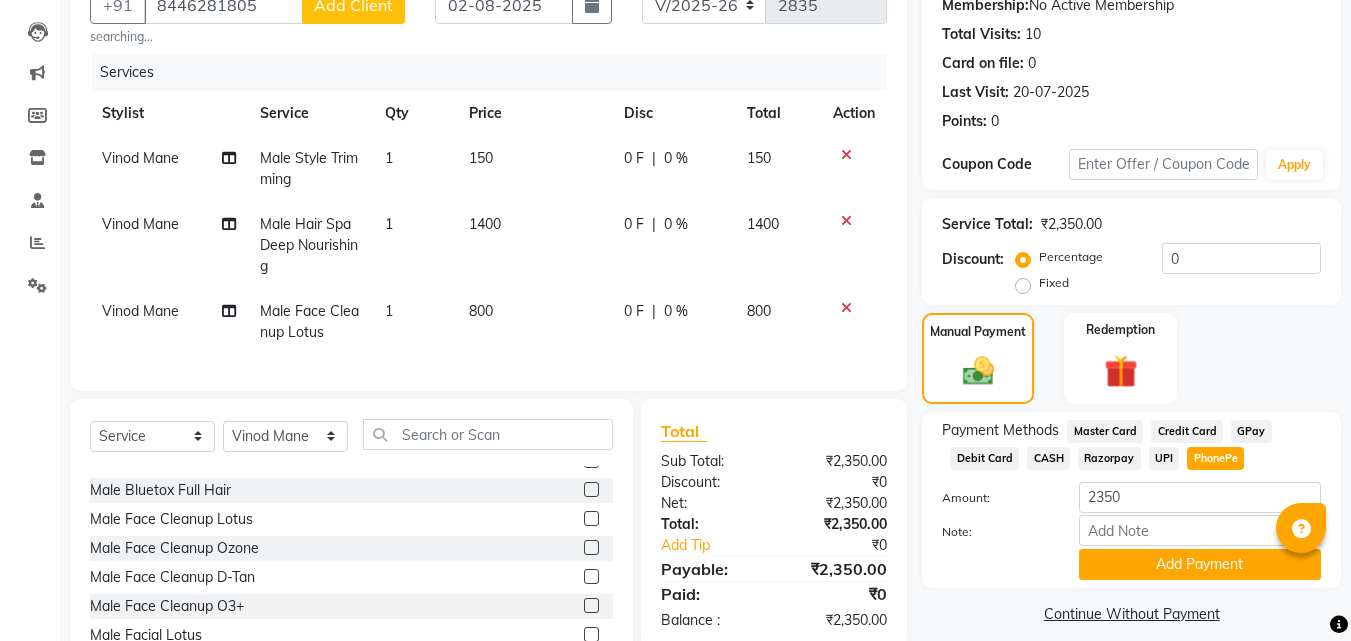 scroll, scrollTop: 298, scrollLeft: 0, axis: vertical 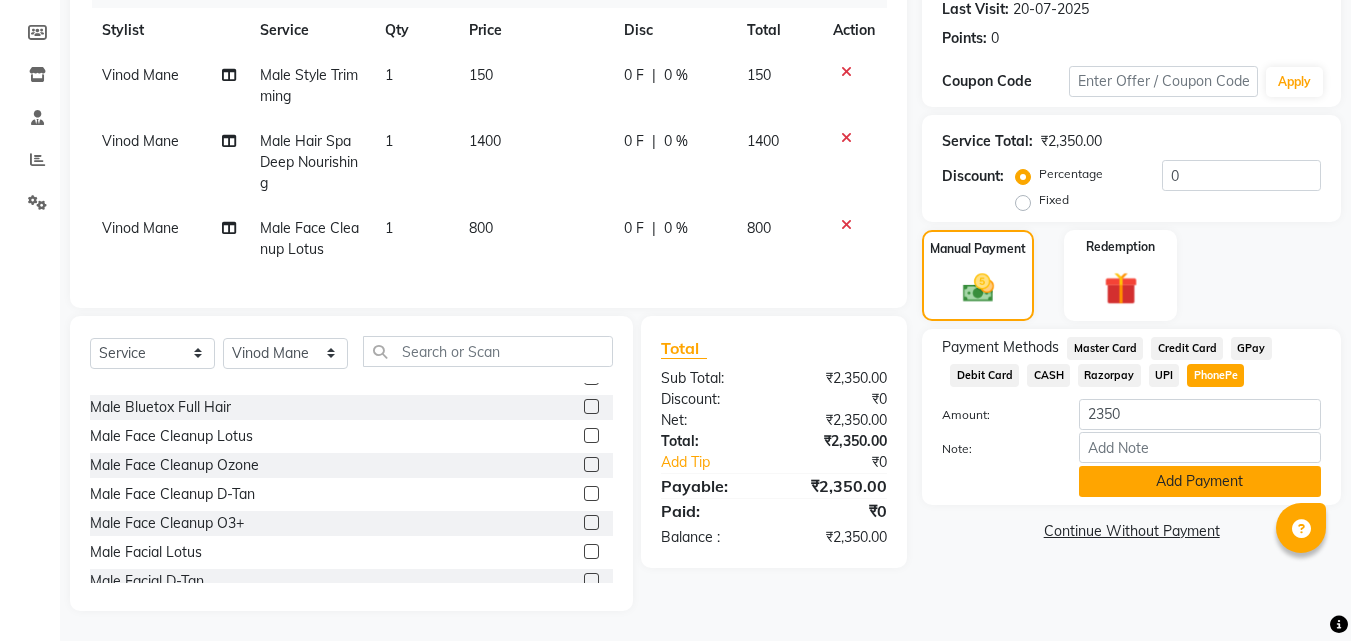 click on "Add Payment" 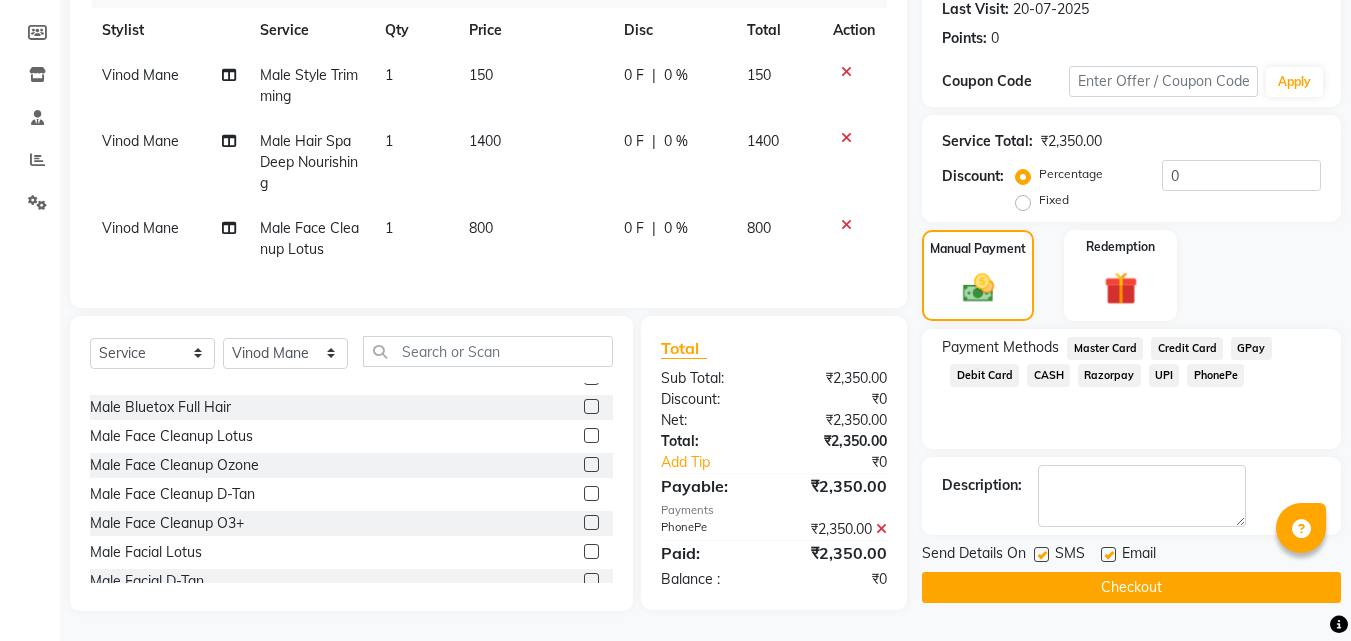 click on "Checkout" 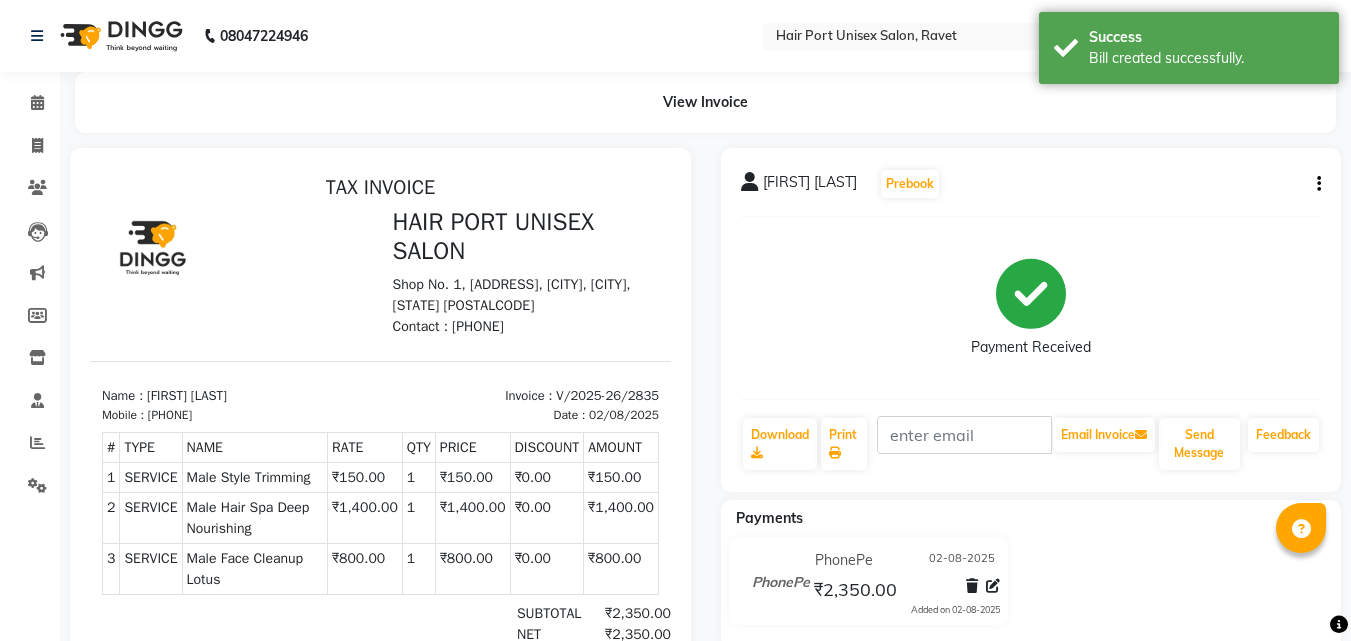 scroll, scrollTop: 0, scrollLeft: 0, axis: both 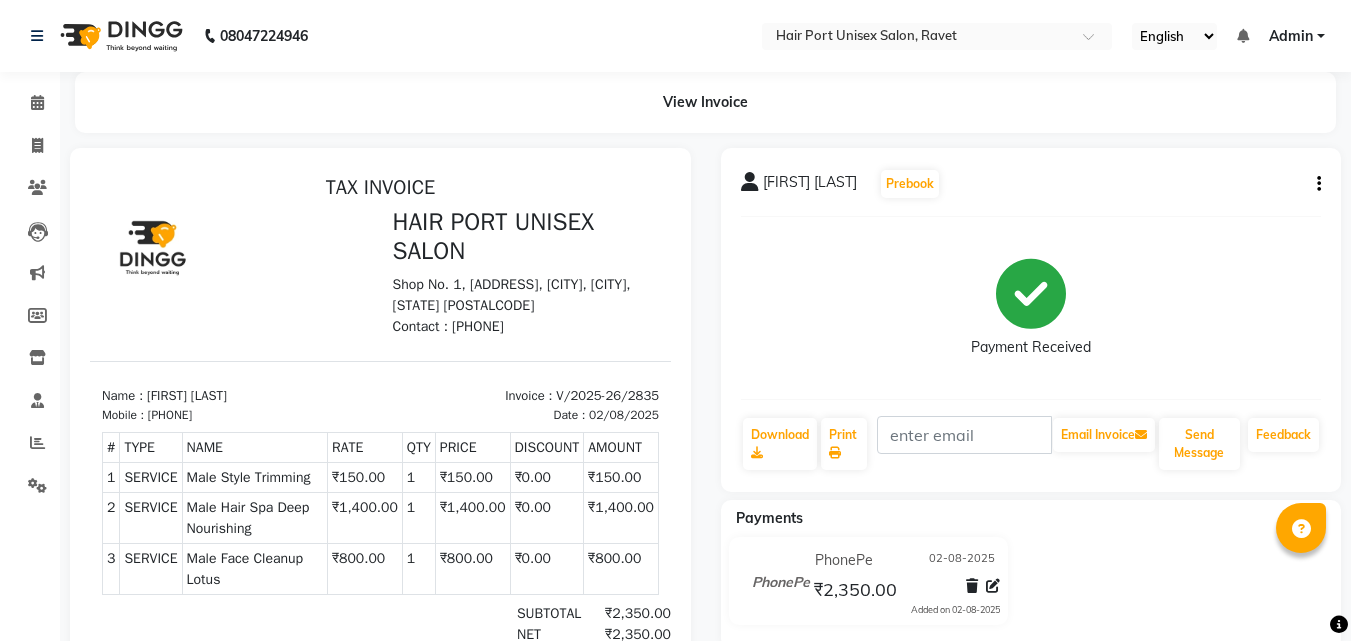 click on "Email Invoice" 